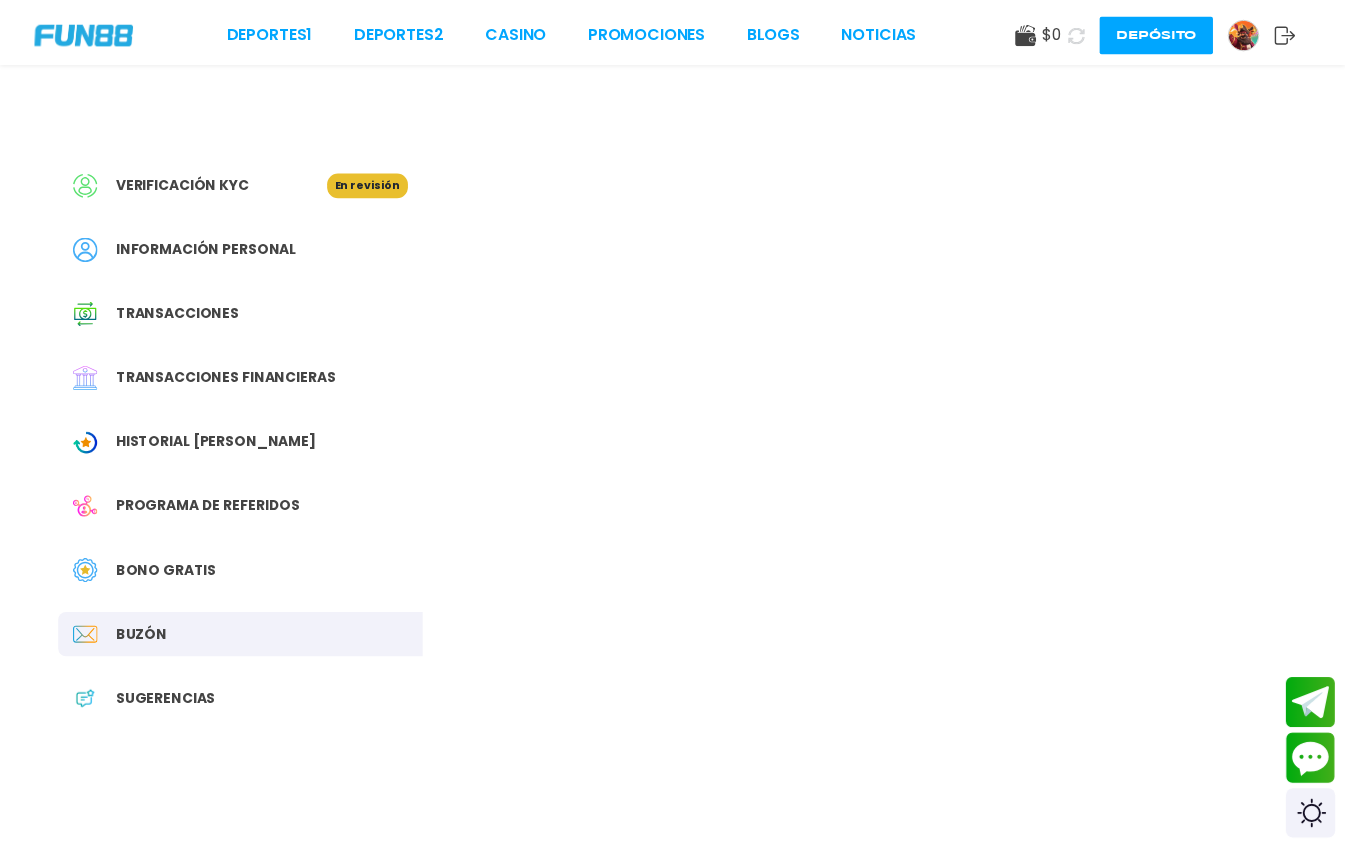 scroll, scrollTop: 0, scrollLeft: 0, axis: both 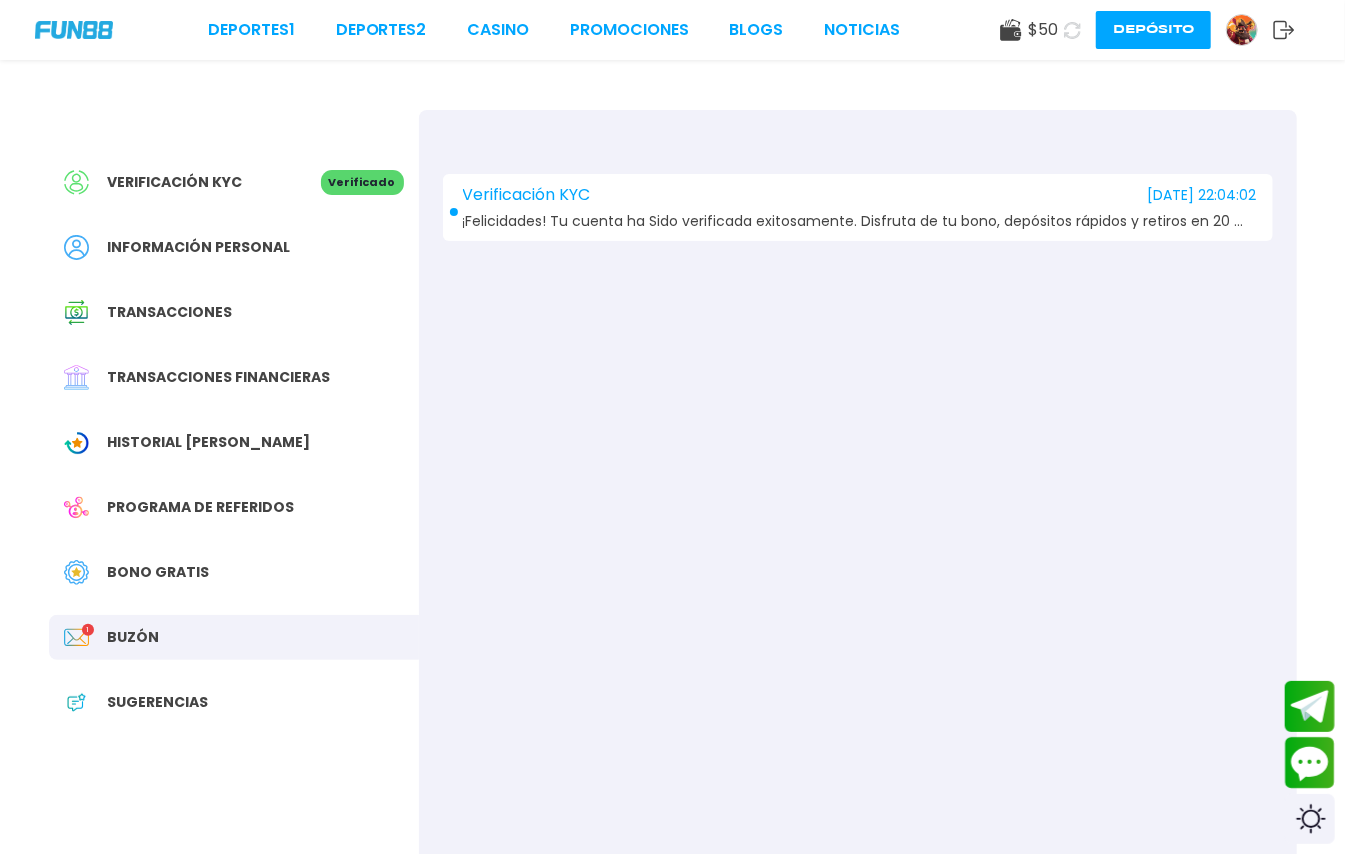 drag, startPoint x: 153, startPoint y: 648, endPoint x: 176, endPoint y: 638, distance: 25.079872 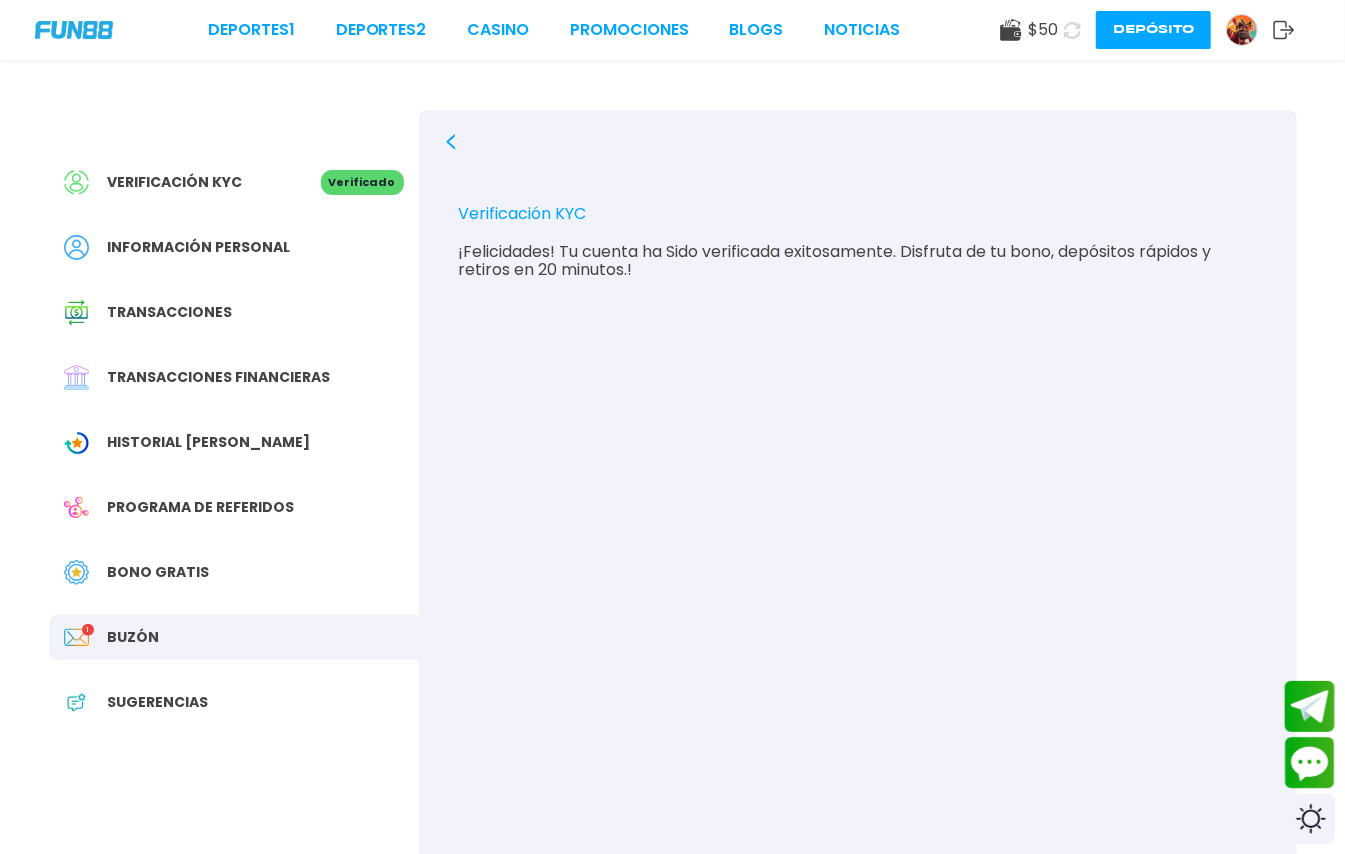 click at bounding box center (74, 29) 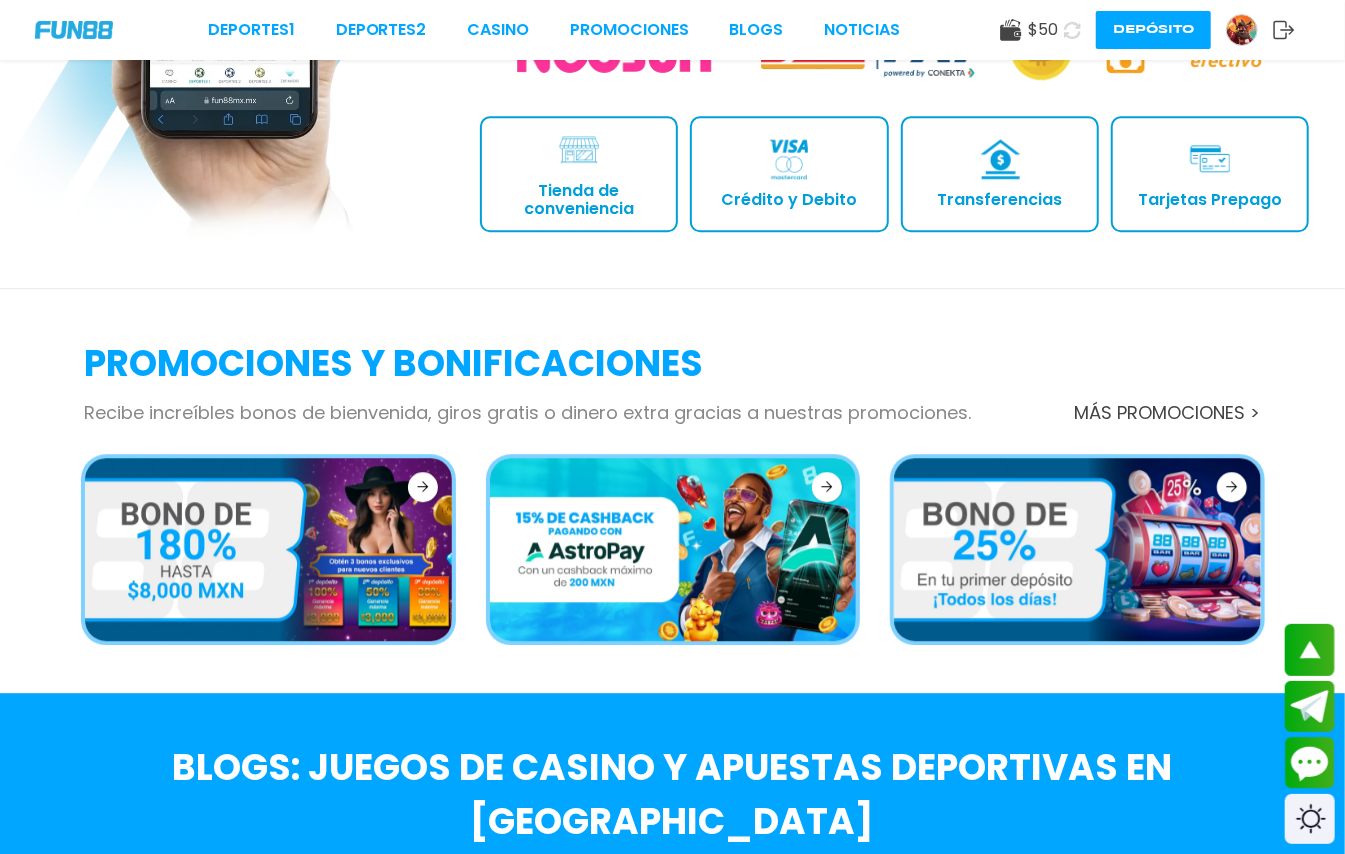 scroll, scrollTop: 2666, scrollLeft: 0, axis: vertical 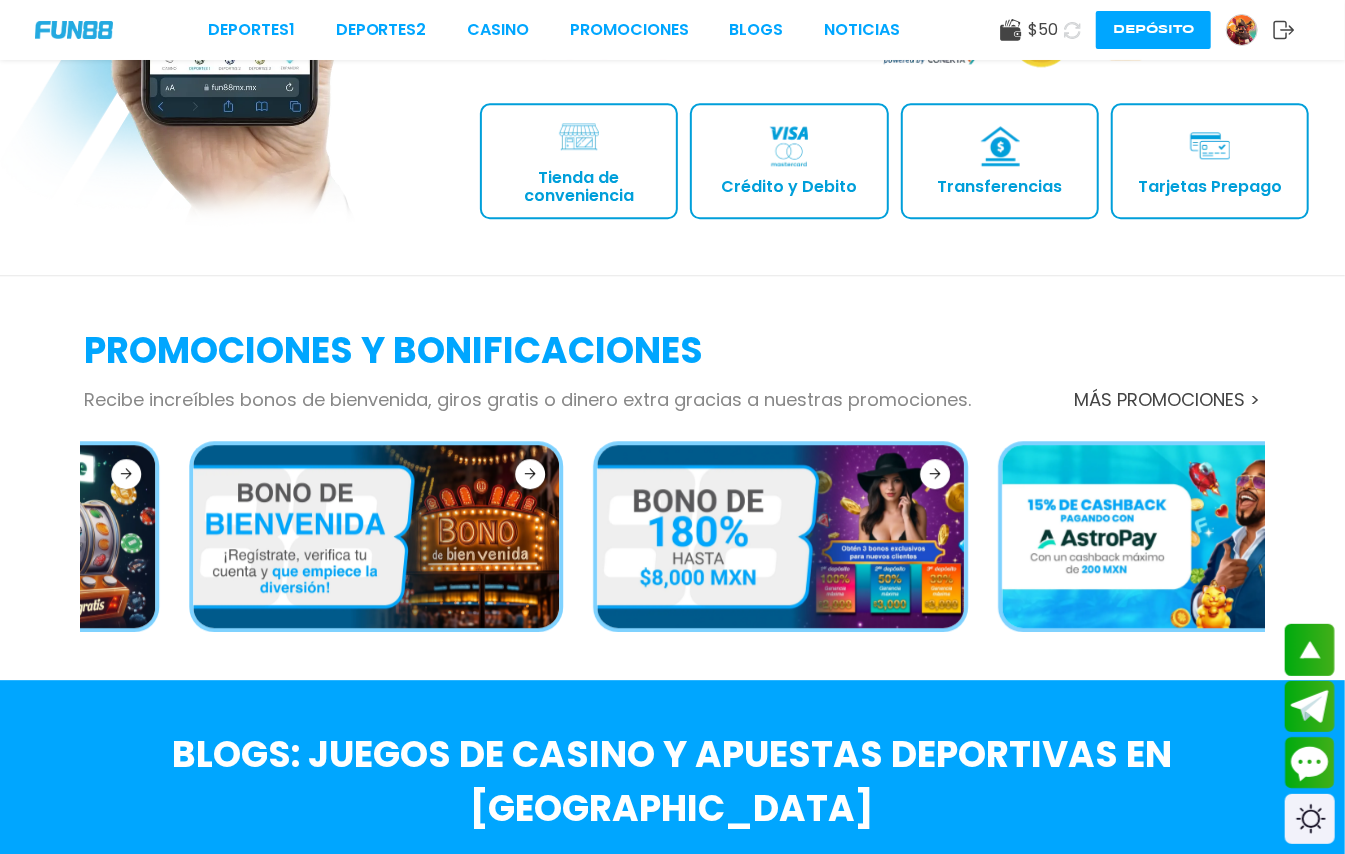 drag, startPoint x: 326, startPoint y: 540, endPoint x: 996, endPoint y: 554, distance: 670.14624 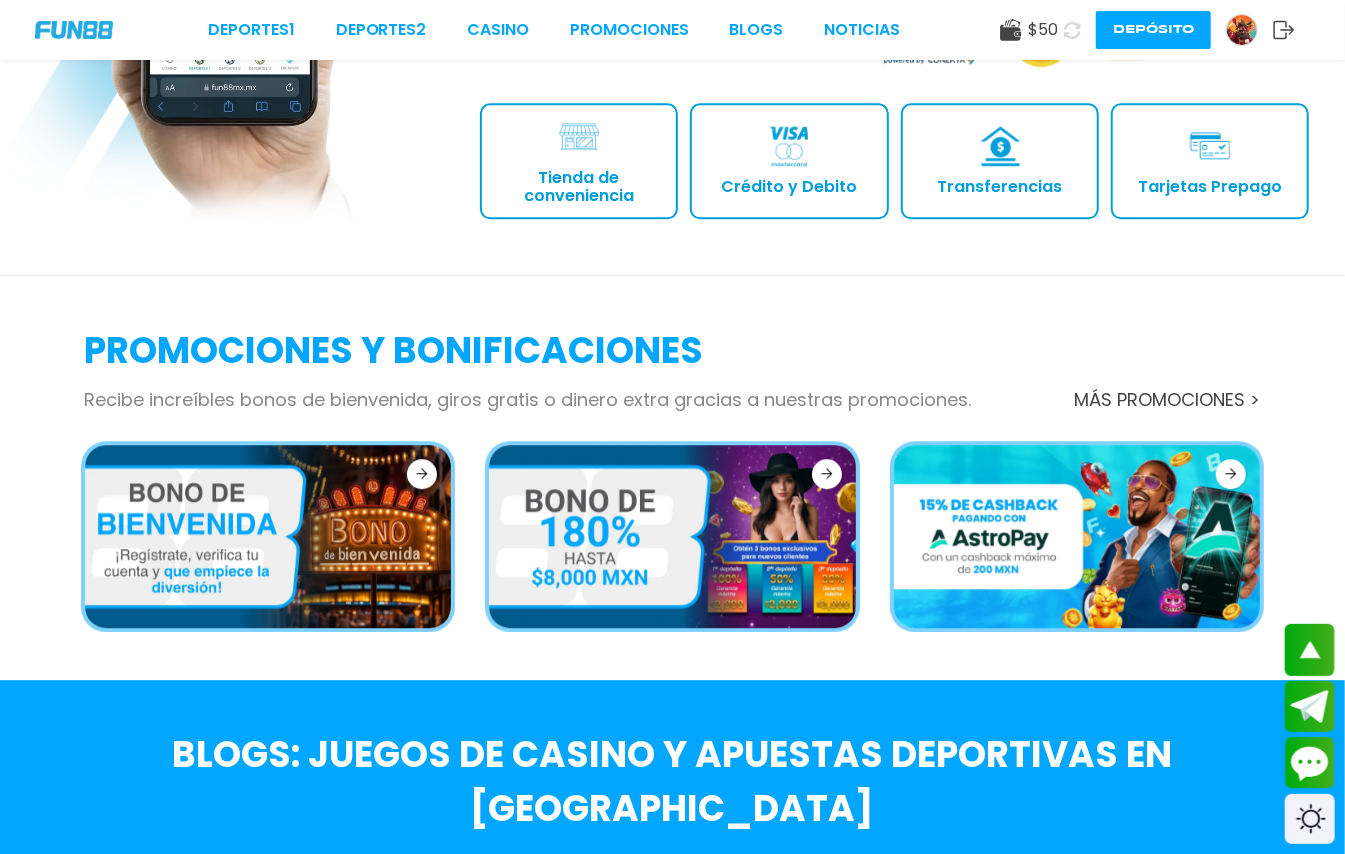 click at bounding box center (268, 536) 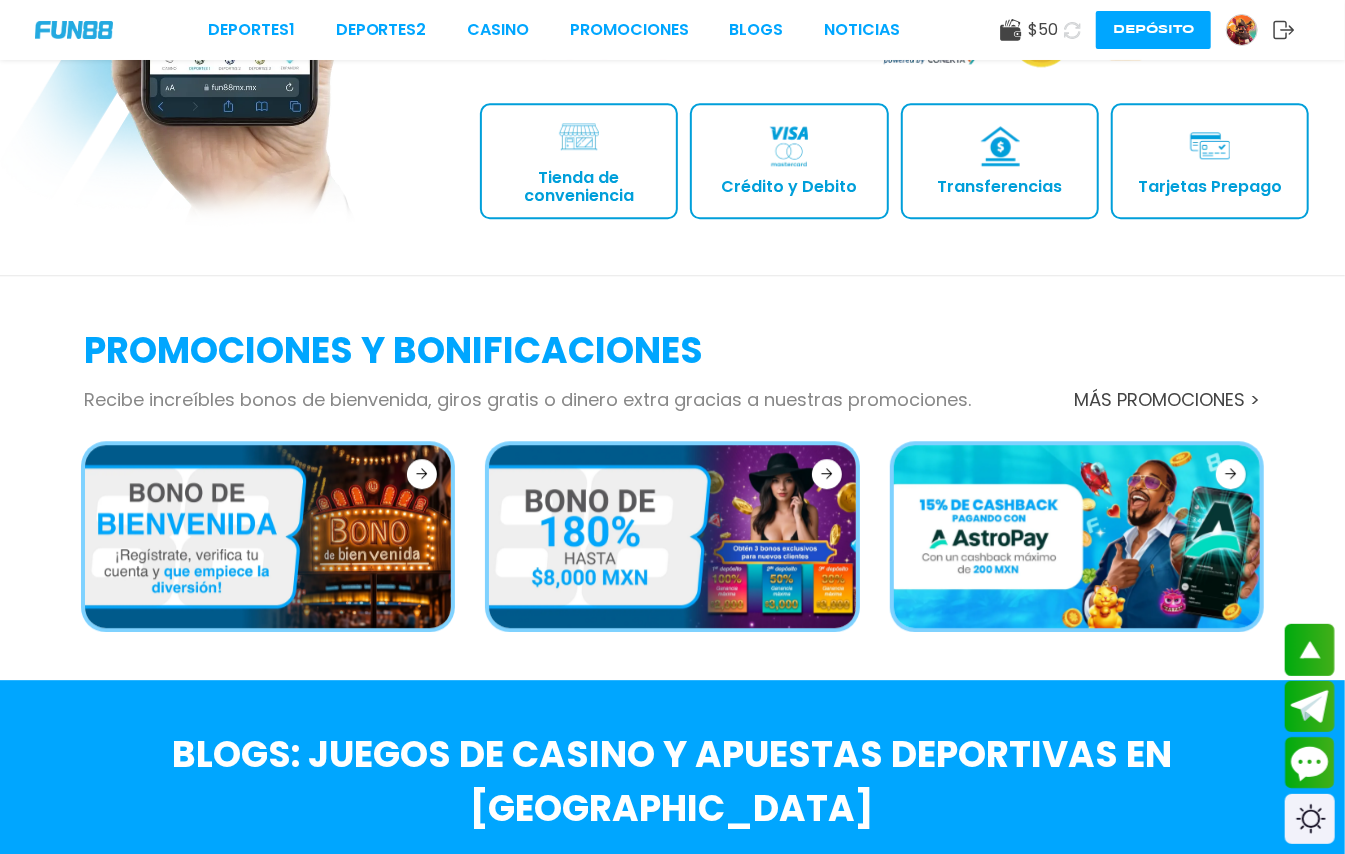 click 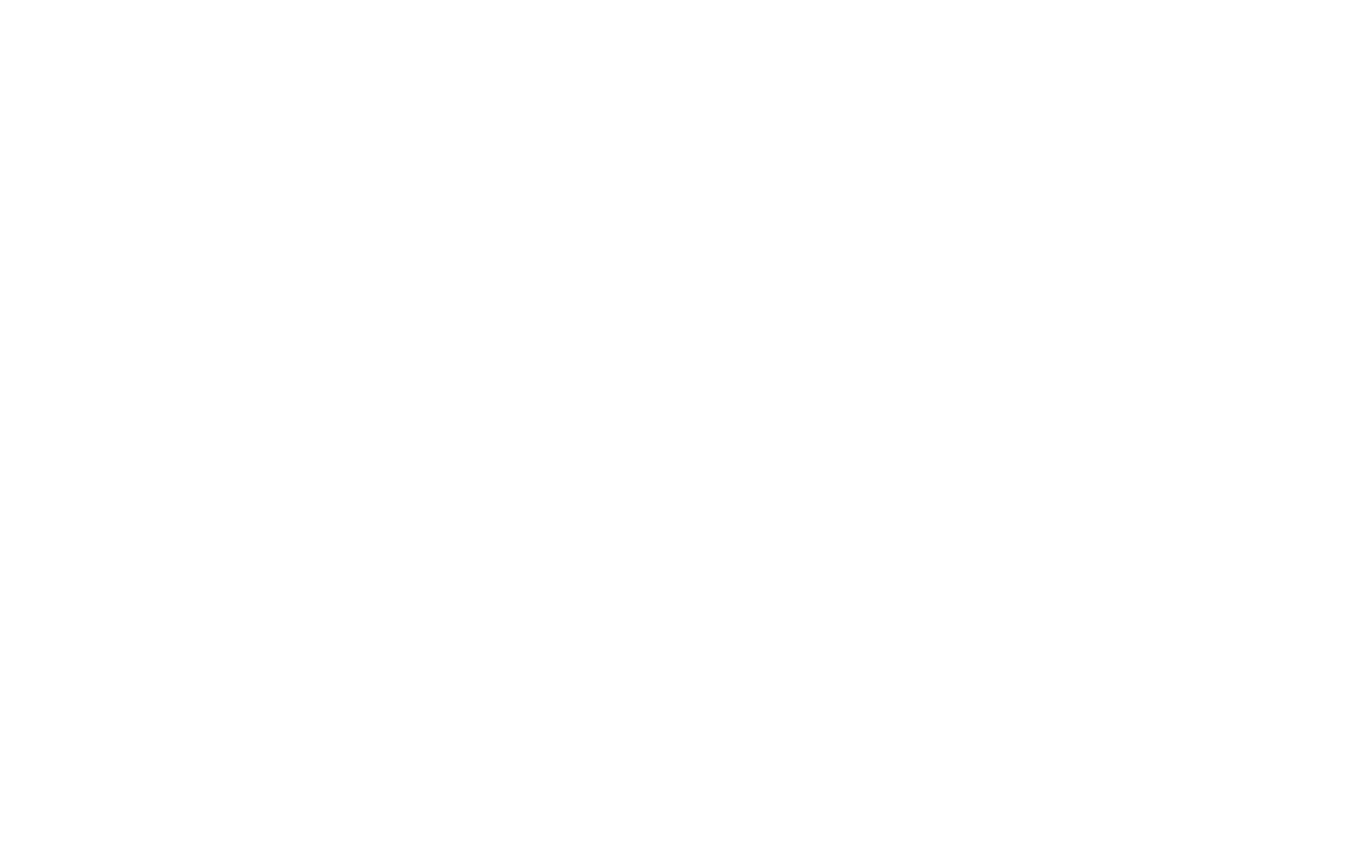 scroll, scrollTop: 0, scrollLeft: 0, axis: both 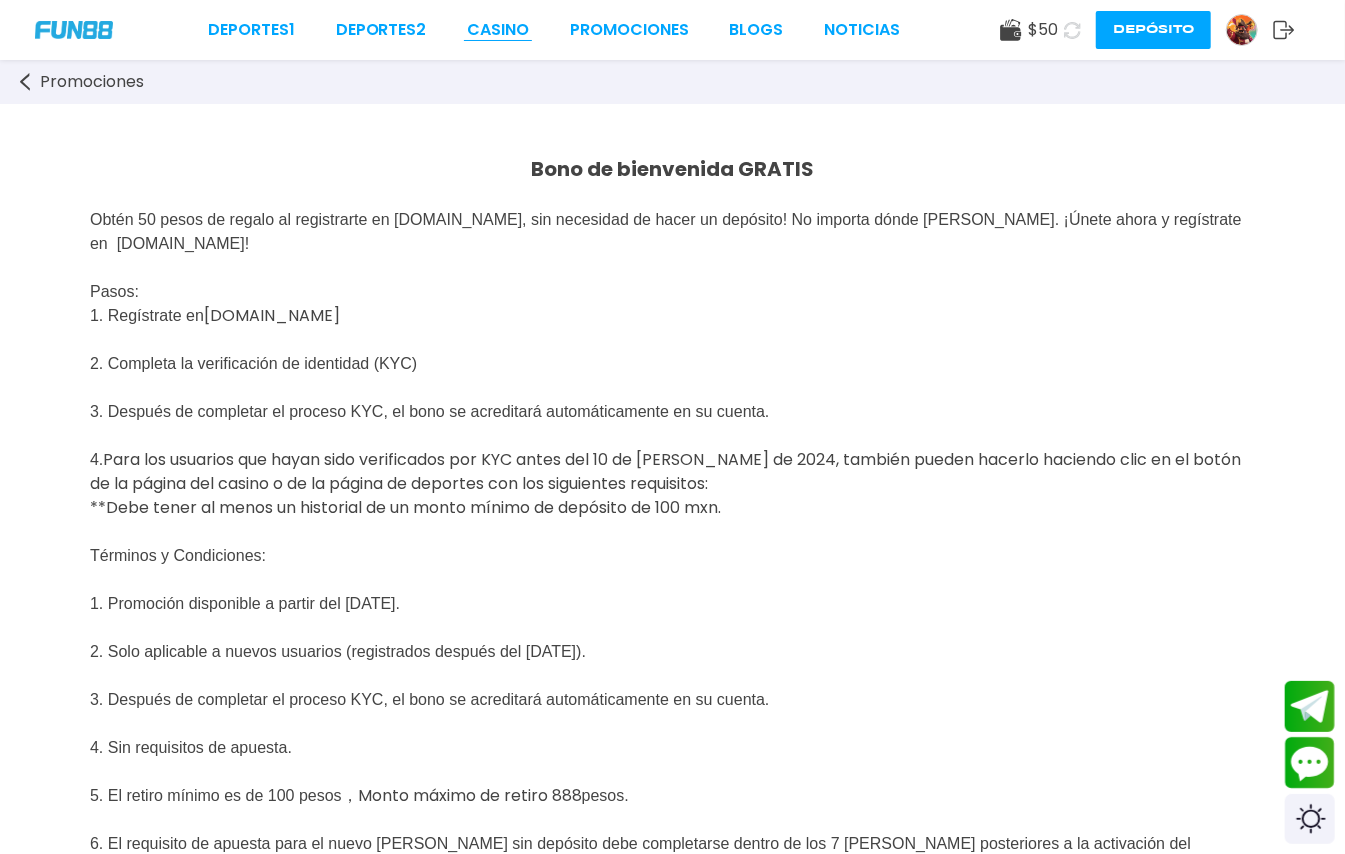 click on "CASINO" at bounding box center (498, 30) 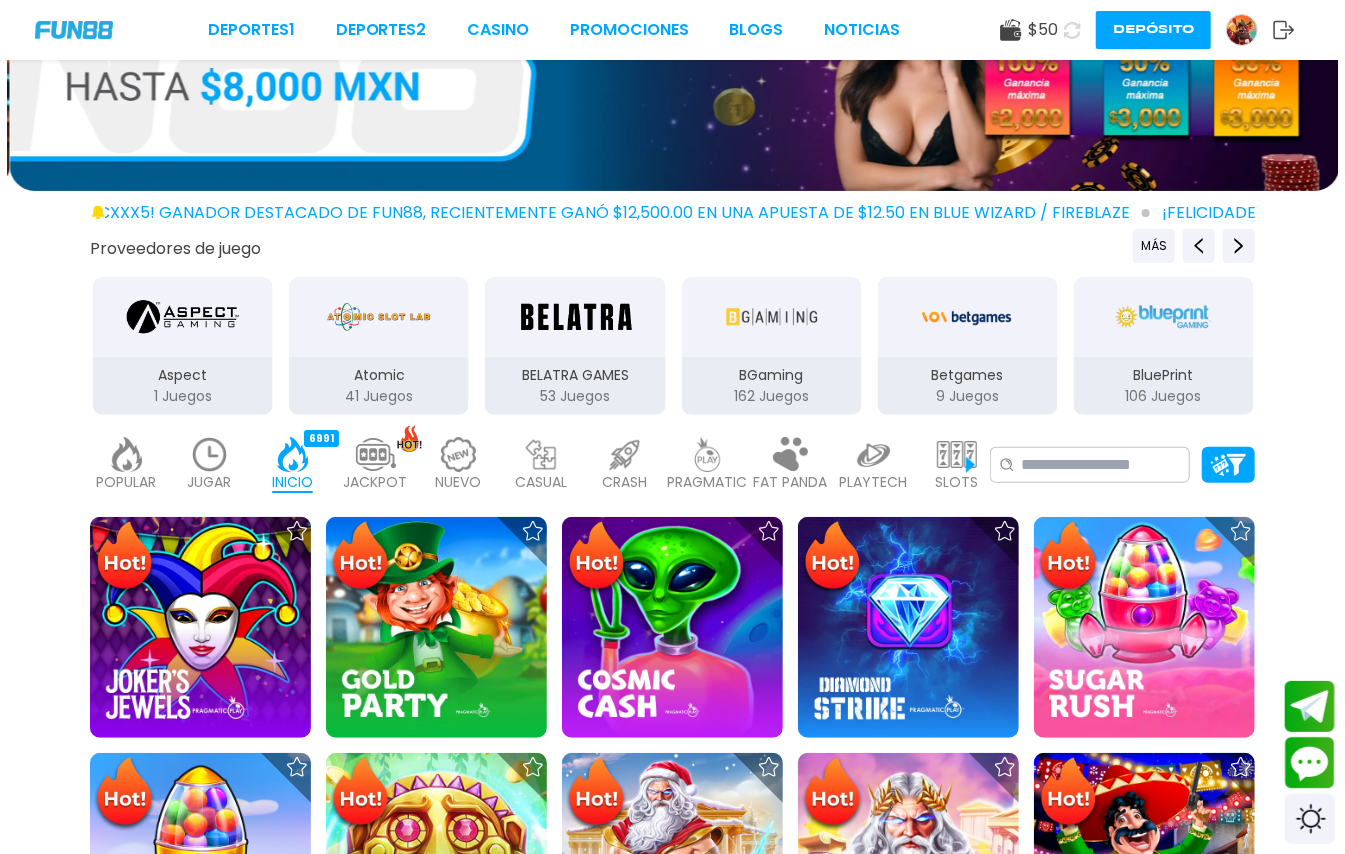 scroll, scrollTop: 266, scrollLeft: 0, axis: vertical 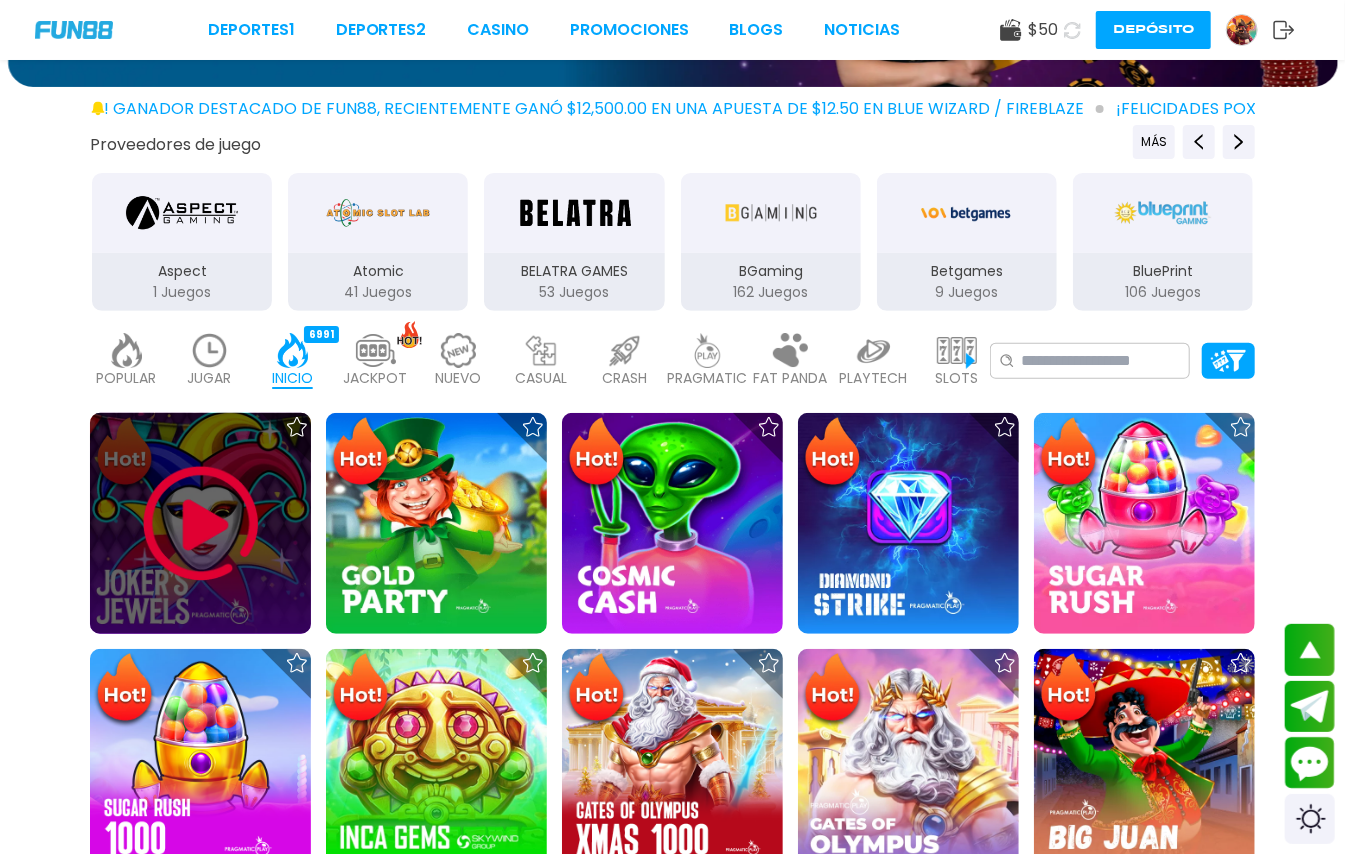 click at bounding box center [201, 524] 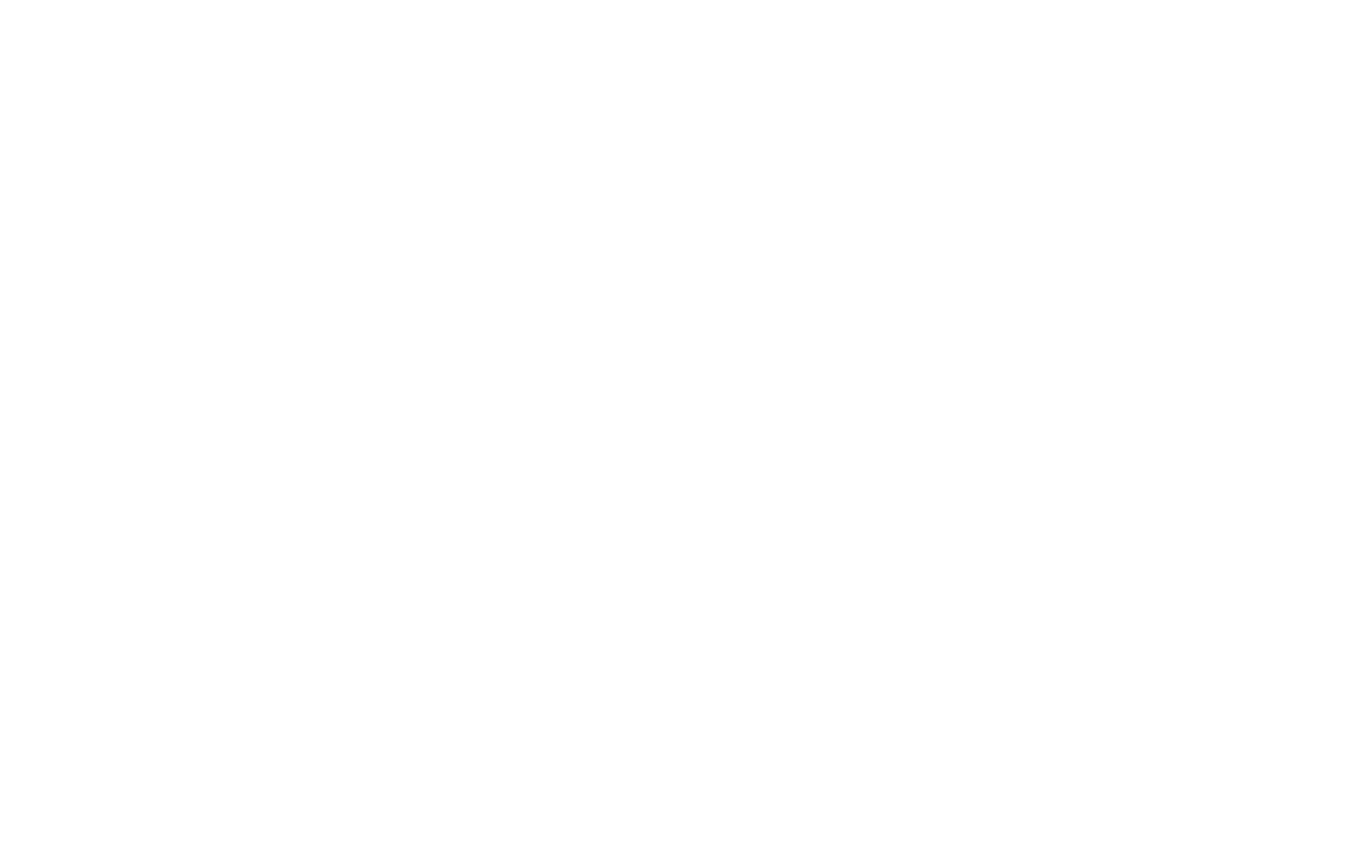 scroll, scrollTop: 0, scrollLeft: 0, axis: both 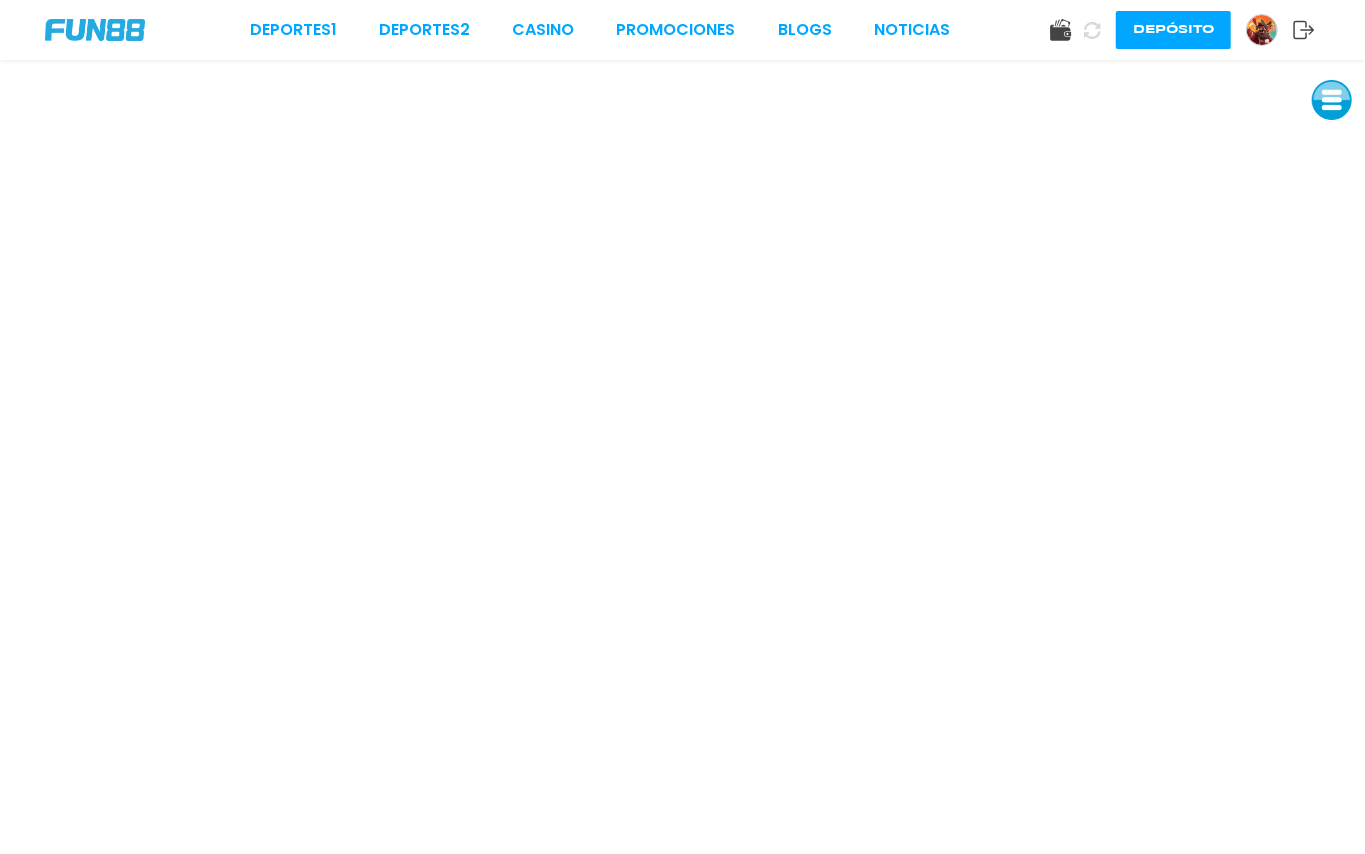 click at bounding box center (1332, 100) 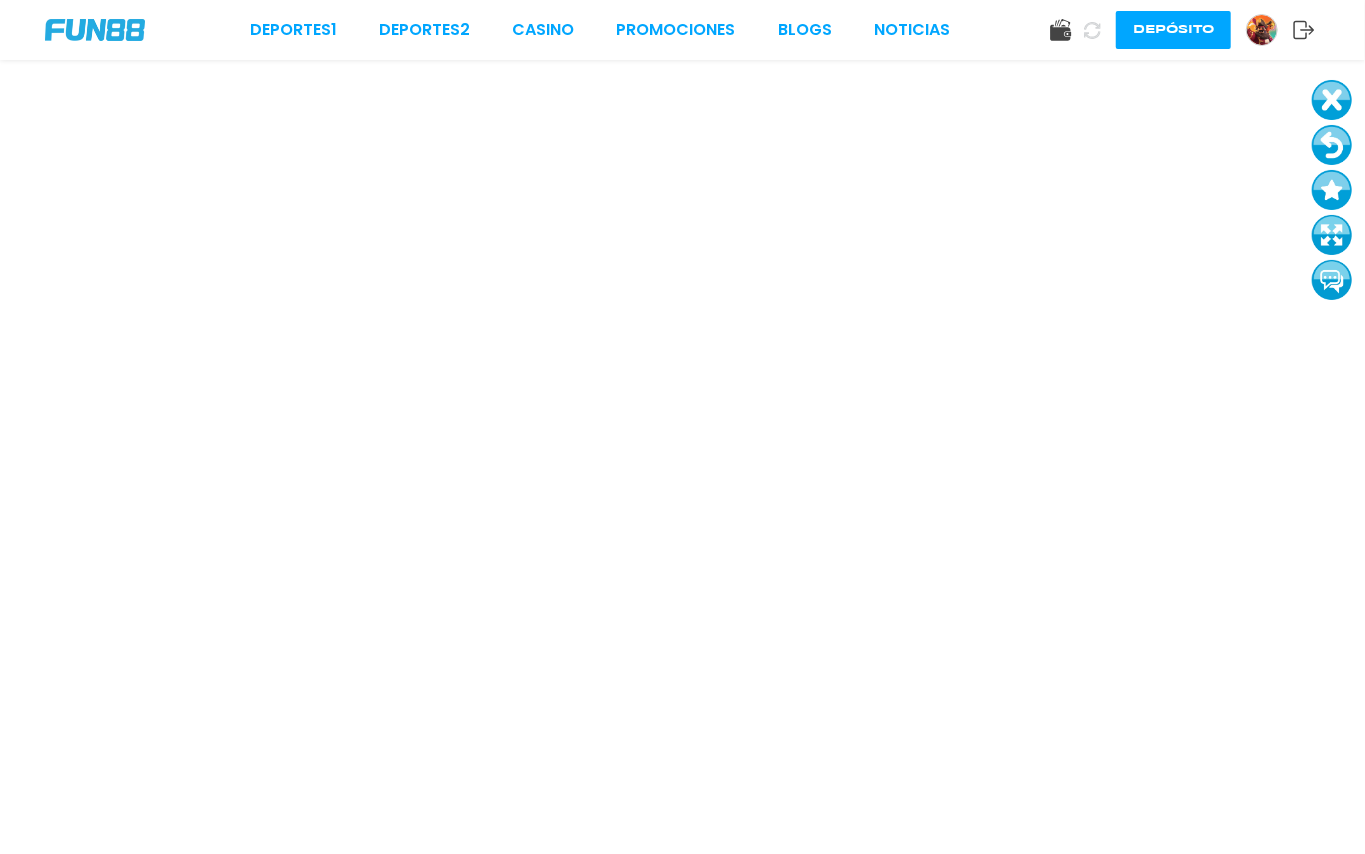 click at bounding box center (1332, 145) 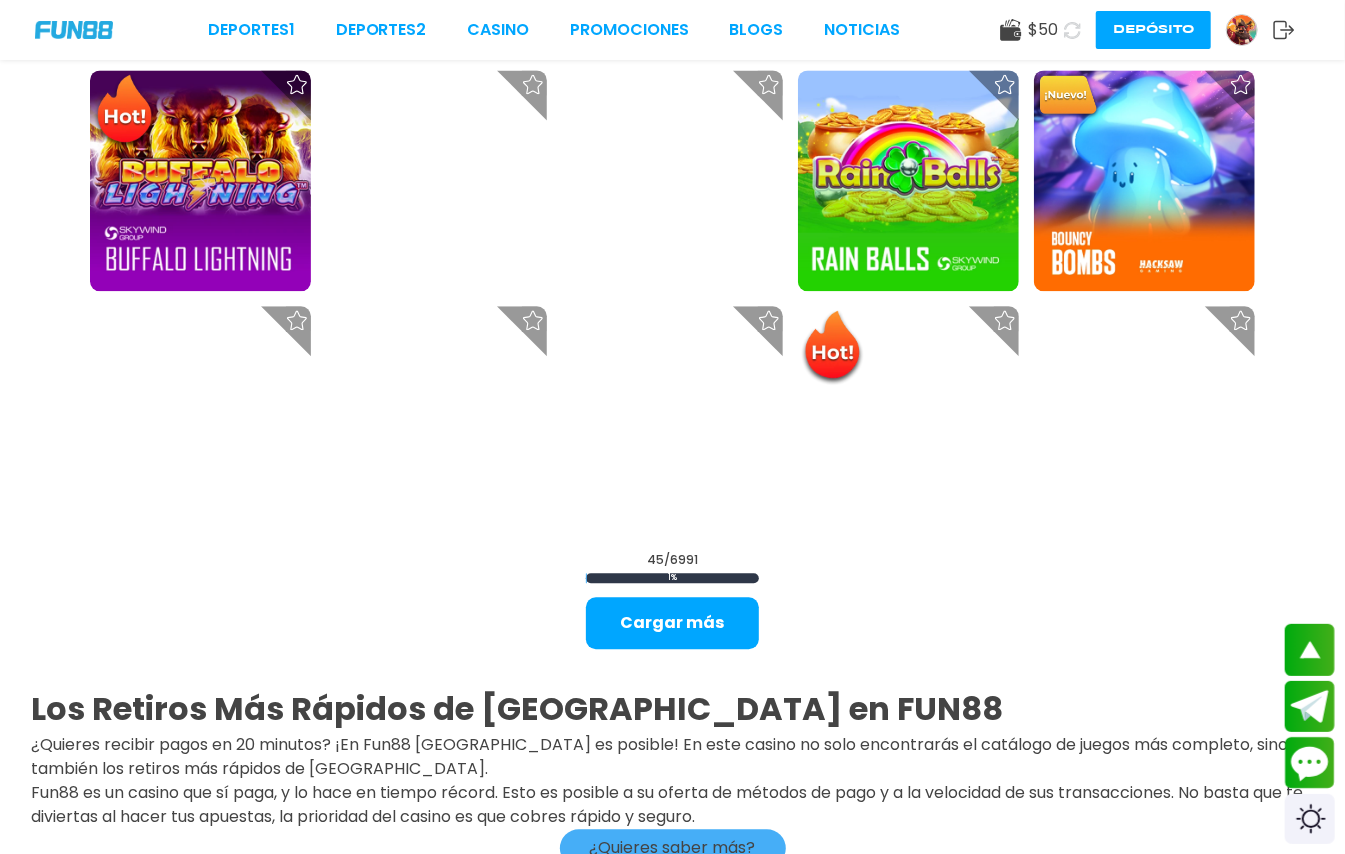 scroll, scrollTop: 2266, scrollLeft: 0, axis: vertical 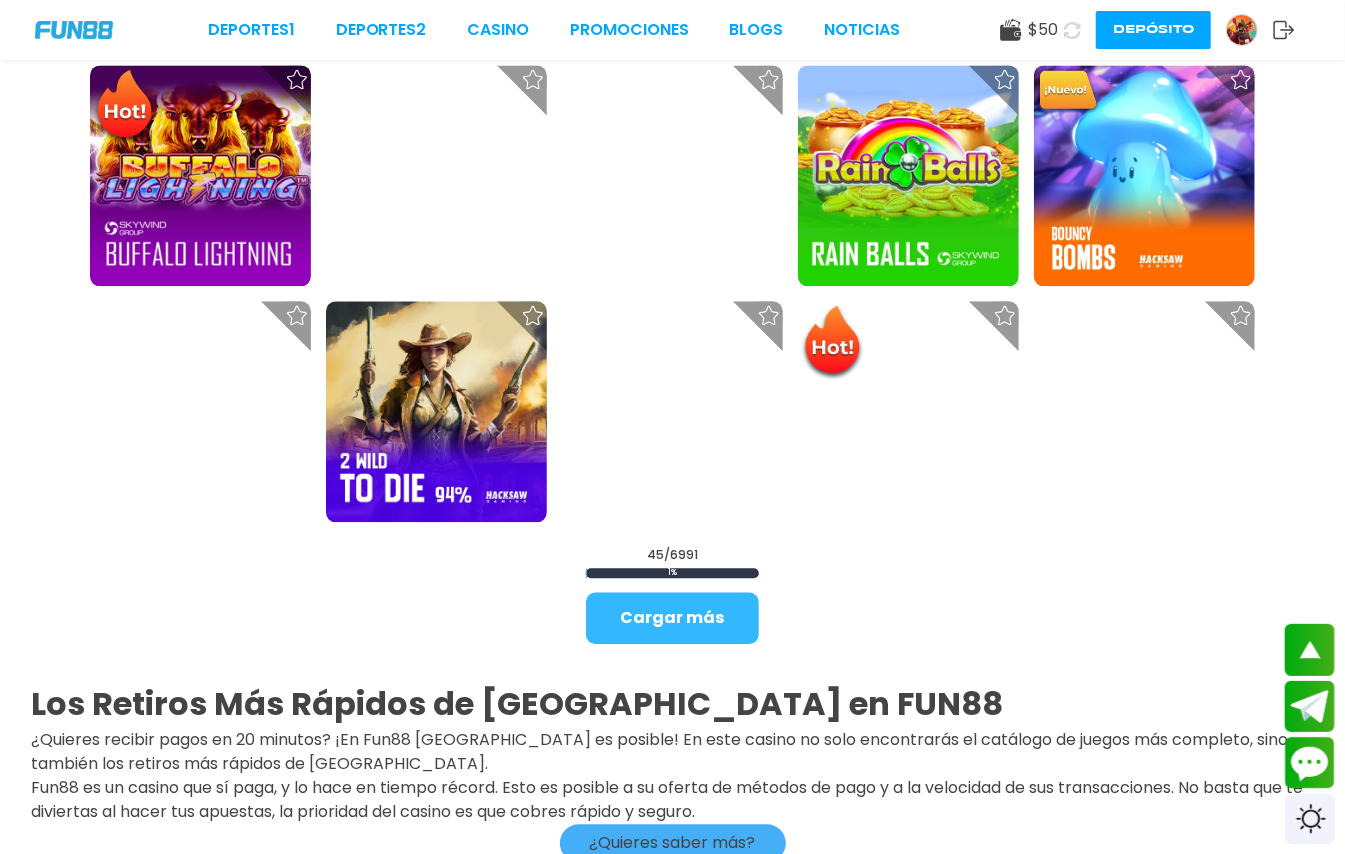 click on "Cargar más" at bounding box center [672, 618] 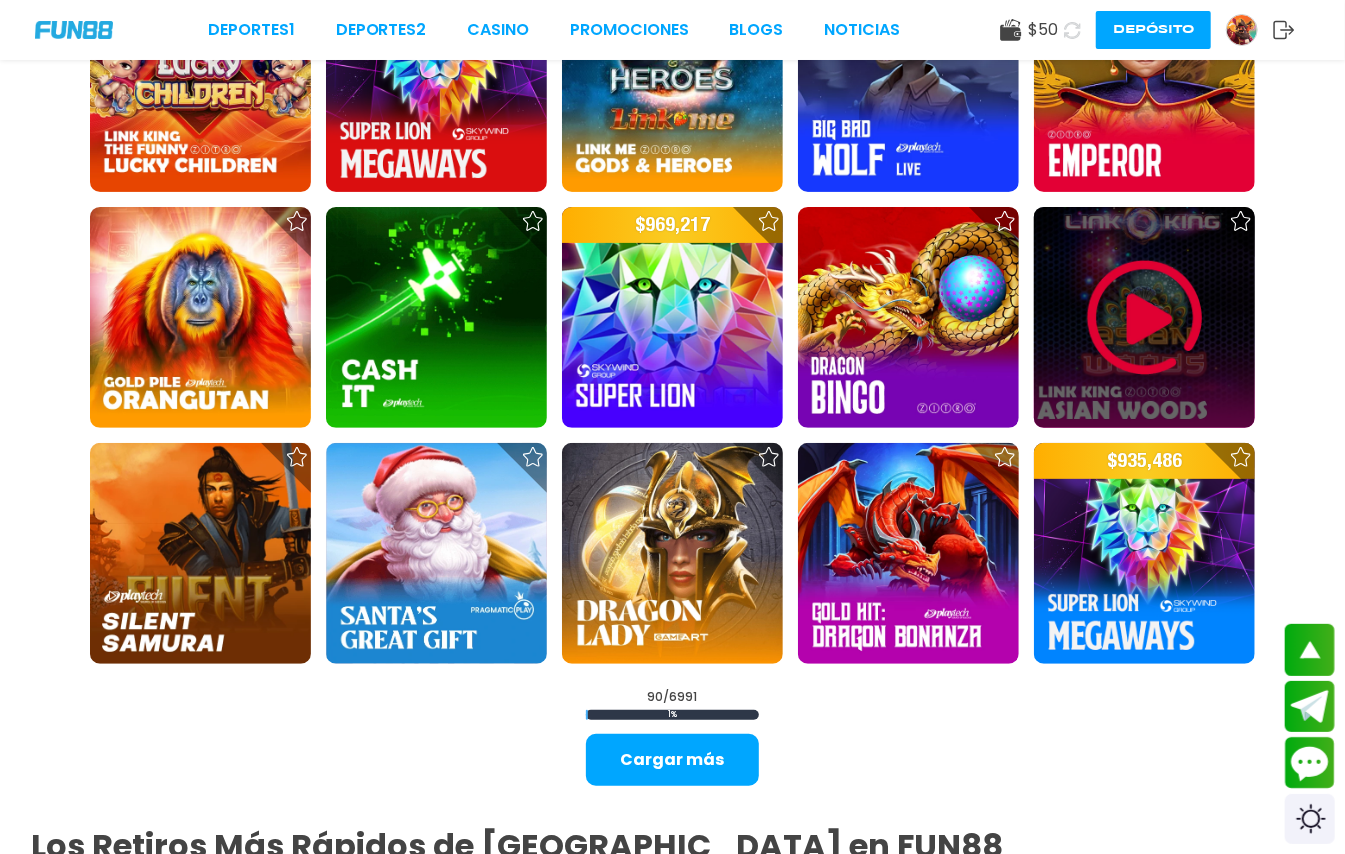 scroll, scrollTop: 4400, scrollLeft: 0, axis: vertical 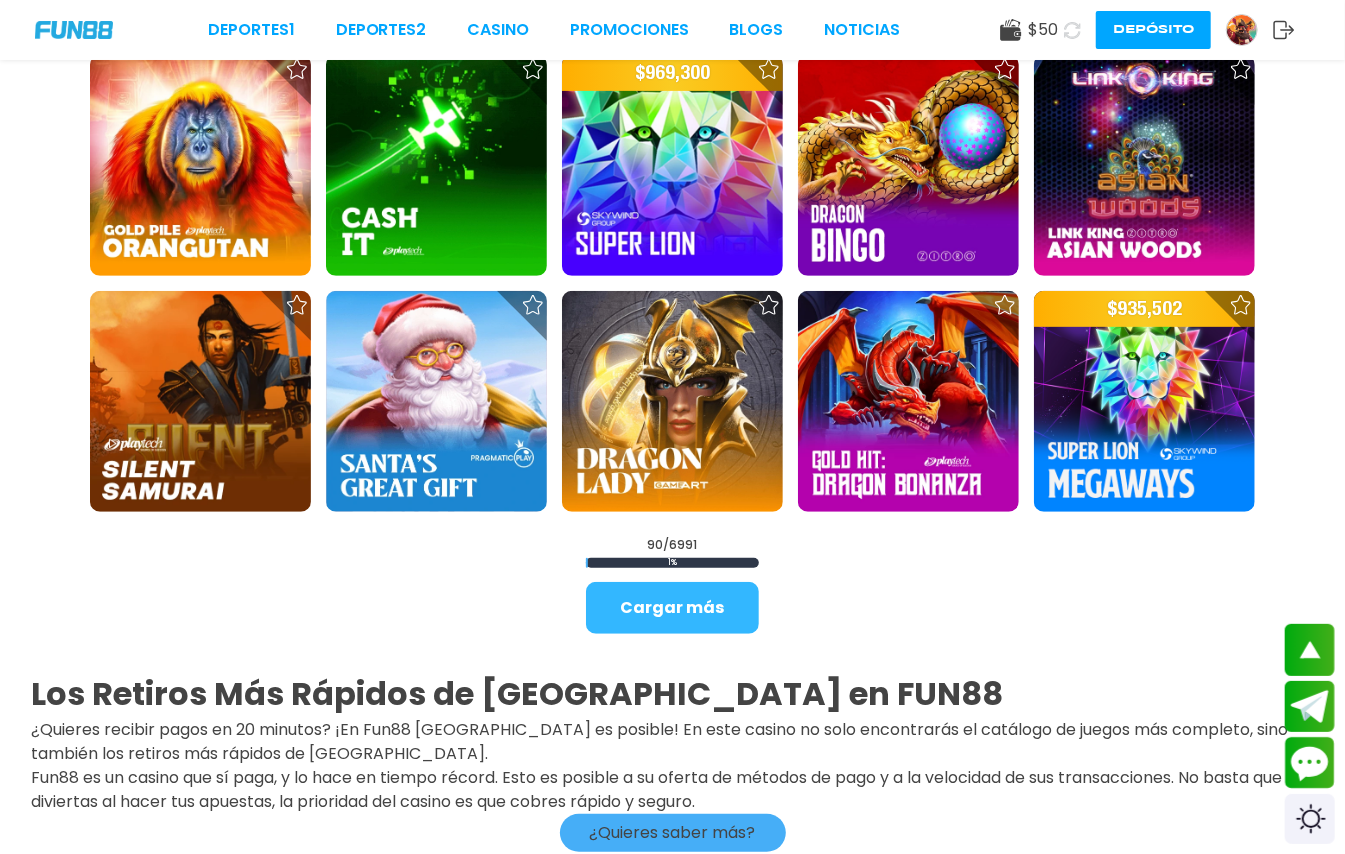 click on "Cargar más" at bounding box center [672, 608] 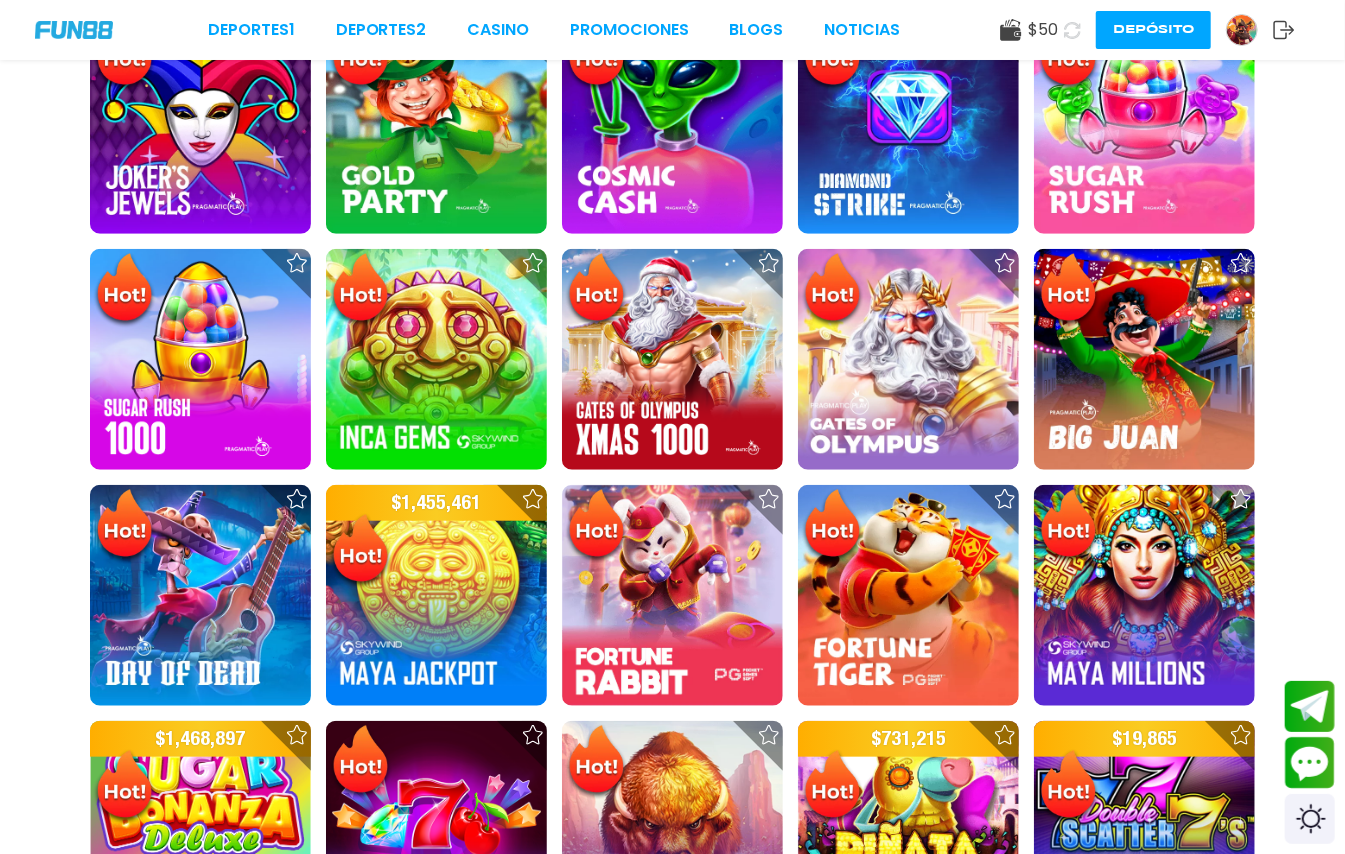 scroll, scrollTop: 0, scrollLeft: 0, axis: both 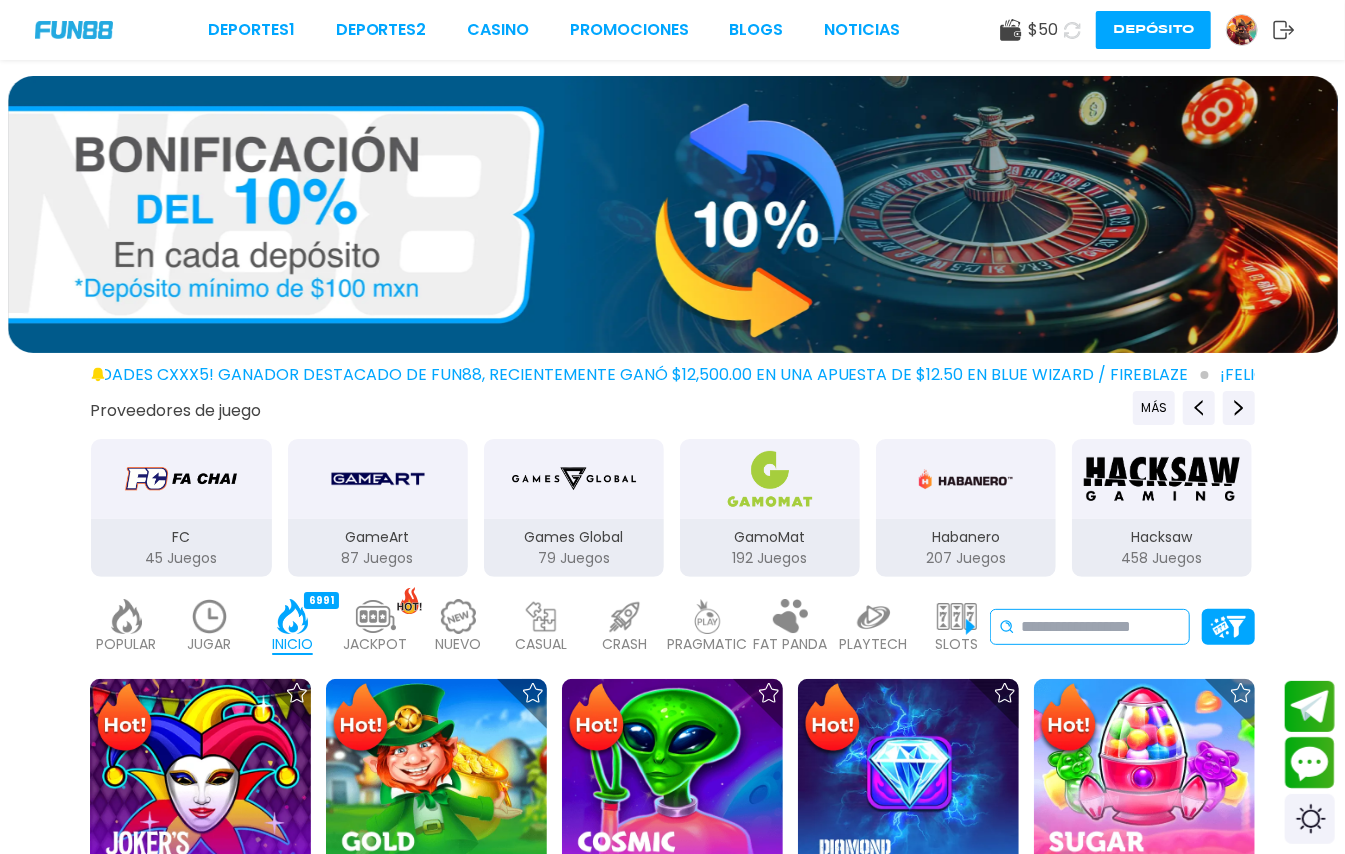 click at bounding box center [1101, 627] 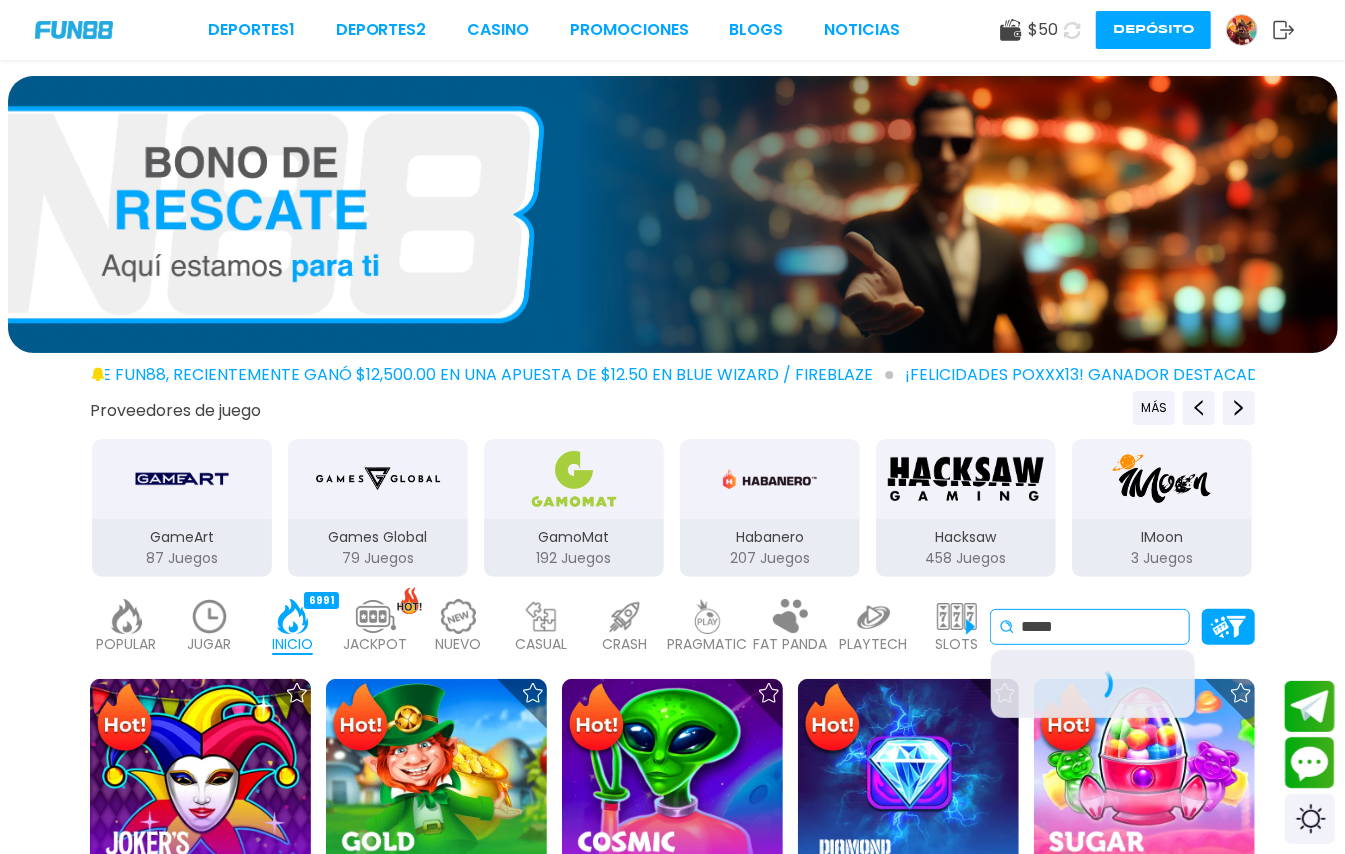 type on "*****" 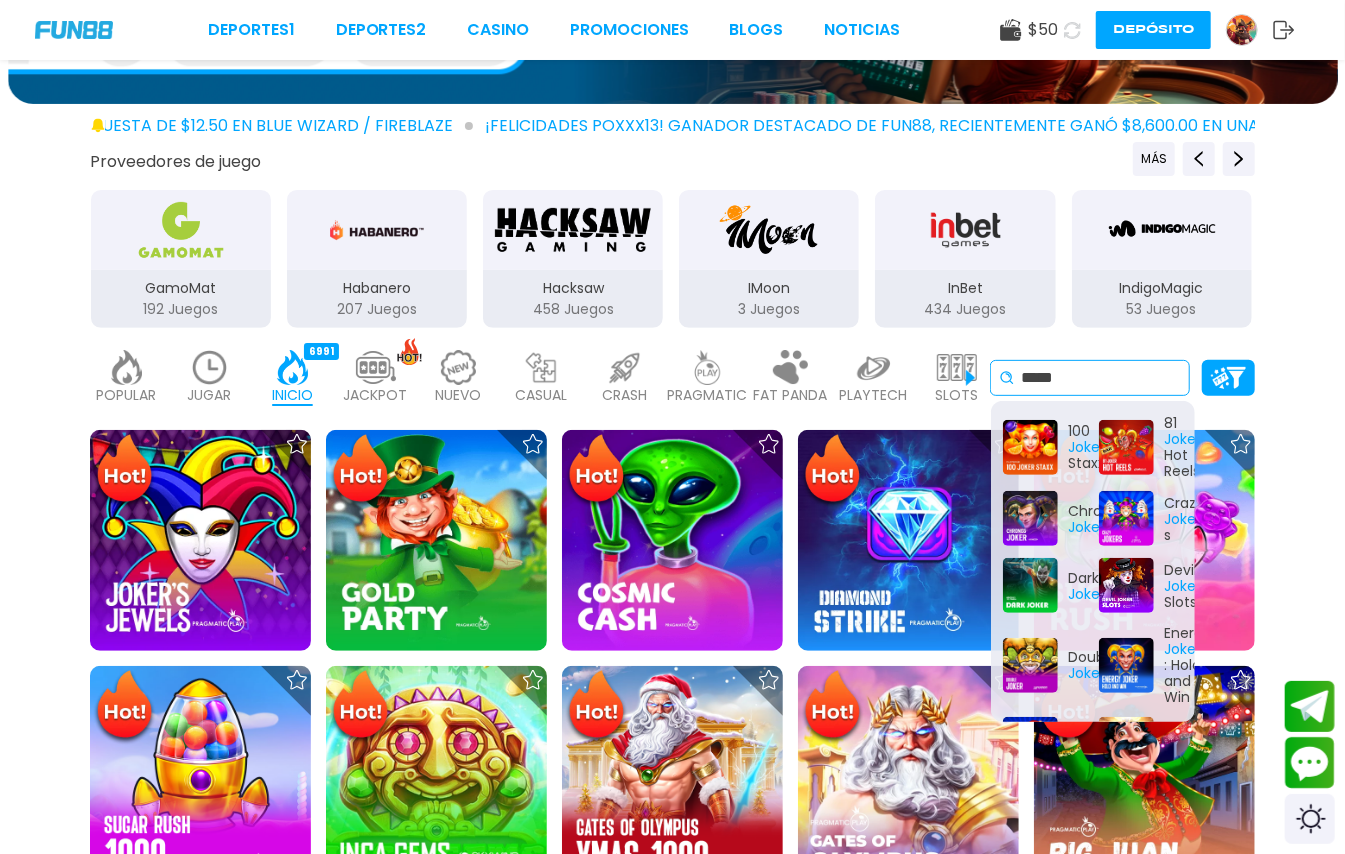 scroll, scrollTop: 266, scrollLeft: 0, axis: vertical 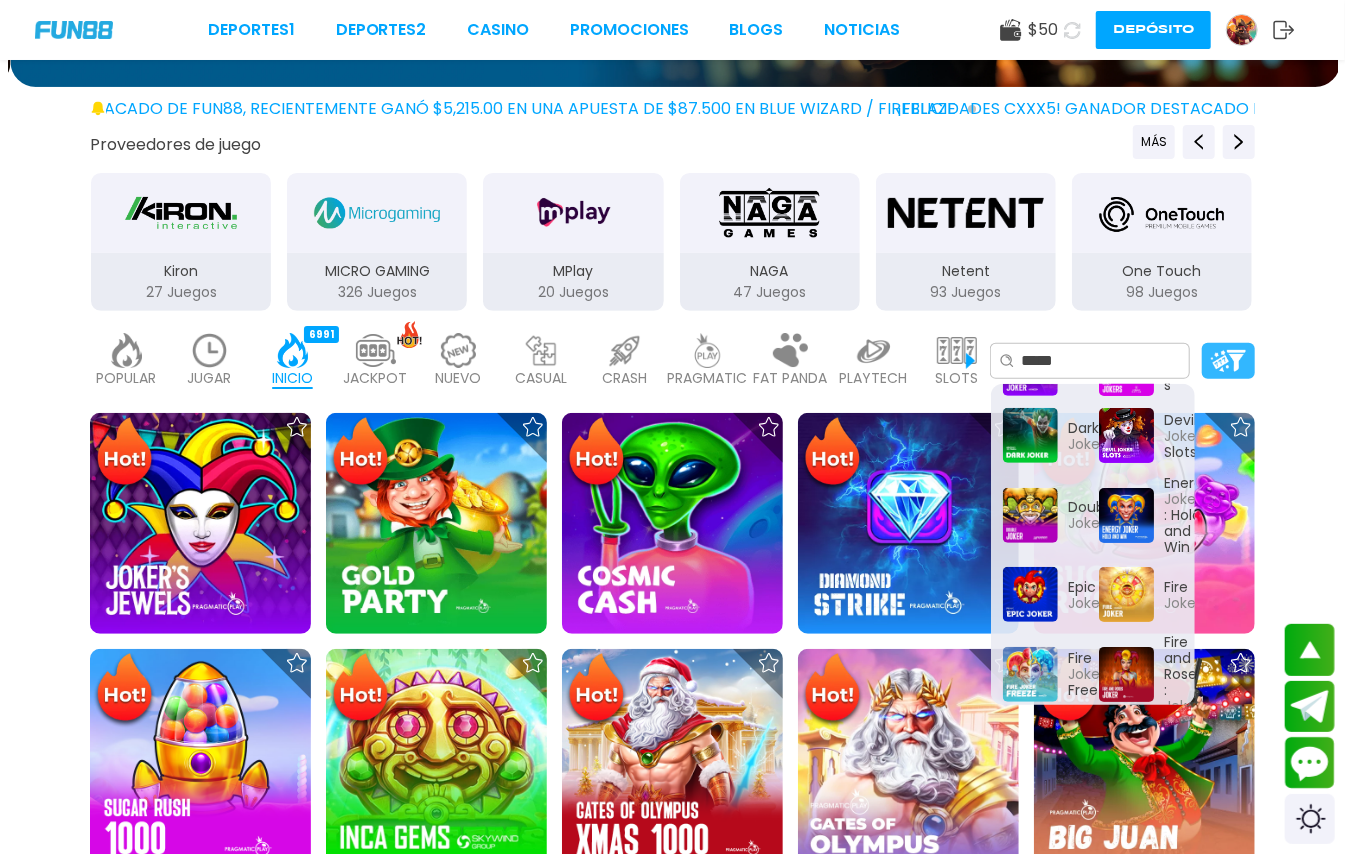 click at bounding box center [1228, 360] 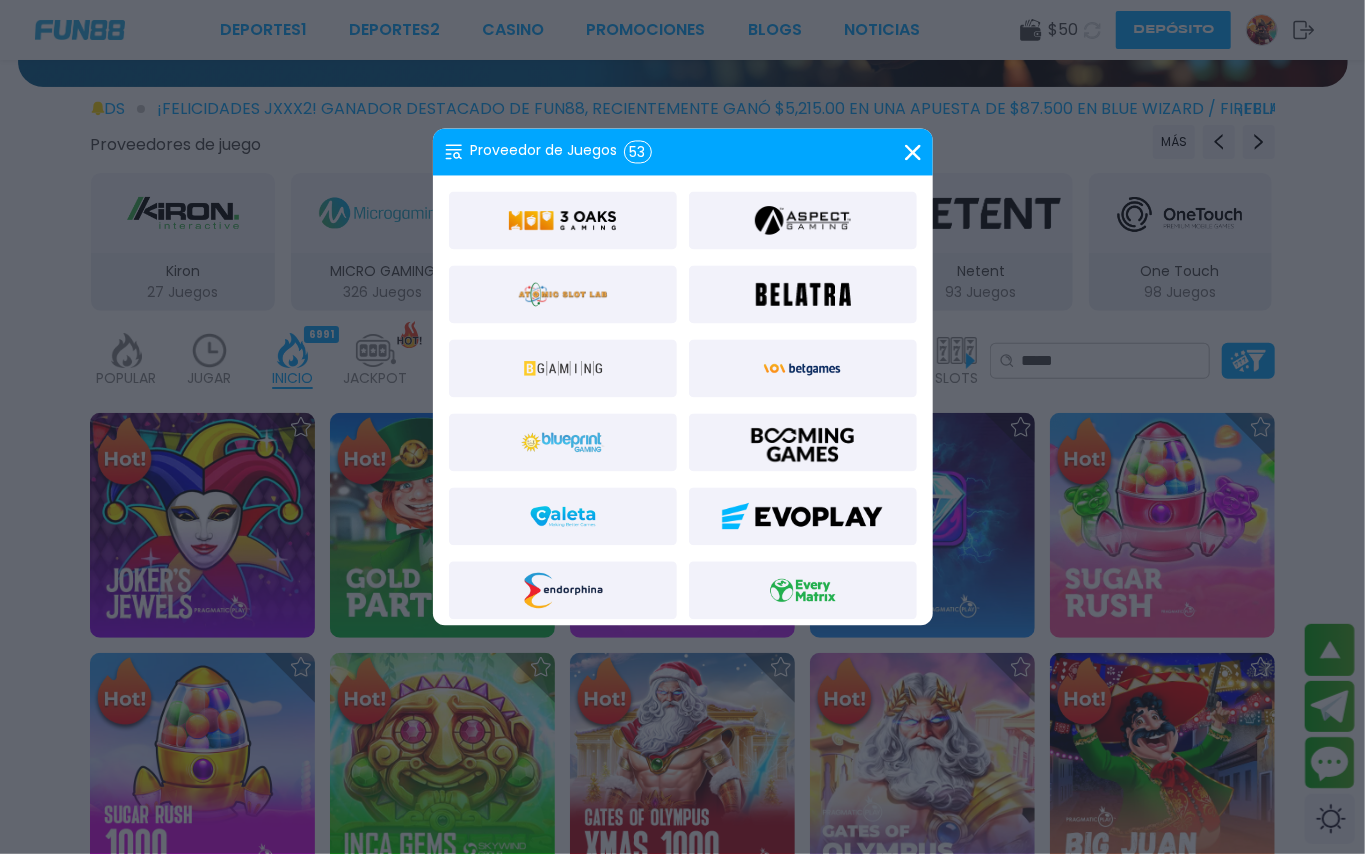 click at bounding box center (682, 427) 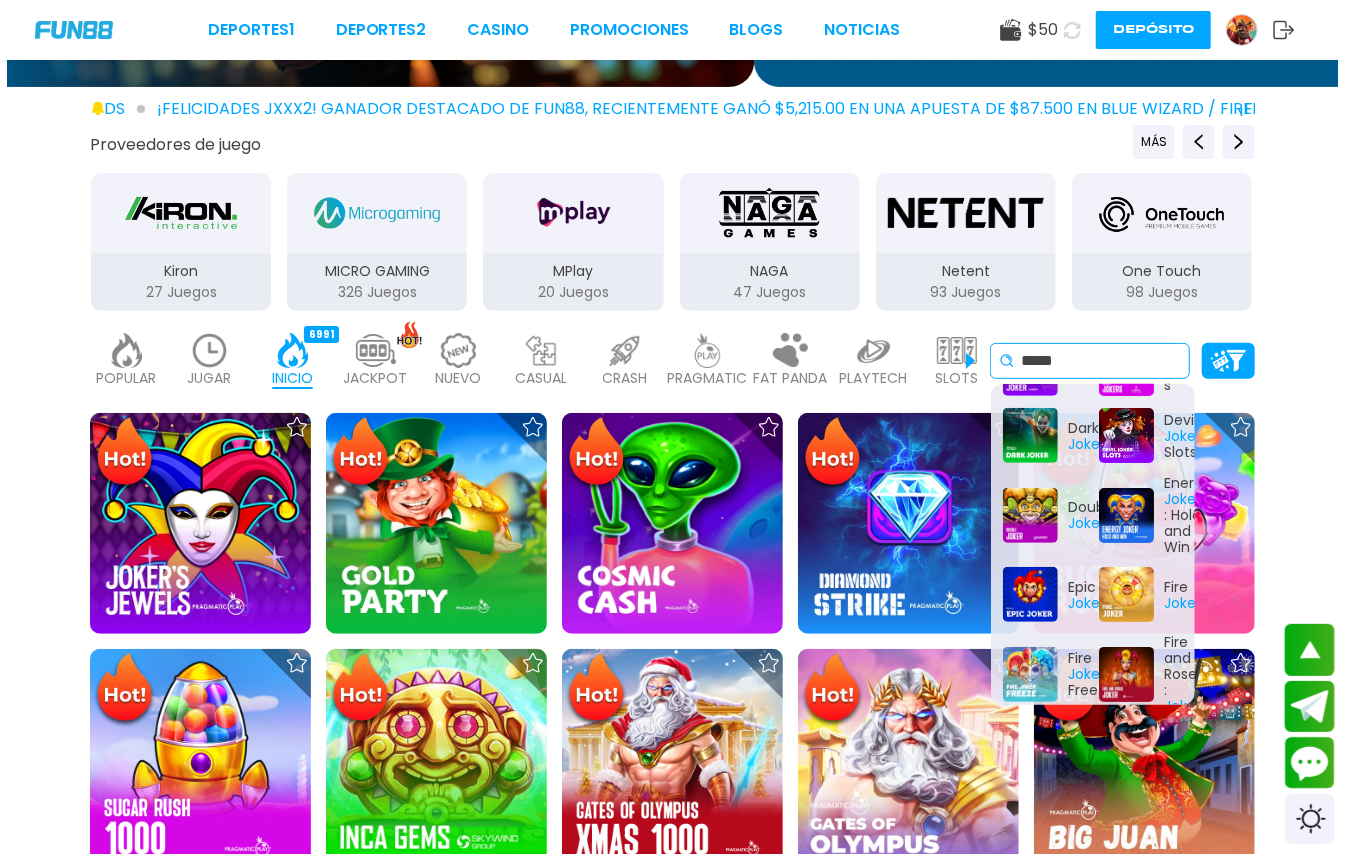 click on "*****" at bounding box center [1101, 361] 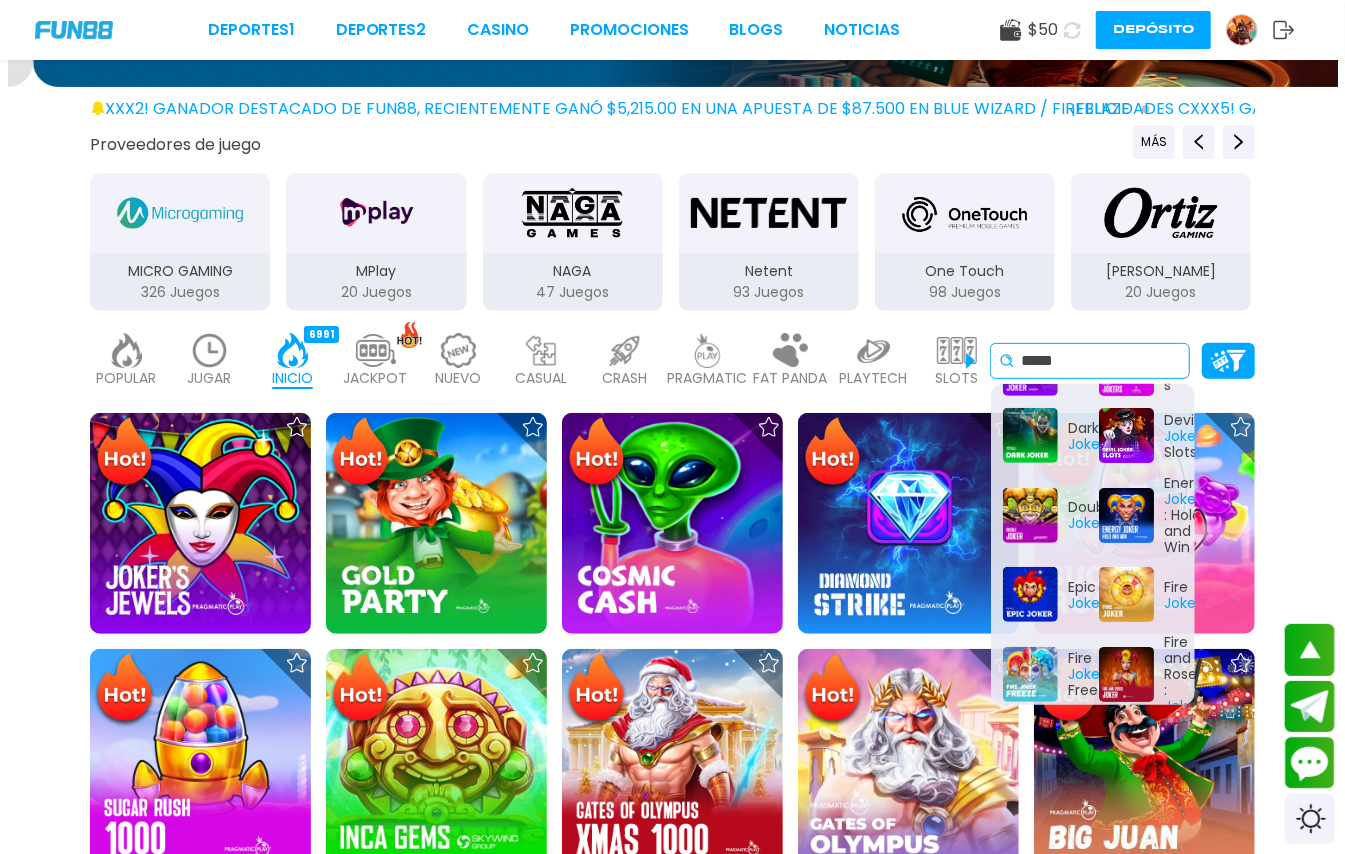 scroll, scrollTop: 0, scrollLeft: 0, axis: both 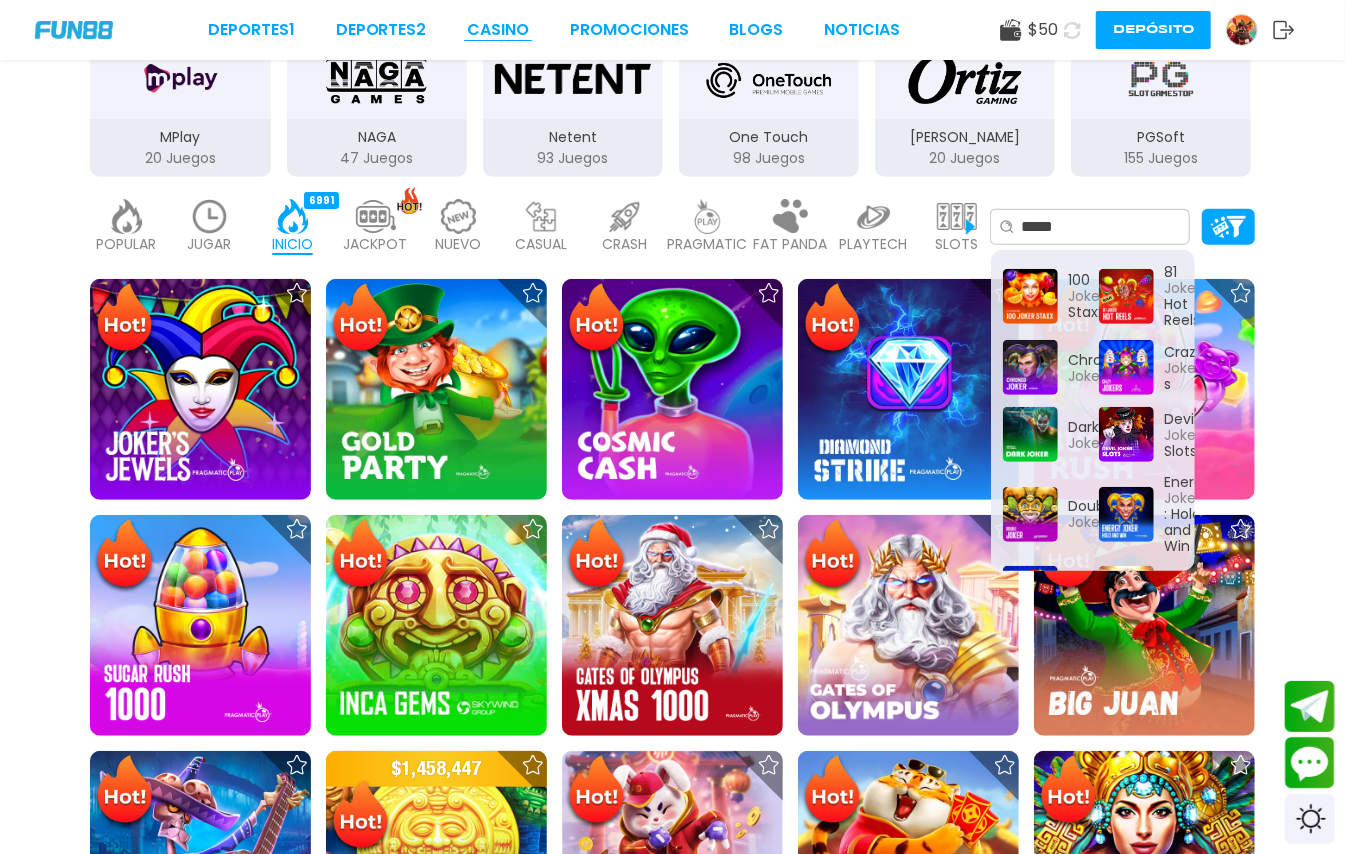 click on "CASINO" at bounding box center [498, 30] 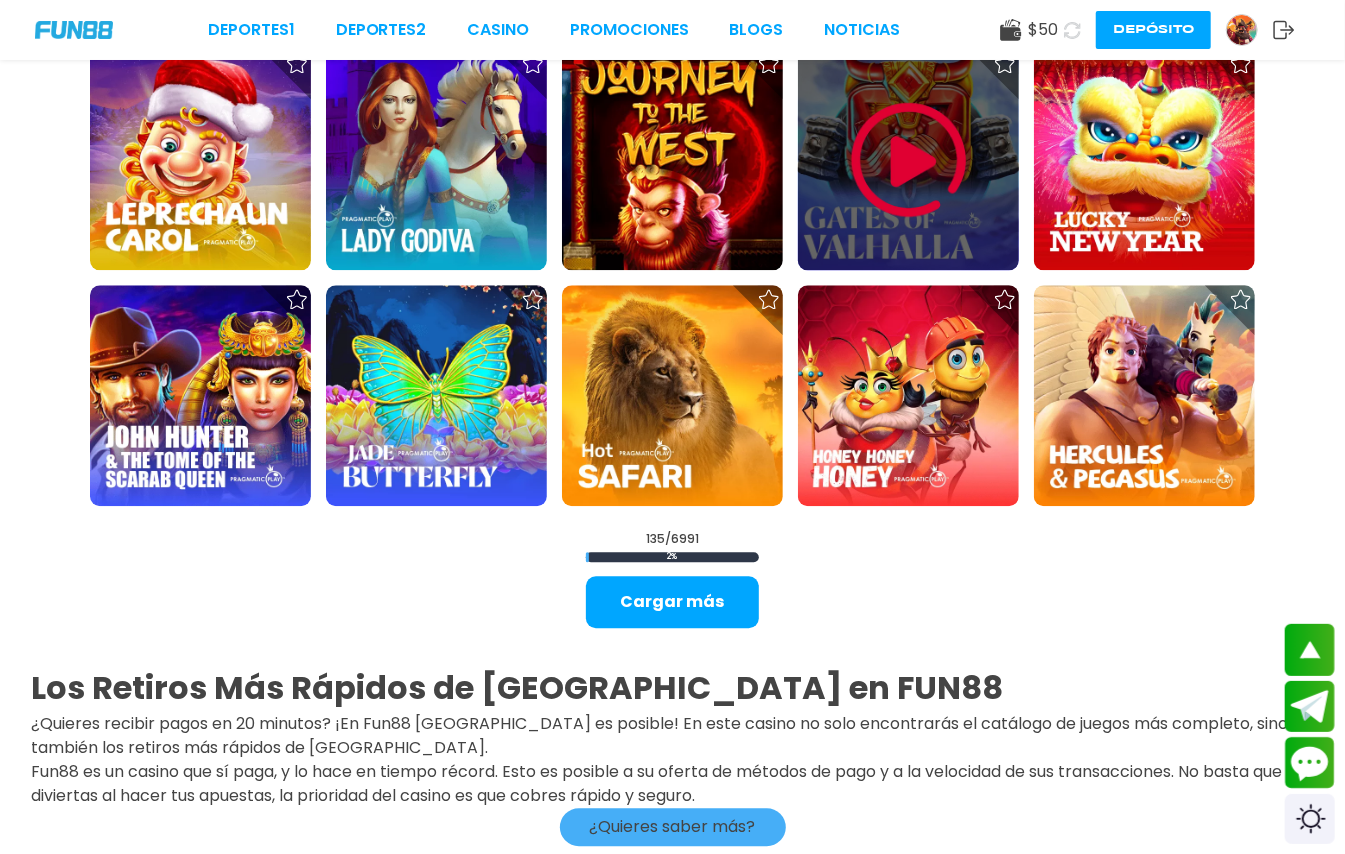 scroll, scrollTop: 6533, scrollLeft: 0, axis: vertical 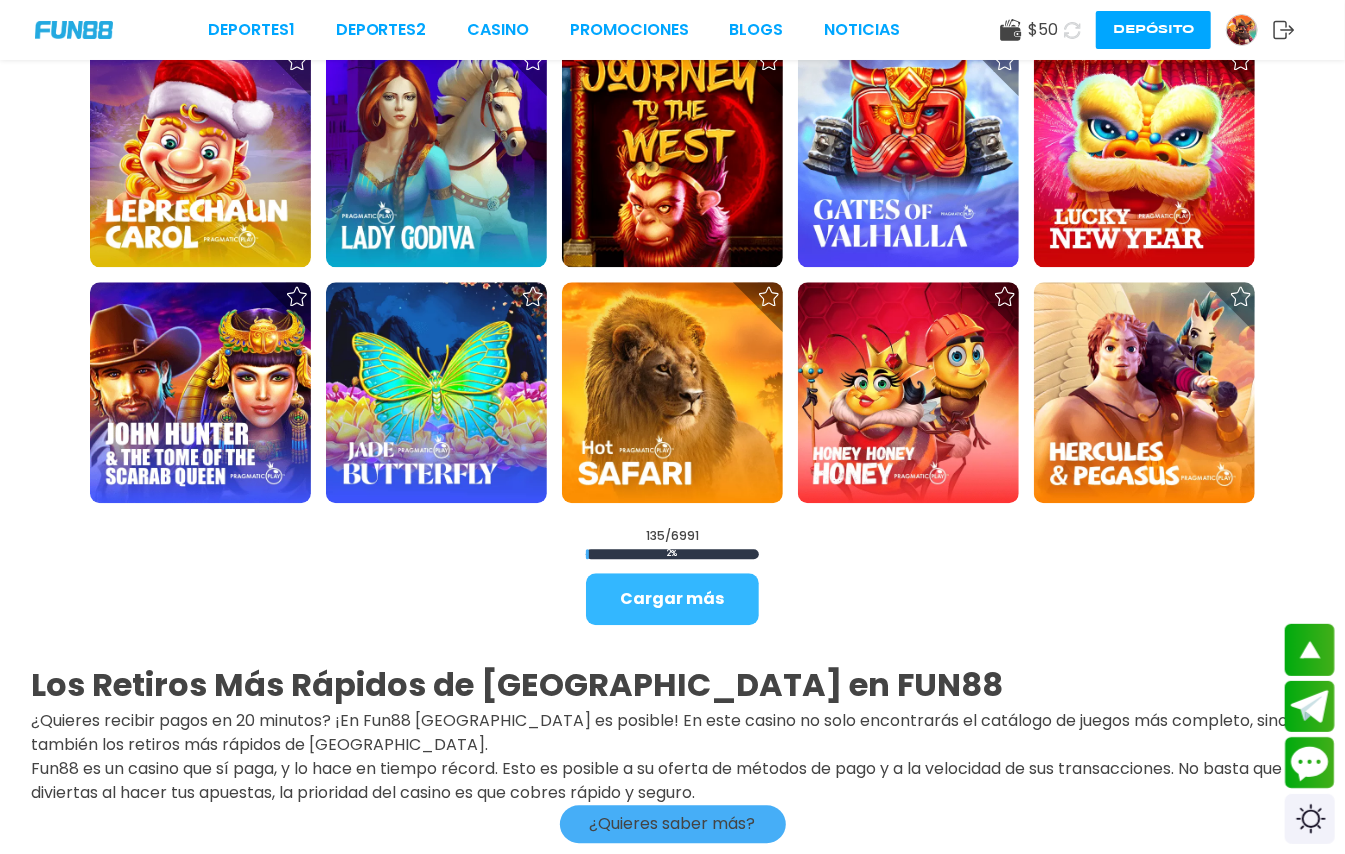 click on "Cargar más" at bounding box center [672, 599] 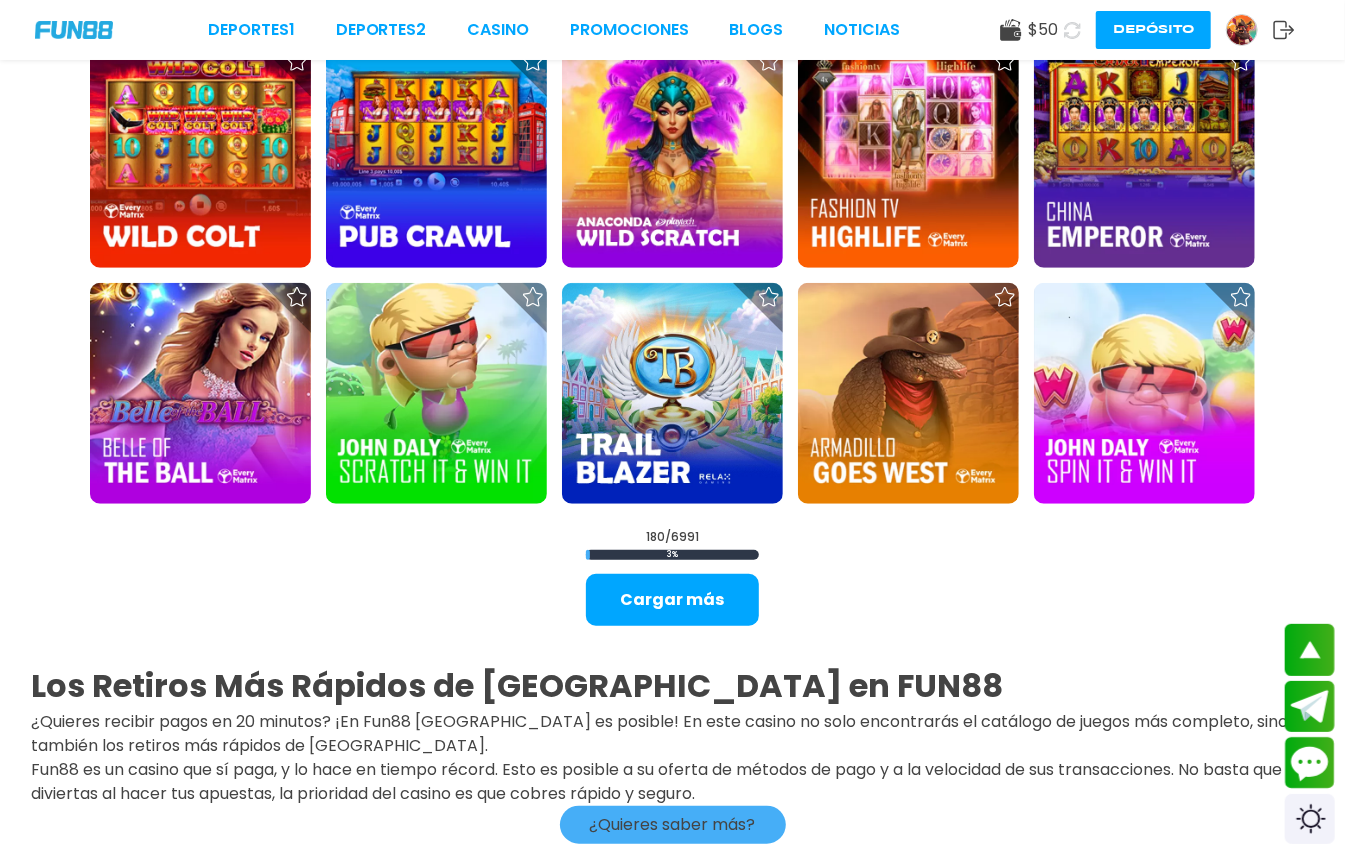scroll, scrollTop: 8666, scrollLeft: 0, axis: vertical 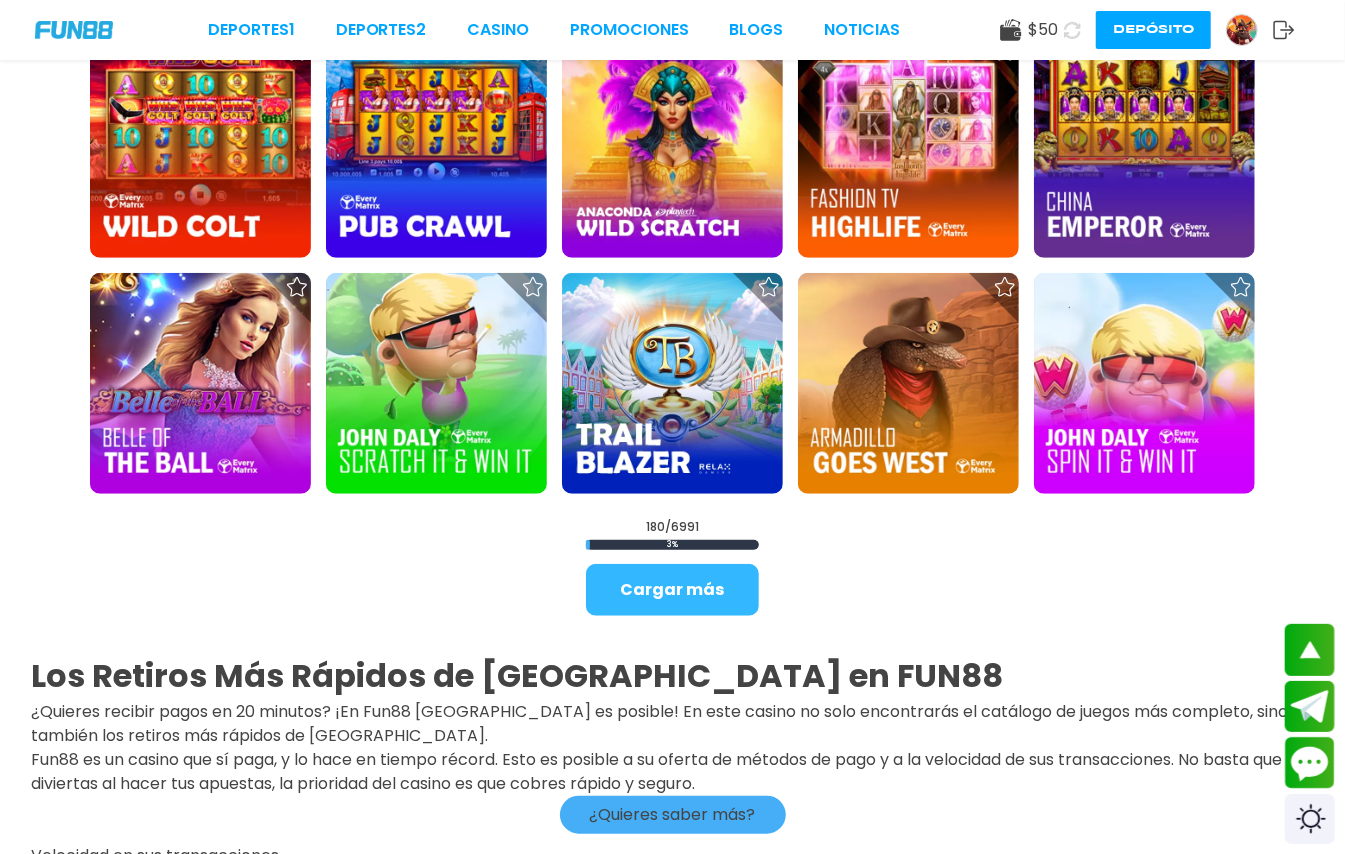 click on "Cargar más" at bounding box center [672, 590] 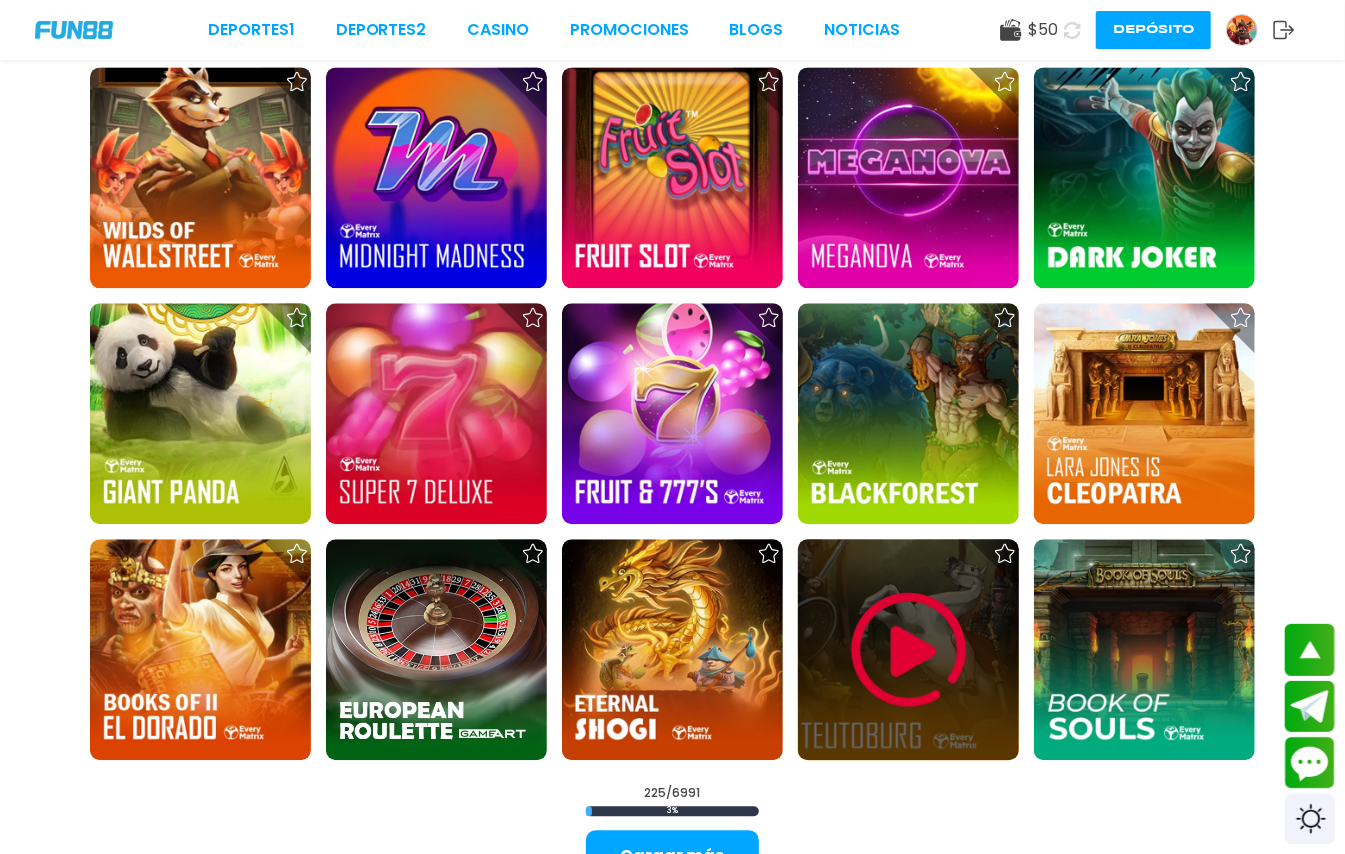 scroll, scrollTop: 10666, scrollLeft: 0, axis: vertical 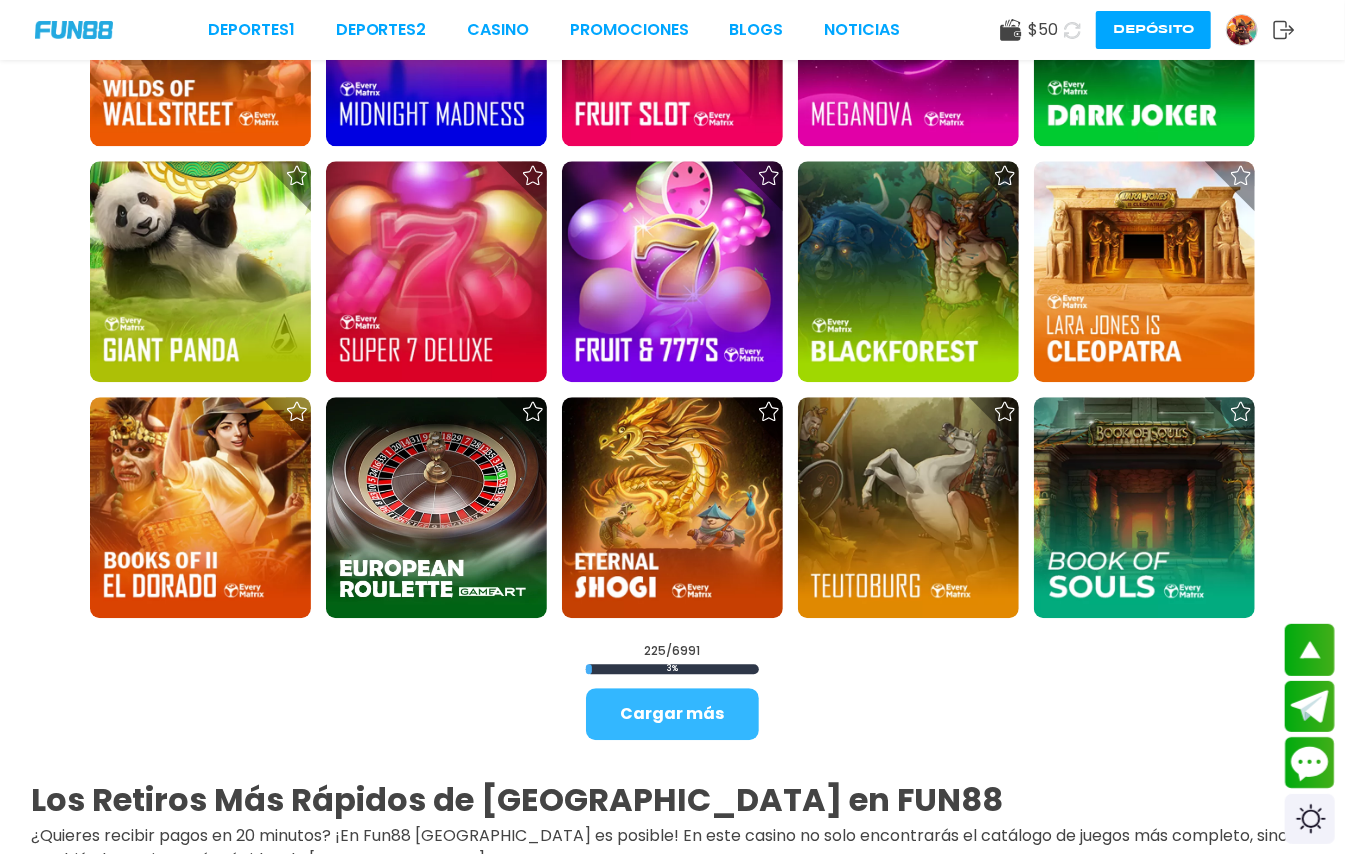 click on "Cargar más" at bounding box center [672, 714] 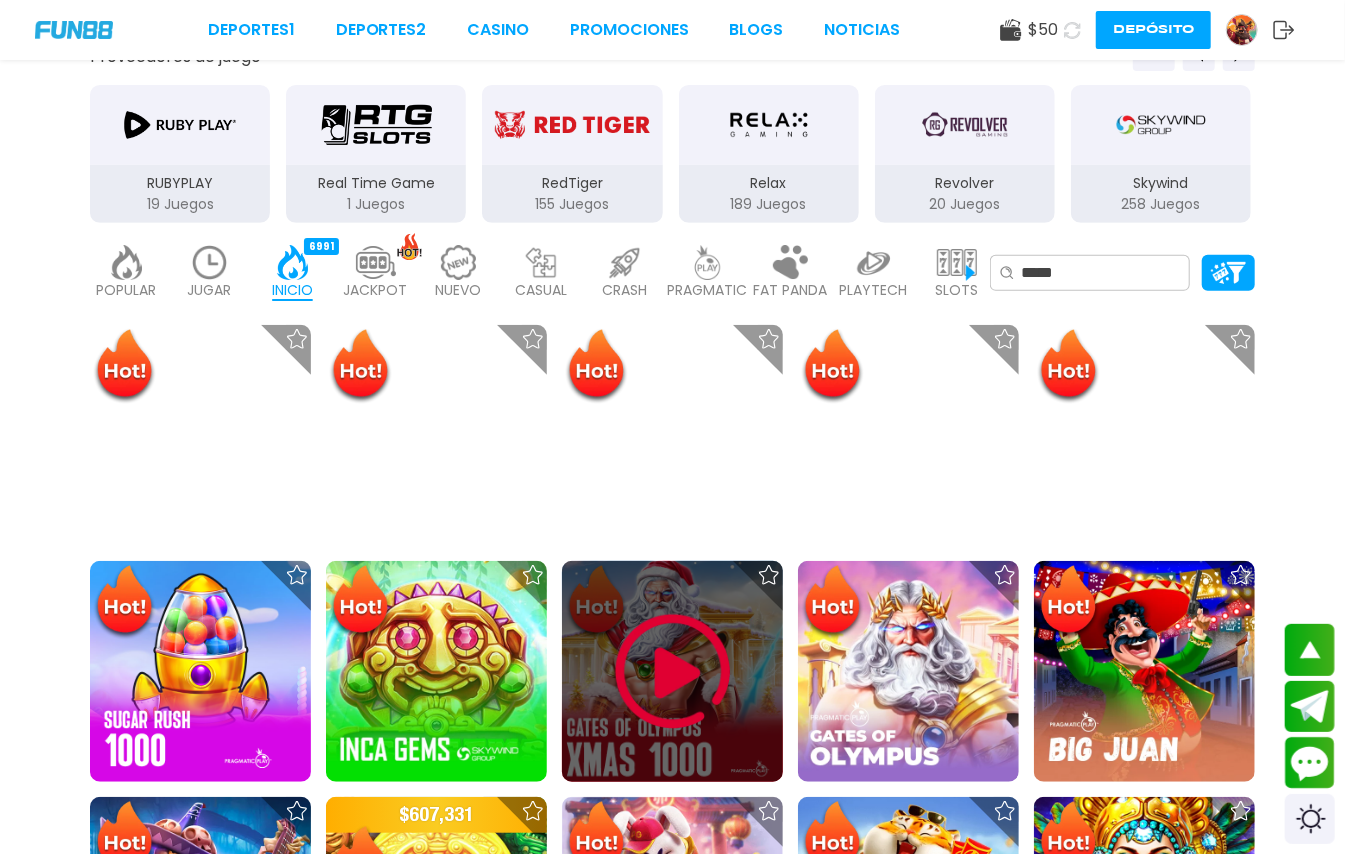 scroll, scrollTop: 0, scrollLeft: 0, axis: both 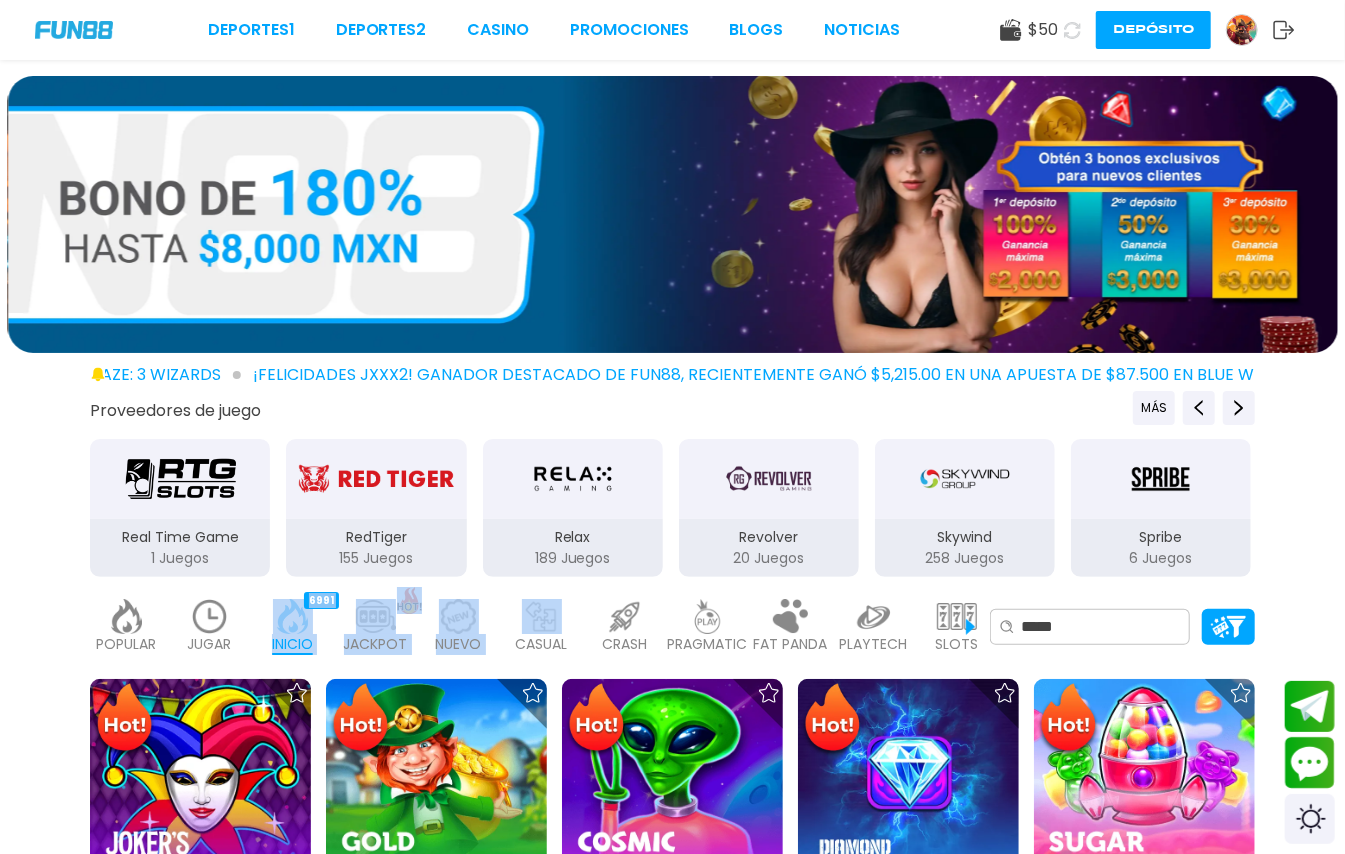 drag, startPoint x: 518, startPoint y: 632, endPoint x: 292, endPoint y: 622, distance: 226.22113 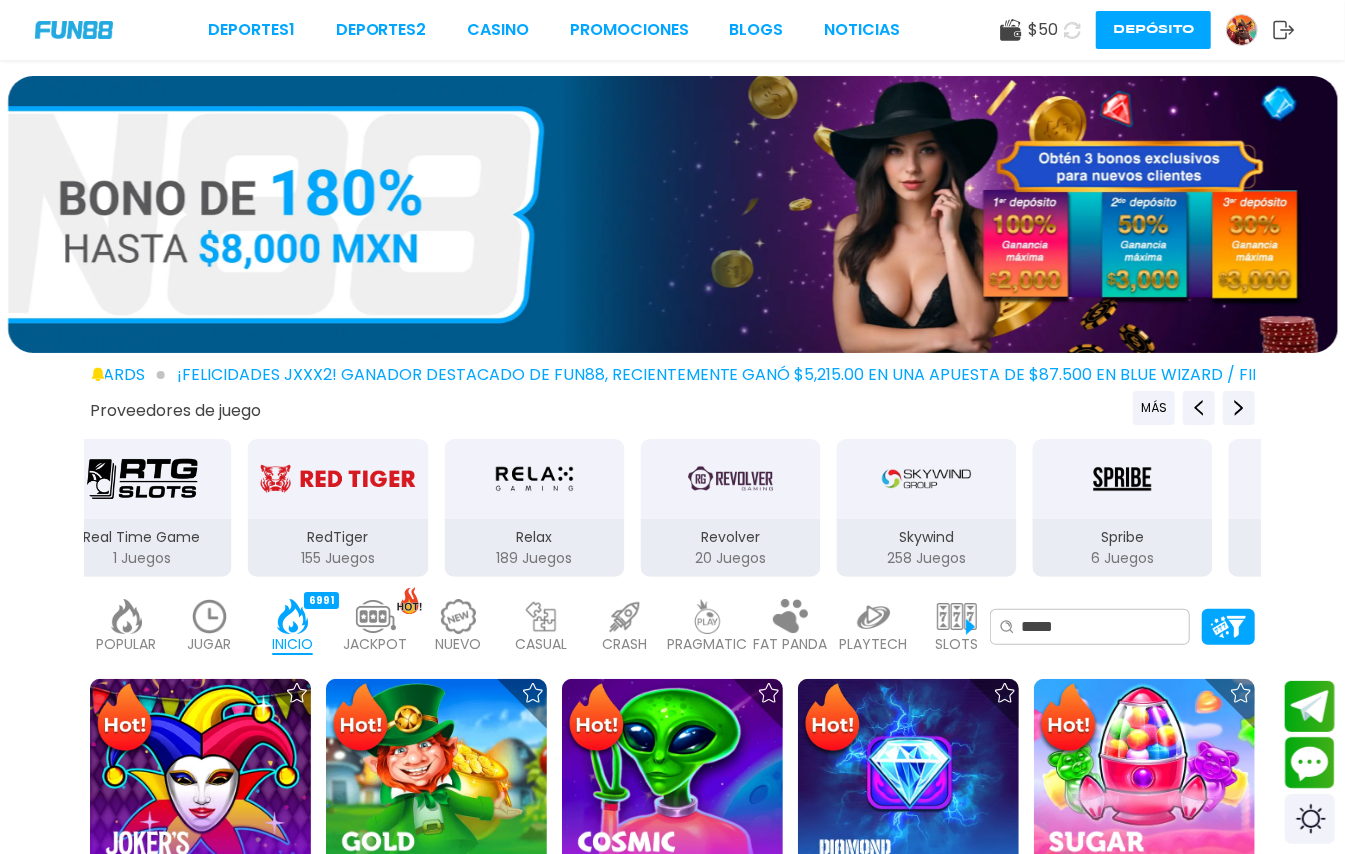 click on "Proveedores de juego MÁS 3Oaks 76   Juegos Aspect 1   Juegos Atomic 41   Juegos BELATRA GAMES 53   Juegos BGaming 162   Juegos Betgames 9   Juegos BluePrint 106   Juegos Booming Games 109   Juegos Caleta 114   Juegos EVOPLAY 211   Juegos Endorphina 168   Juegos Everymatrix 130   Juegos Evolution 339   Juegos Expanse 47   Juegos Ezugi 95   Juegos FC 45   Juegos GameArt 87   Juegos Games Global 79   Juegos GamoMat 192   Juegos Habanero 207   Juegos Hacksaw 458   Juegos IMoon 3   Juegos InBet 434   Juegos IndigoMagic 53   Juegos JiLi 168   Juegos Kalamba 111   Juegos Kiron 27   Juegos MICRO GAMING 326   Juegos MPlay 20   Juegos NAGA 47   Juegos Netent 93   Juegos One Touch 98   Juegos Ortiz Gaming 20   Juegos PGSoft 155   Juegos Play'N'GO 281   Juegos PlayStar 77   Juegos Playson 84   Juegos Playtech 486   Juegos PragmaticPlay 569   Juegos RUBYPLAY 19   Juegos Real Time Game 1   Juegos RedTiger 155   Juegos Relax 189   Juegos Revolver 20   Juegos Skywind 258   Juegos Spribe 6   Juegos SuperSpade 17   Juegos TVB" at bounding box center [672, 485] 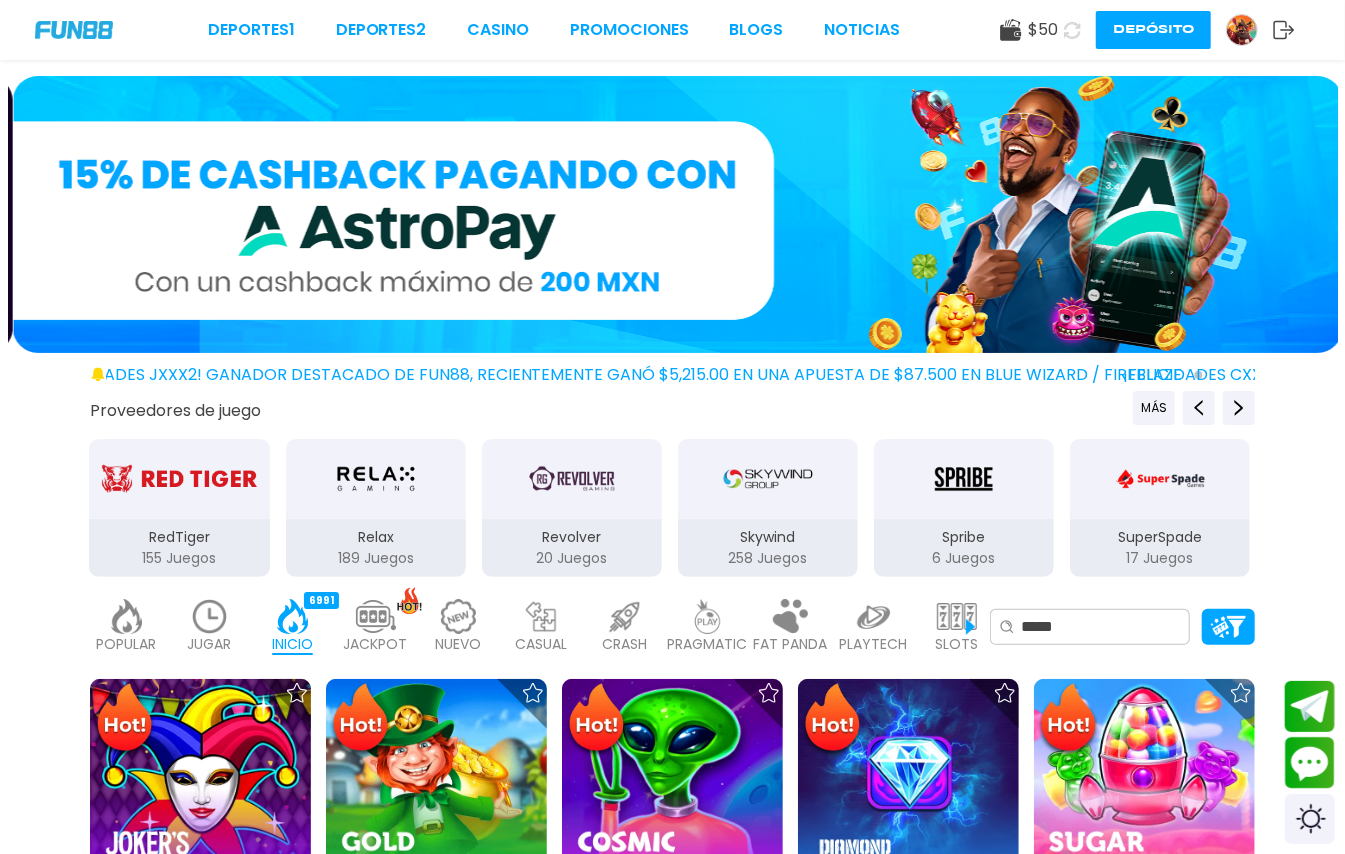 click at bounding box center [791, 616] 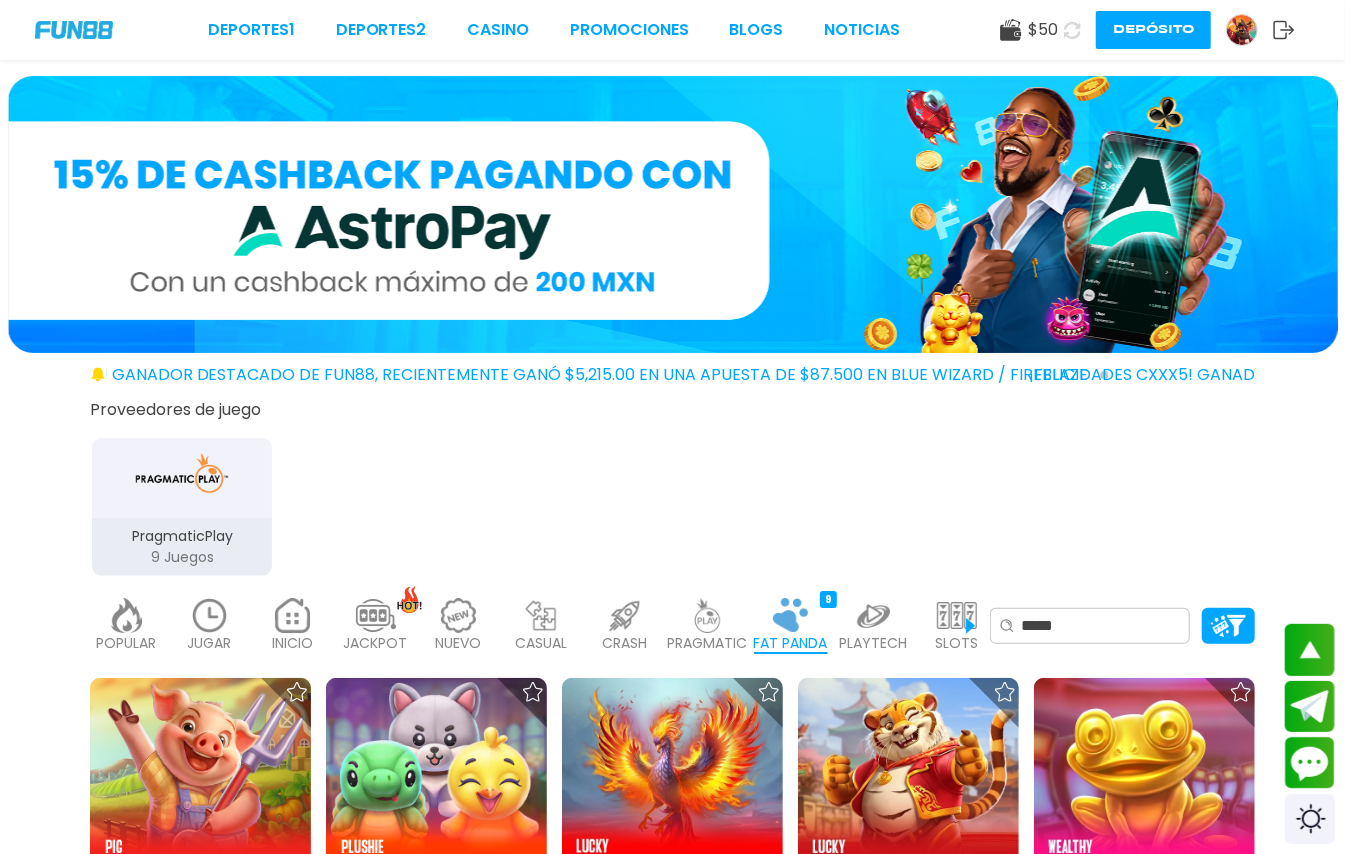 scroll, scrollTop: 400, scrollLeft: 0, axis: vertical 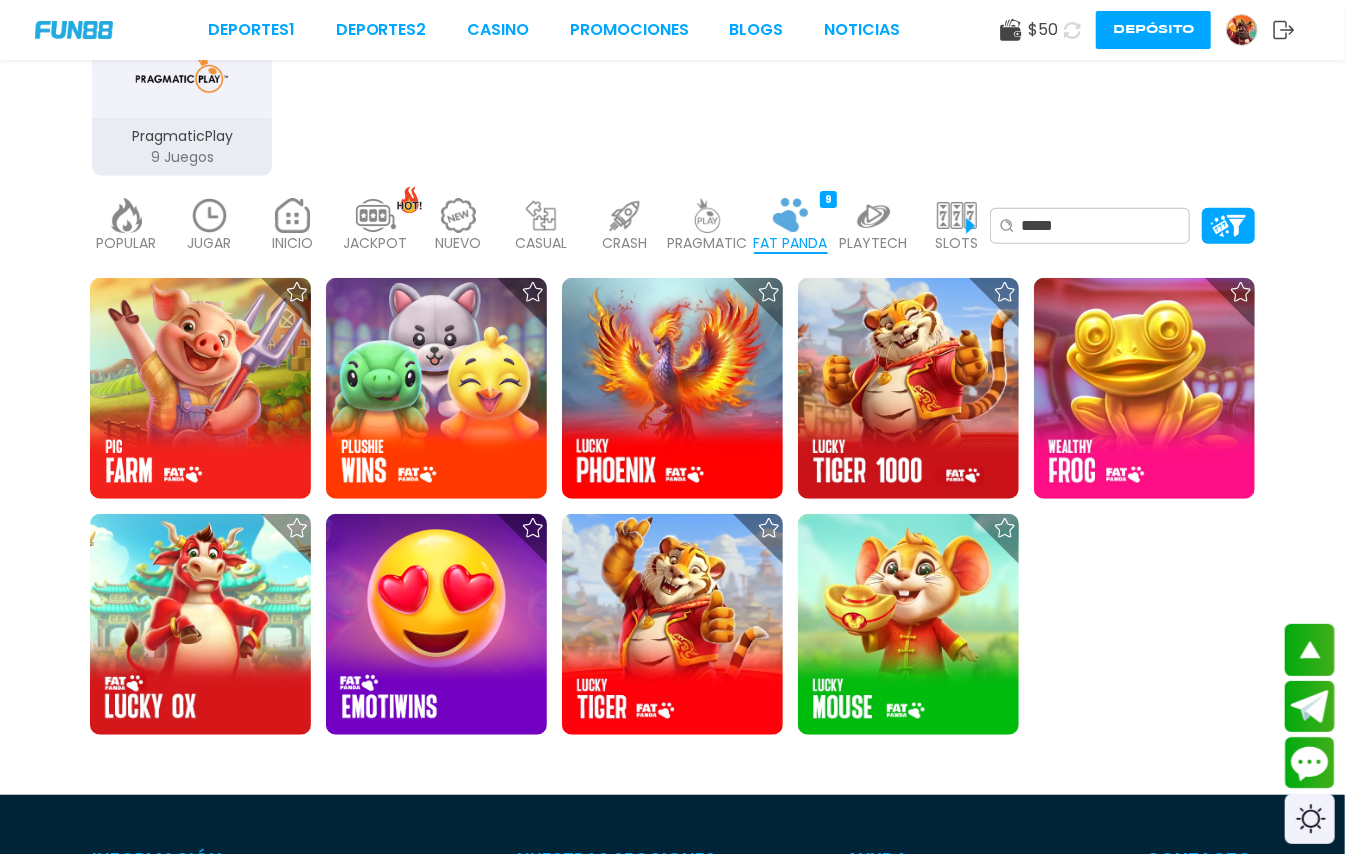 click at bounding box center [957, 215] 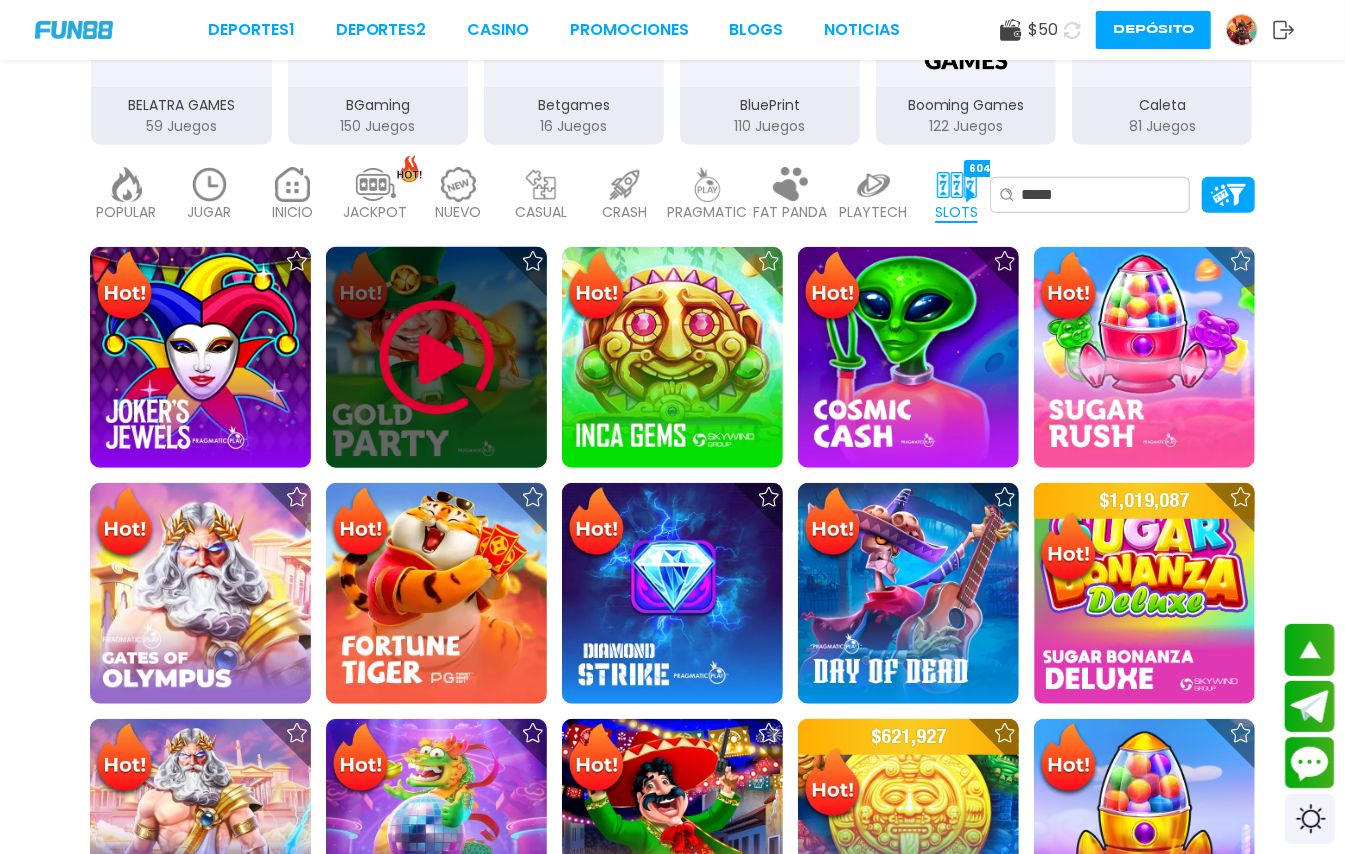 scroll, scrollTop: 400, scrollLeft: 0, axis: vertical 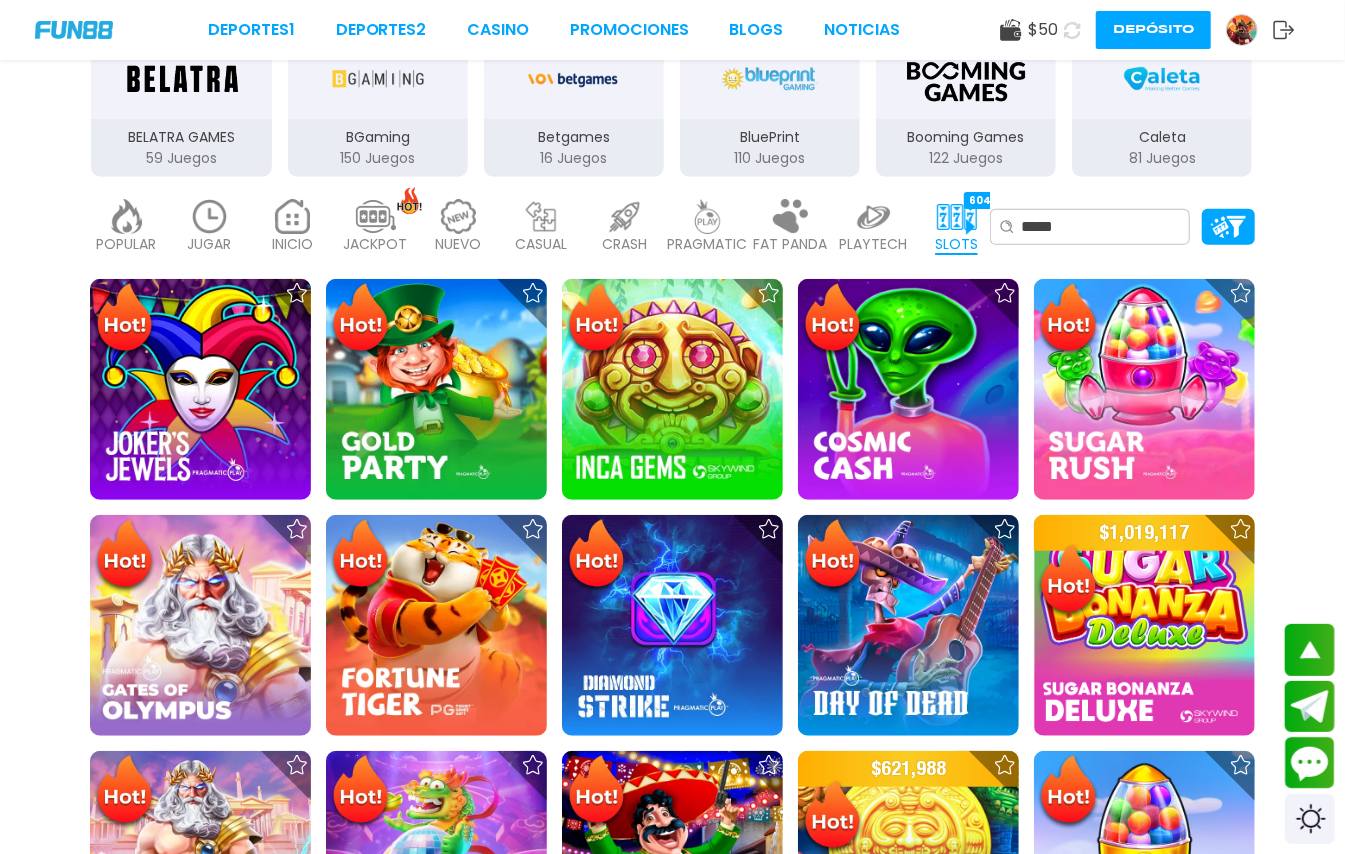 click at bounding box center [293, 216] 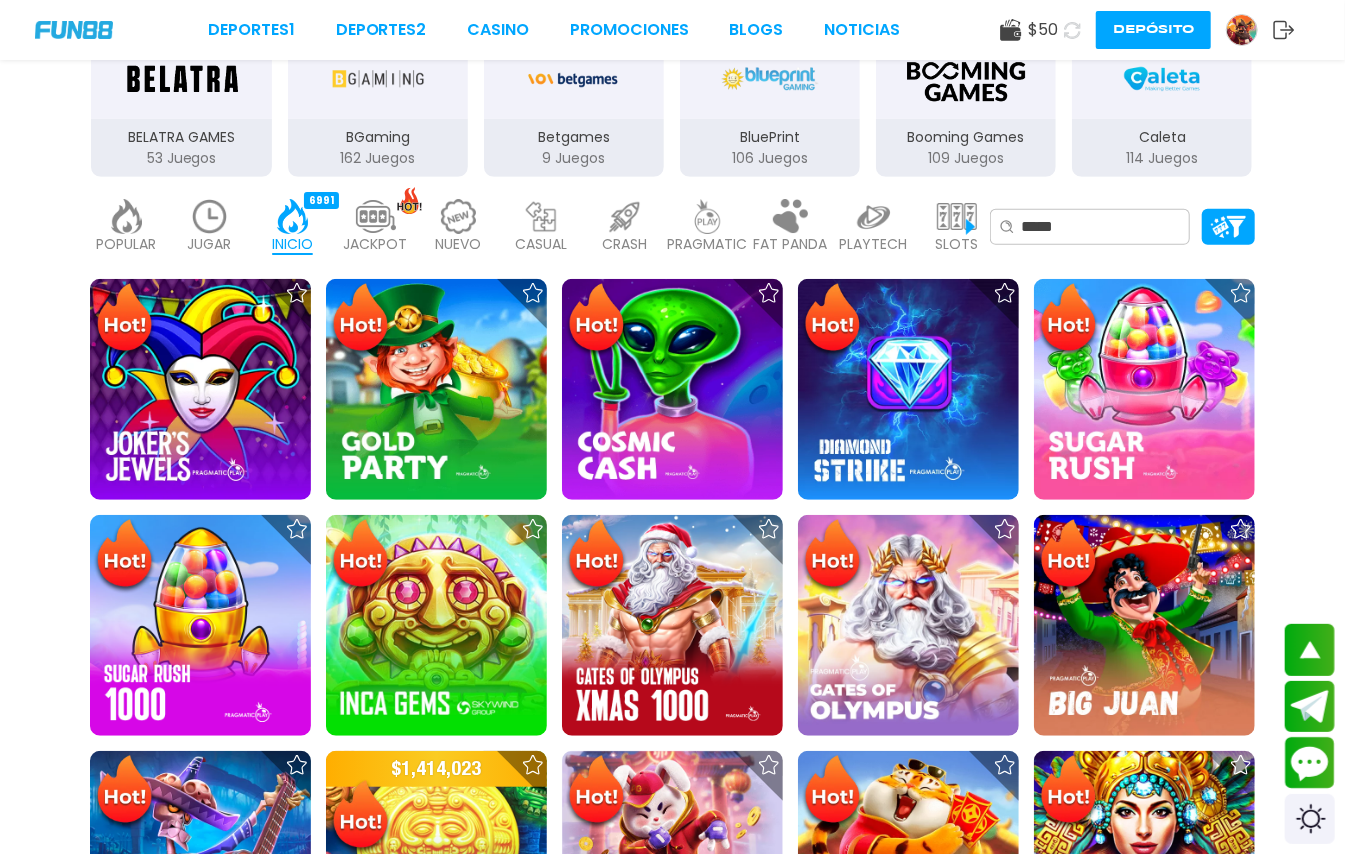 click at bounding box center (376, 216) 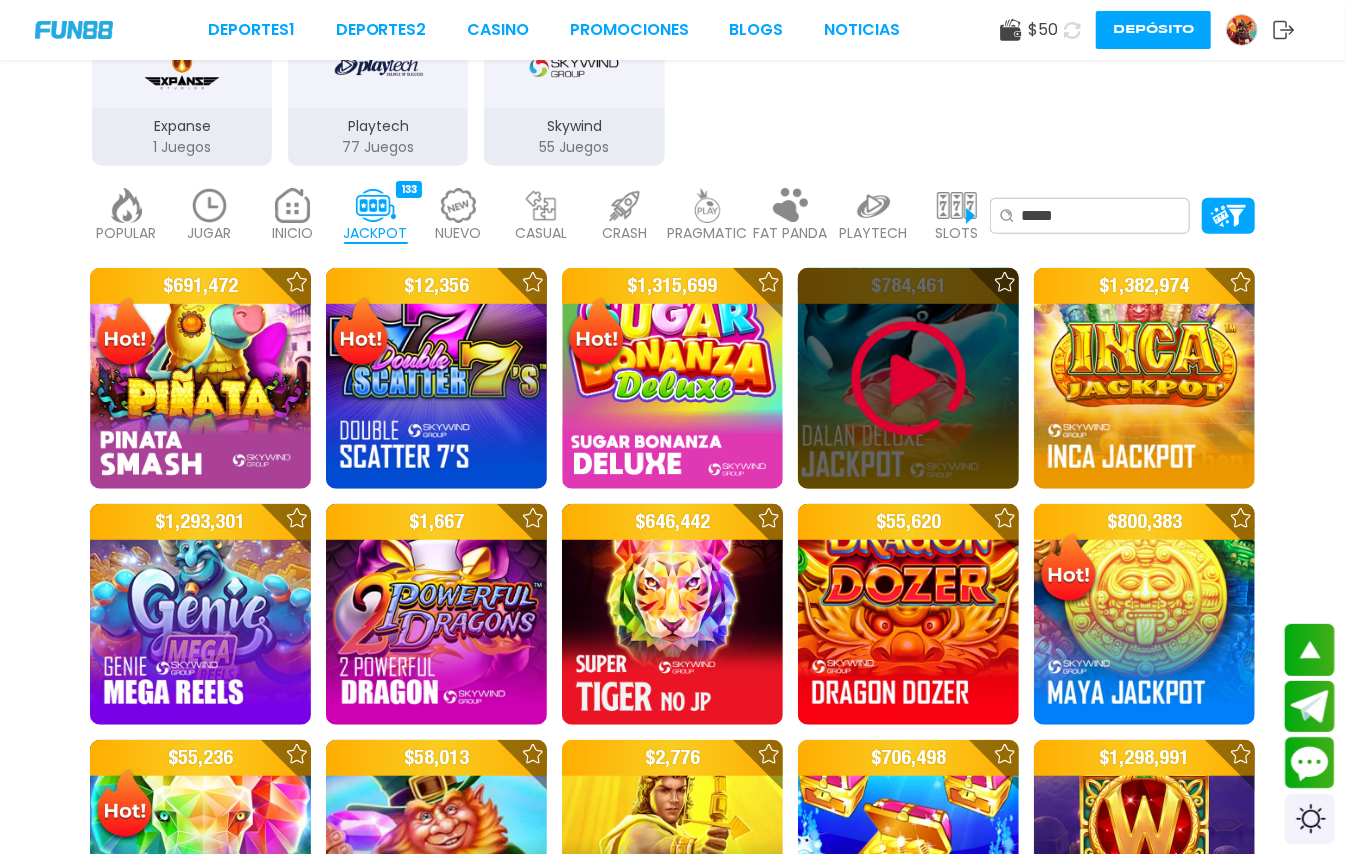 scroll, scrollTop: 400, scrollLeft: 0, axis: vertical 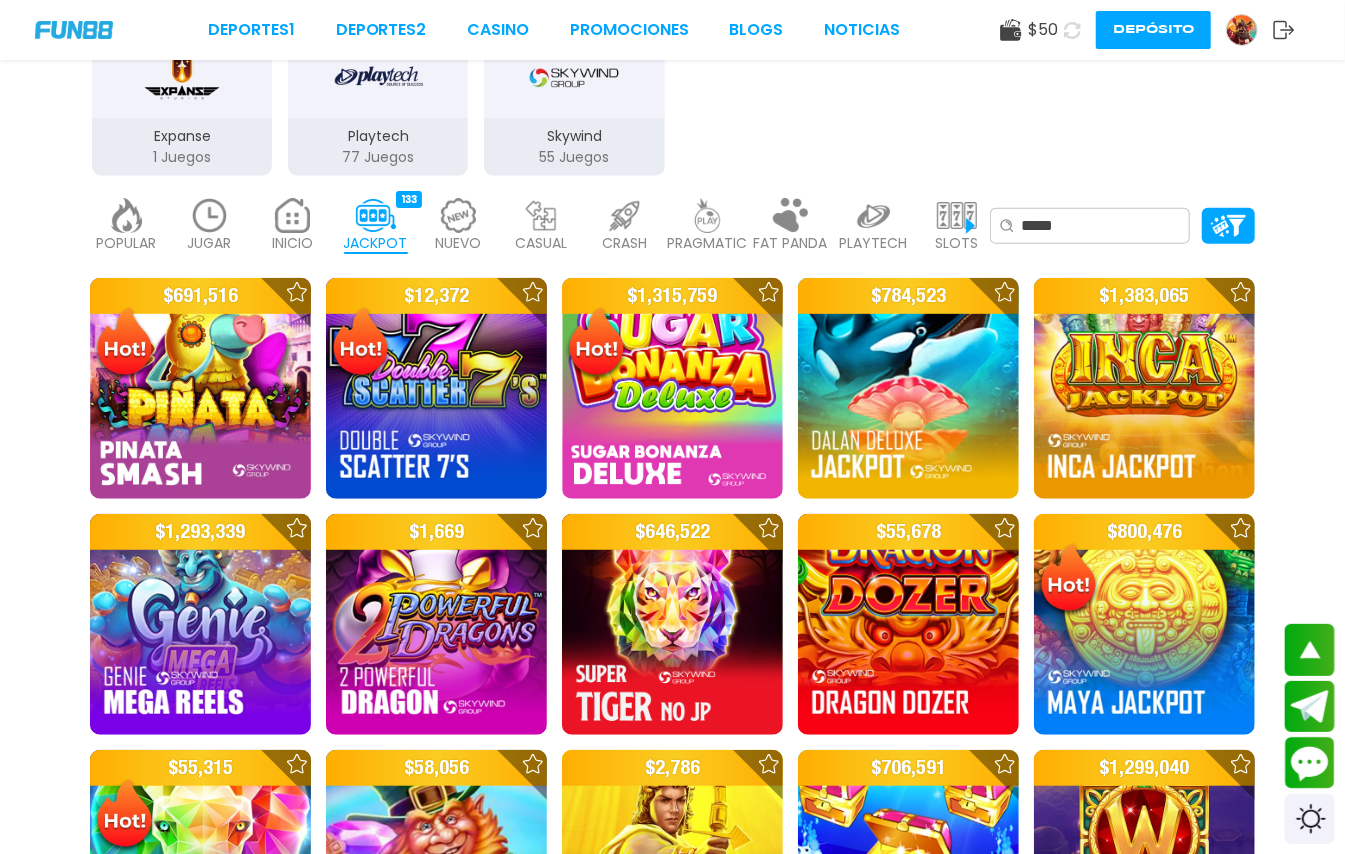 click at bounding box center [708, 215] 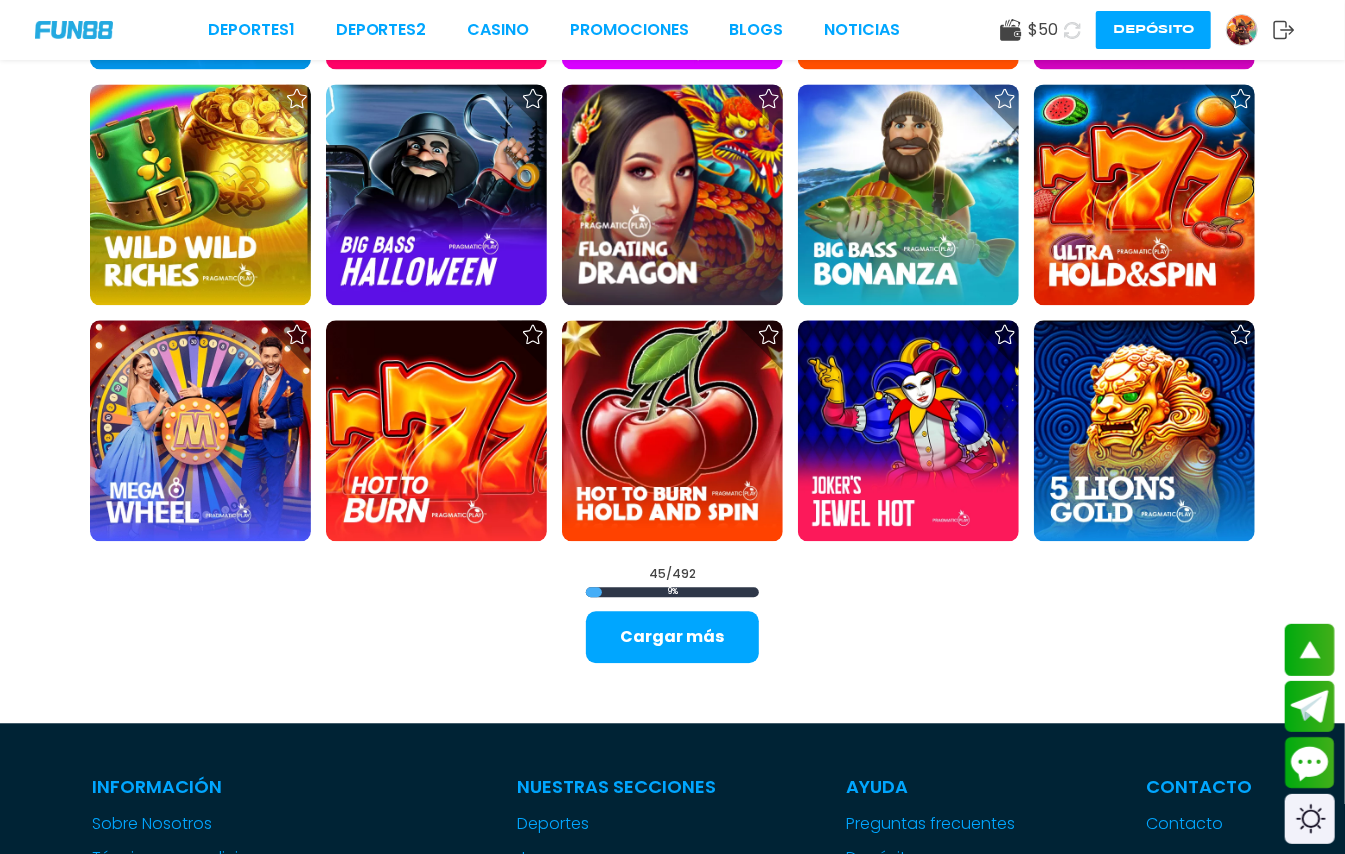 scroll, scrollTop: 2266, scrollLeft: 0, axis: vertical 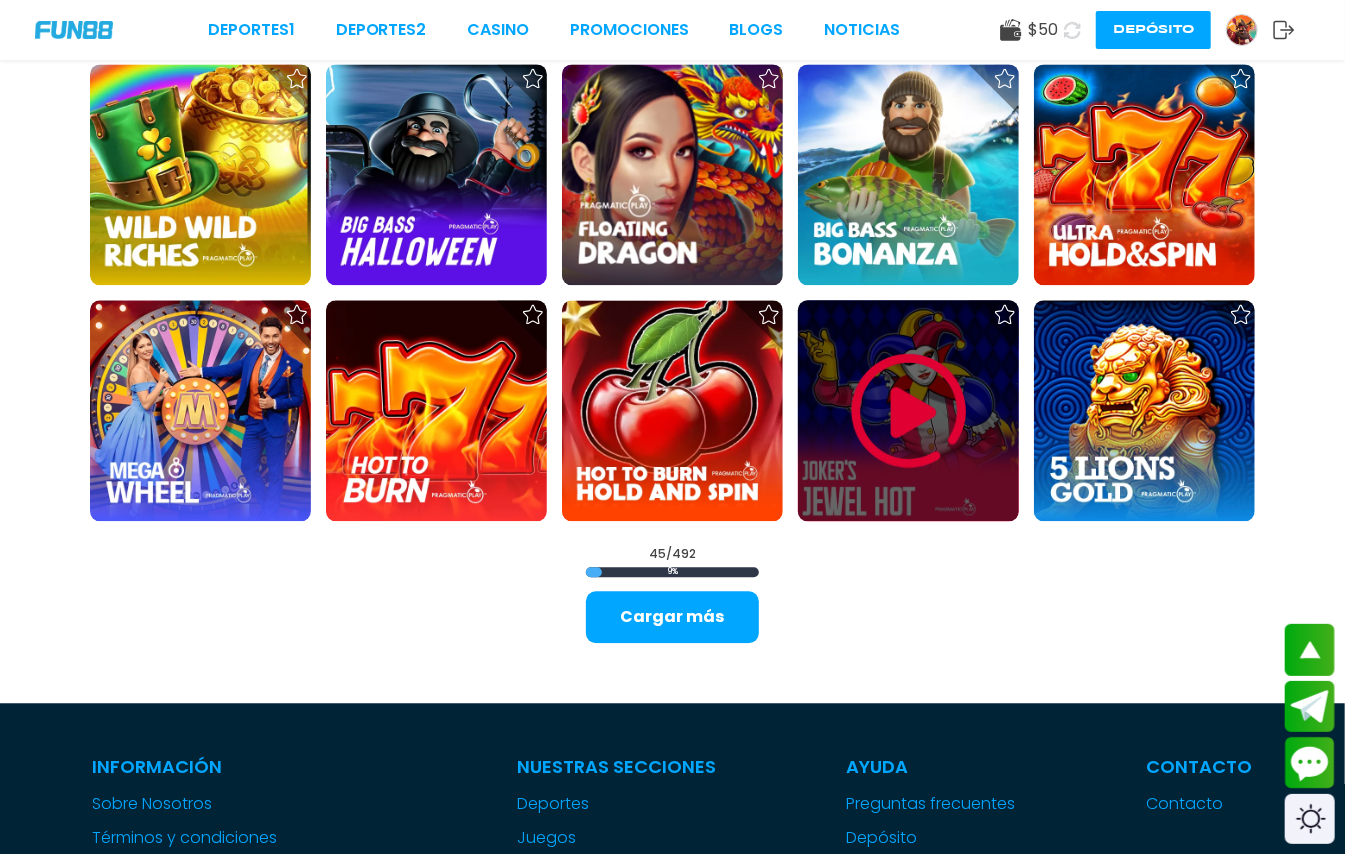 click at bounding box center [909, 411] 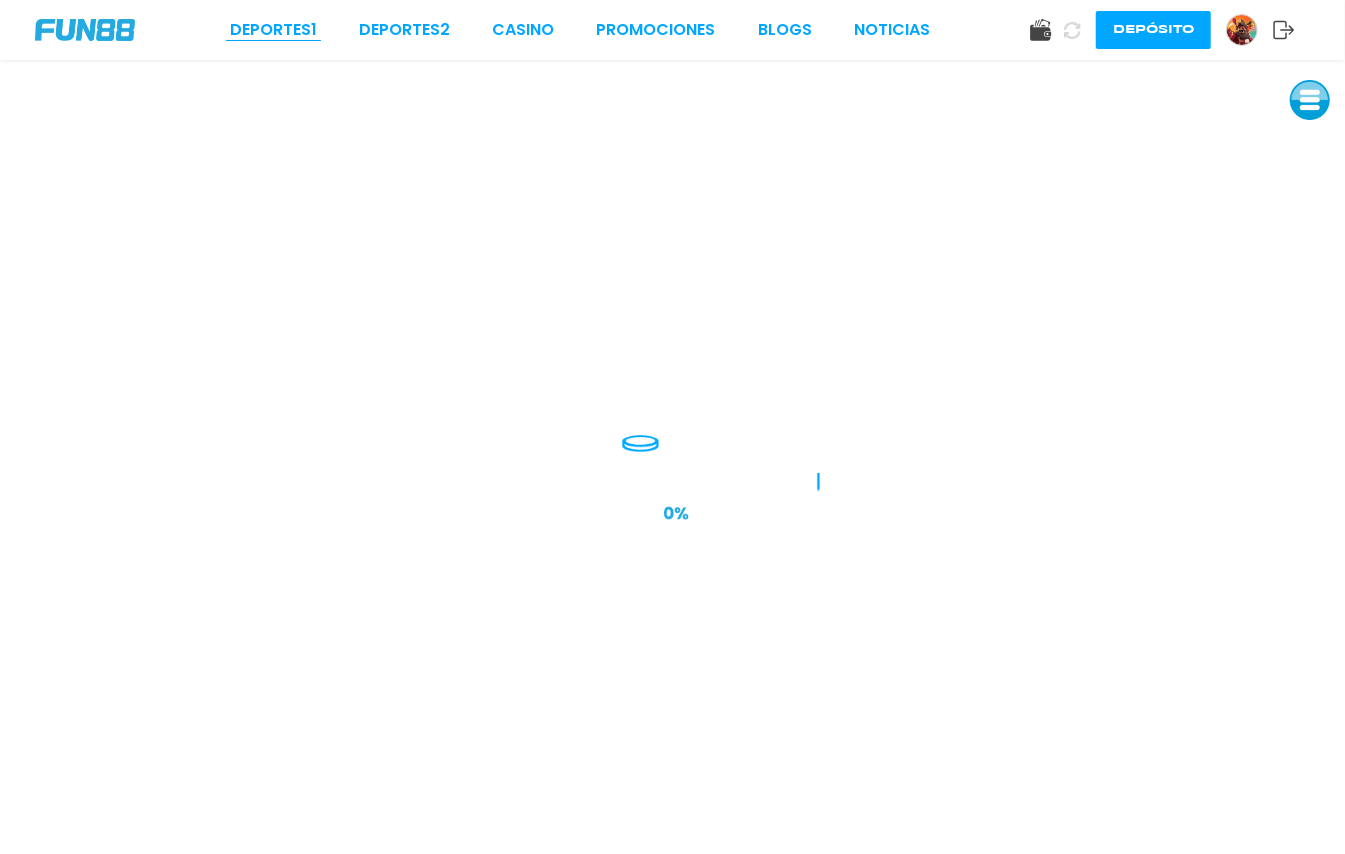 scroll, scrollTop: 0, scrollLeft: 0, axis: both 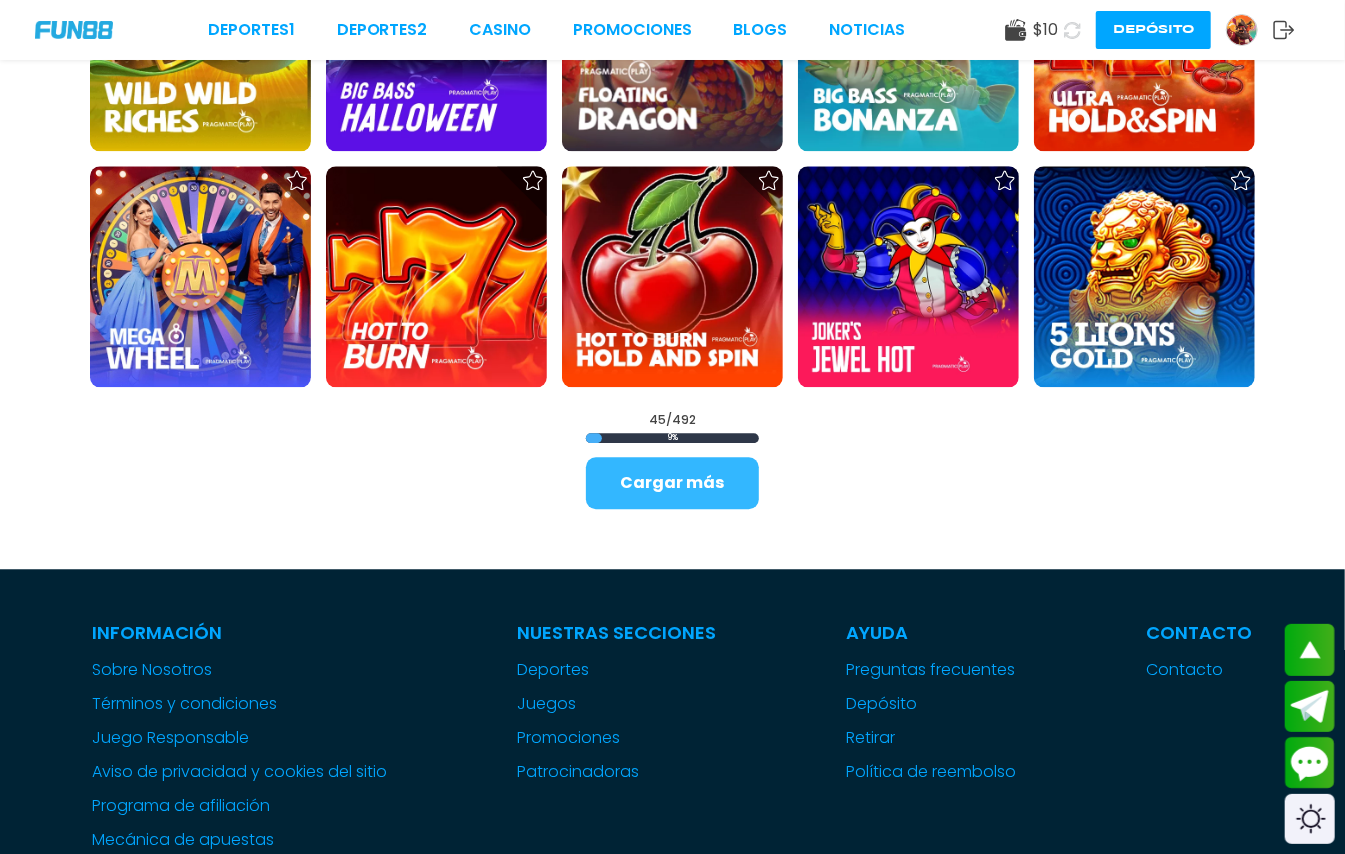 click on "Cargar más" at bounding box center [672, 483] 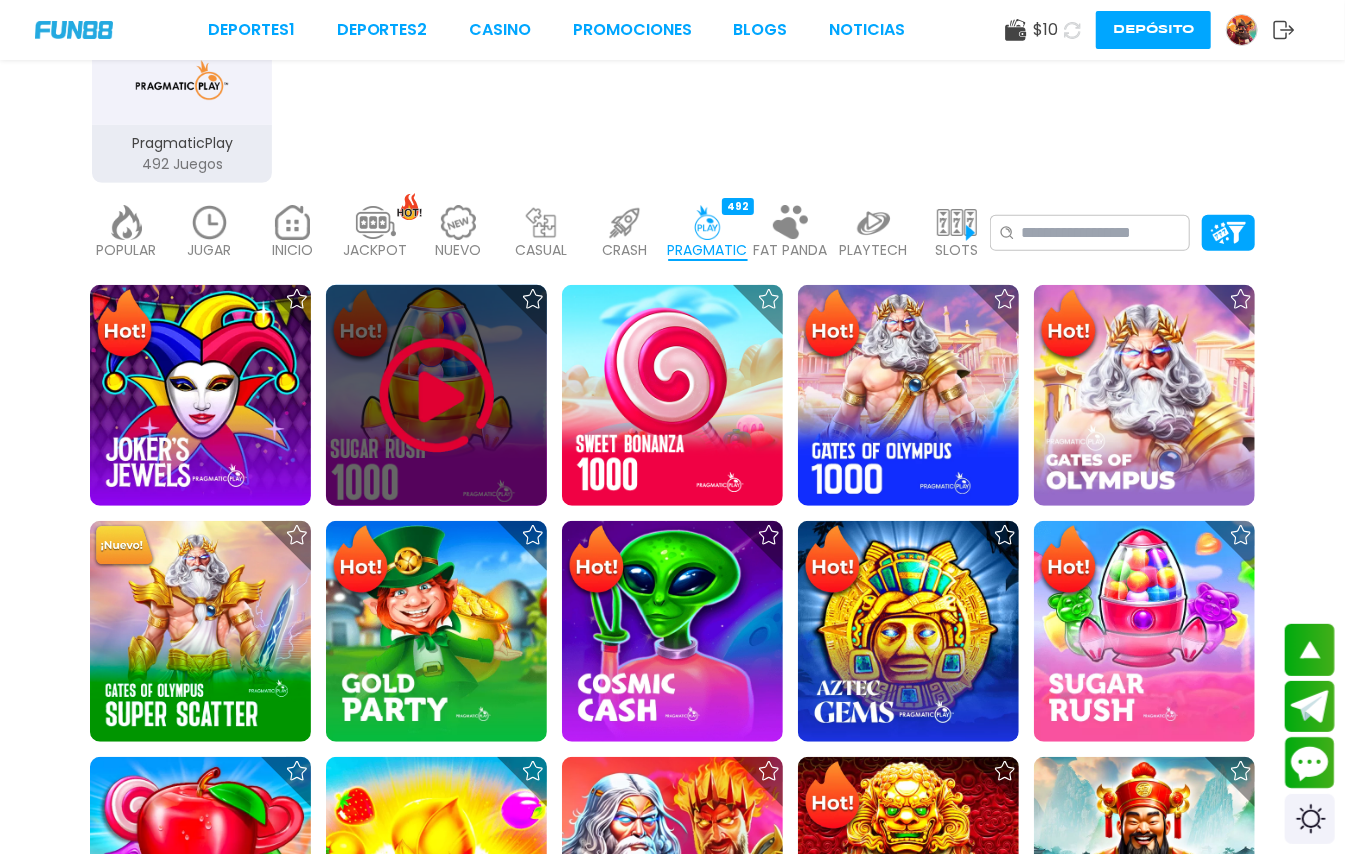 scroll, scrollTop: 400, scrollLeft: 0, axis: vertical 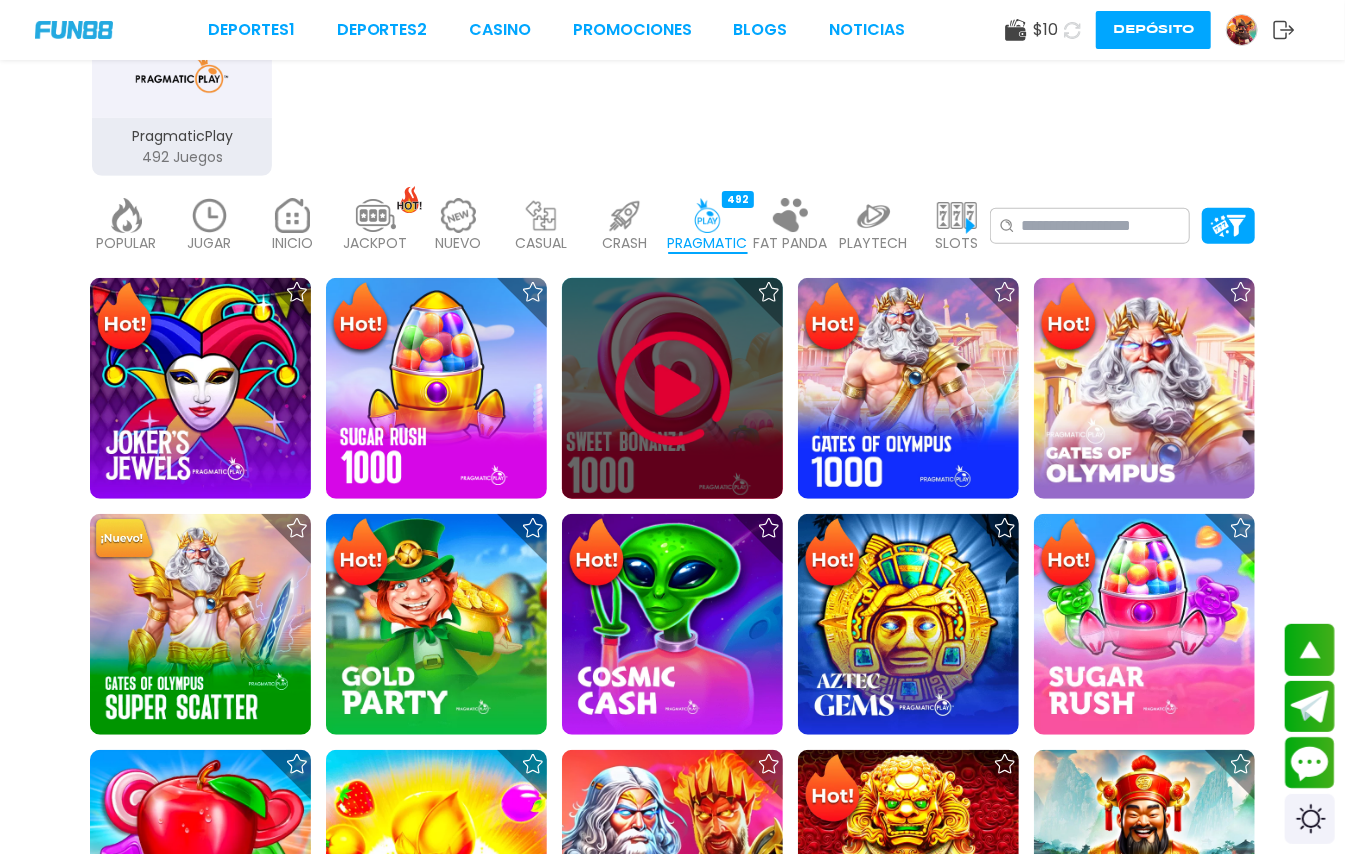 click at bounding box center (673, 389) 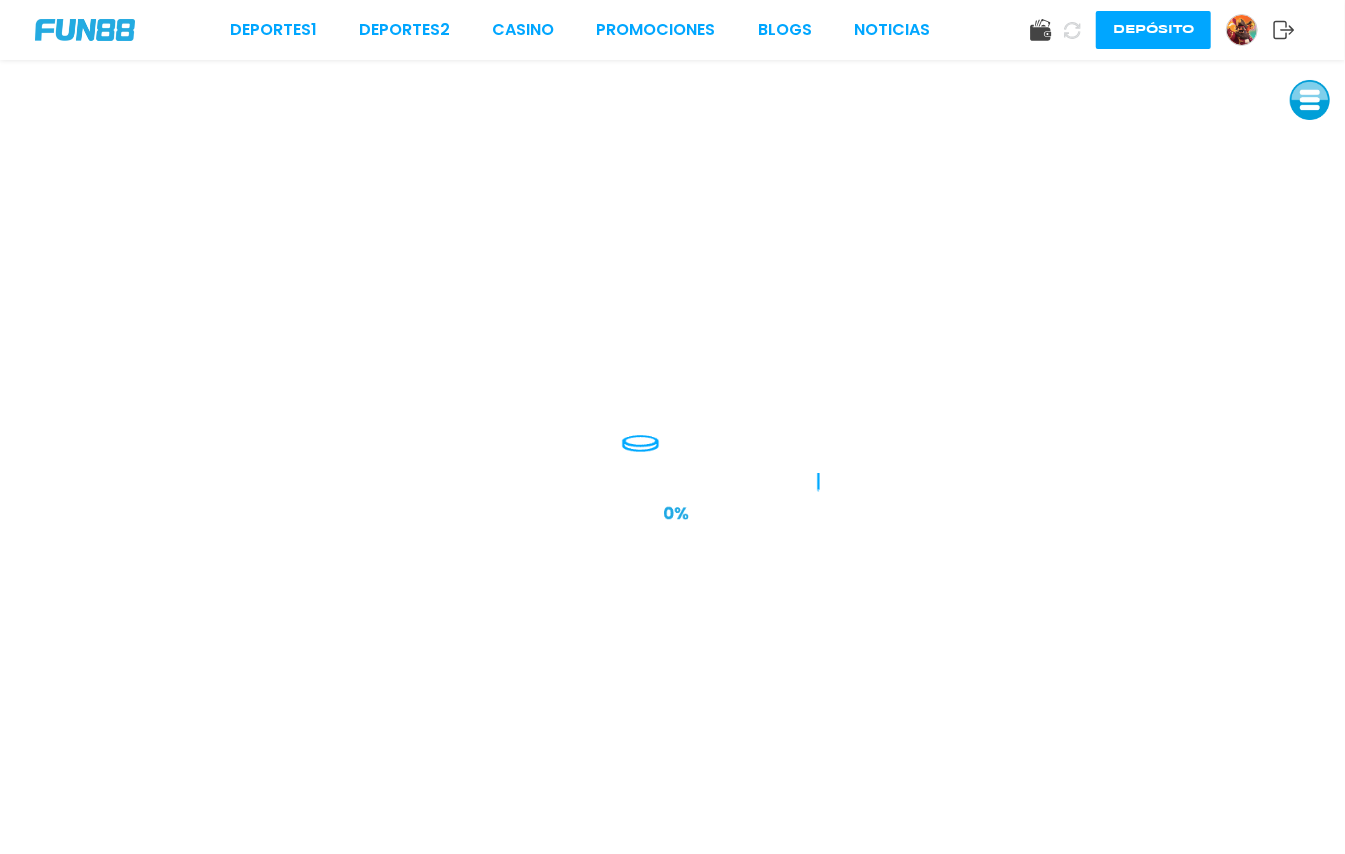 scroll, scrollTop: 0, scrollLeft: 0, axis: both 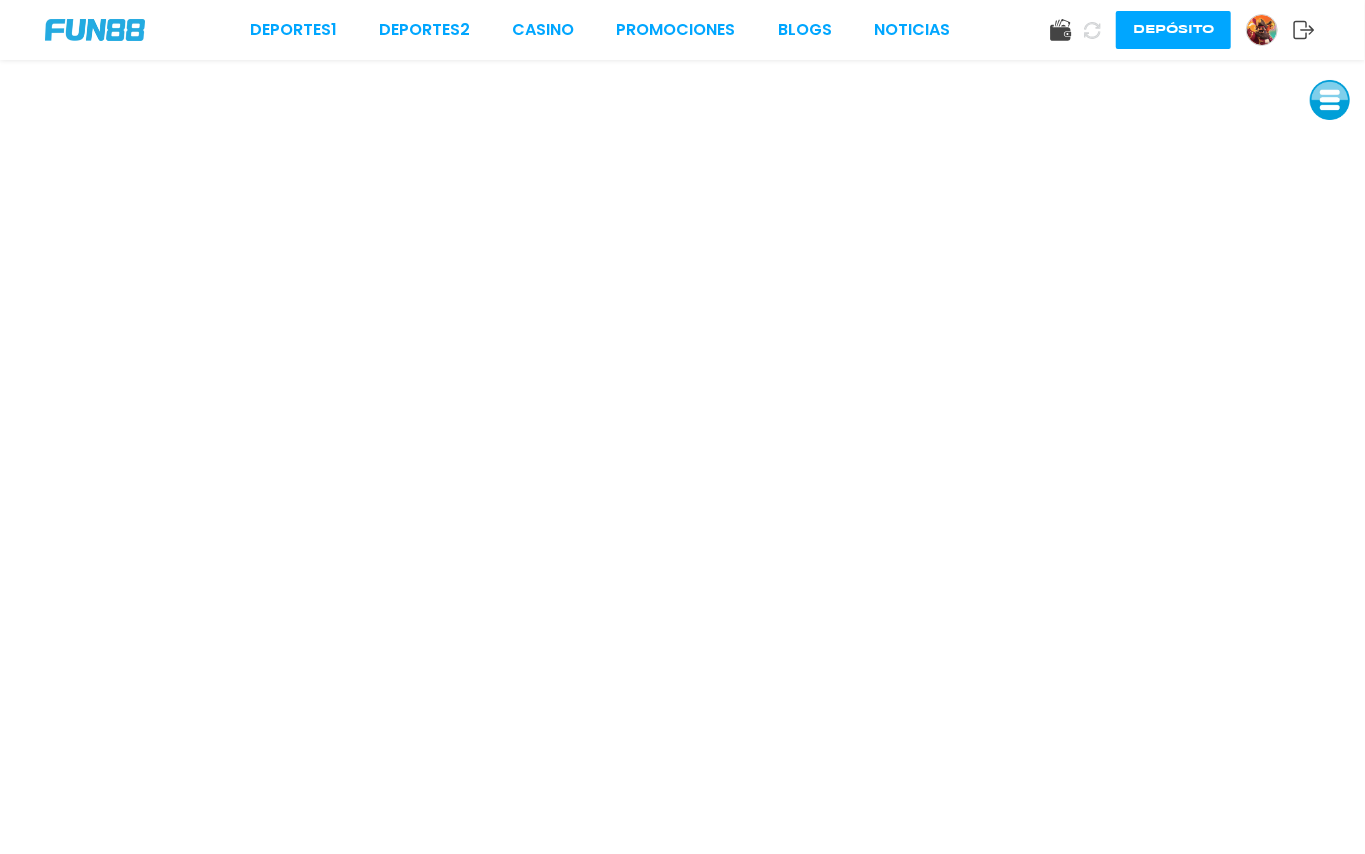 click on "Deportes  1 Deportes  2 CASINO Promociones BLOGS NOTICIAS Depósito" at bounding box center [682, 30] 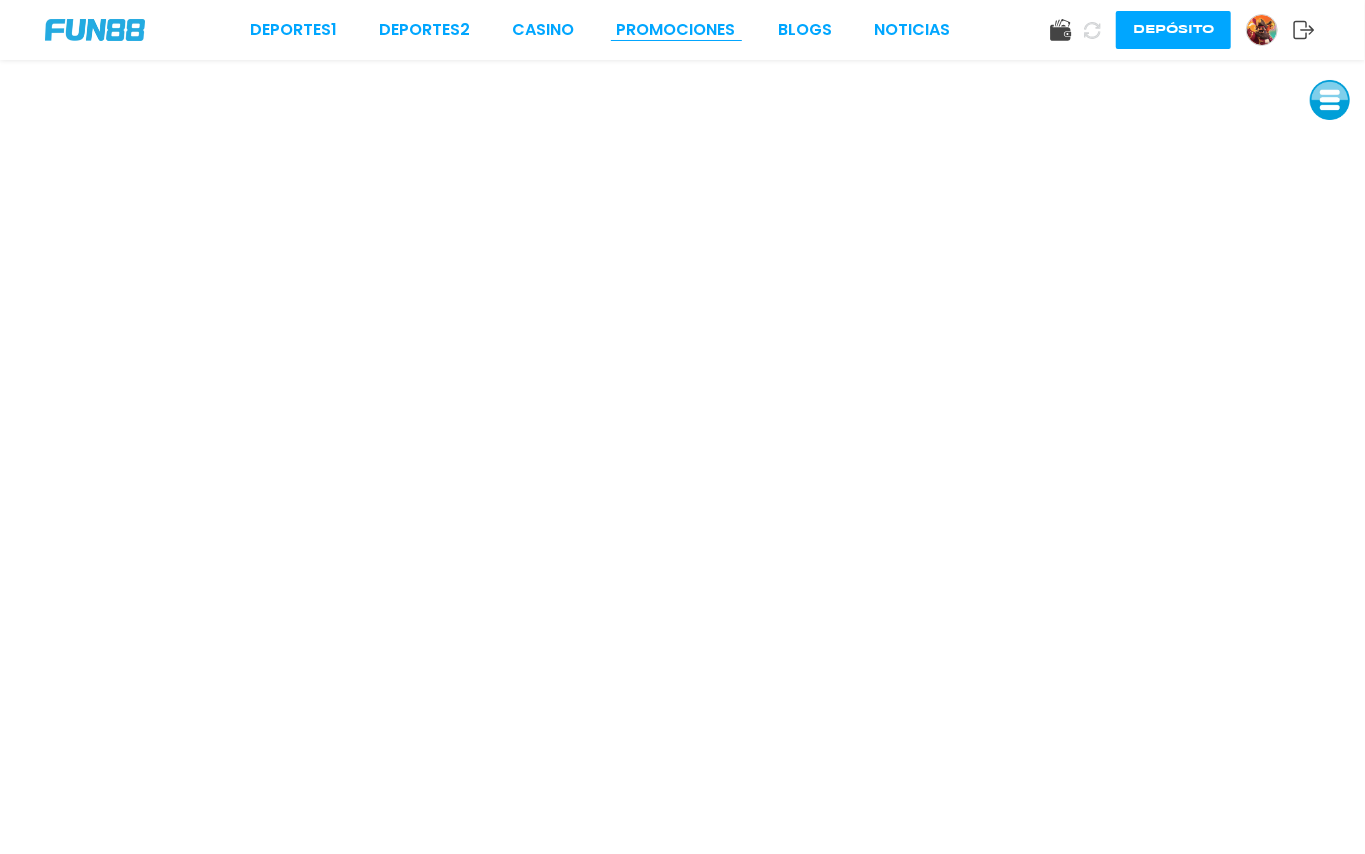 click on "Promociones" at bounding box center (676, 30) 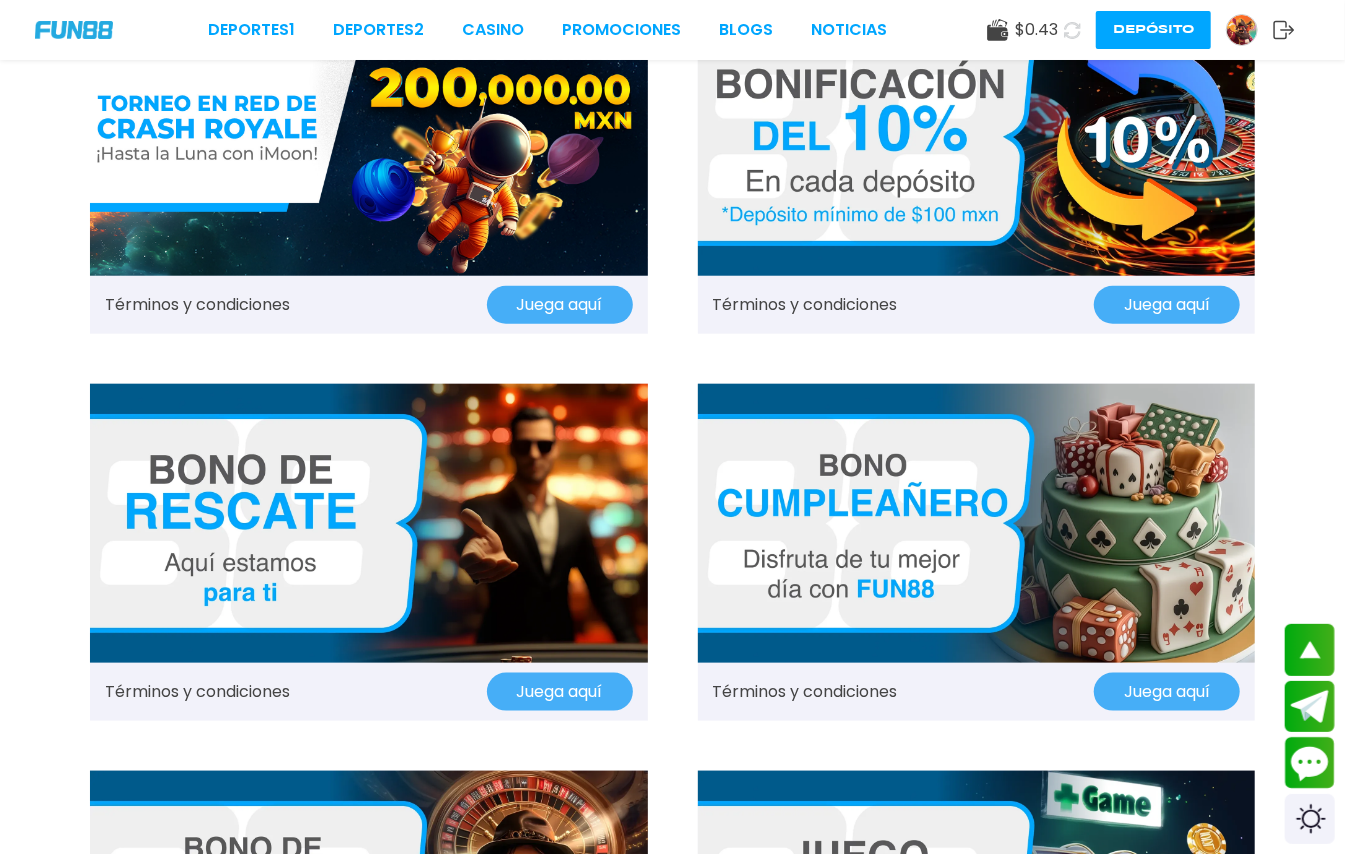 scroll, scrollTop: 933, scrollLeft: 0, axis: vertical 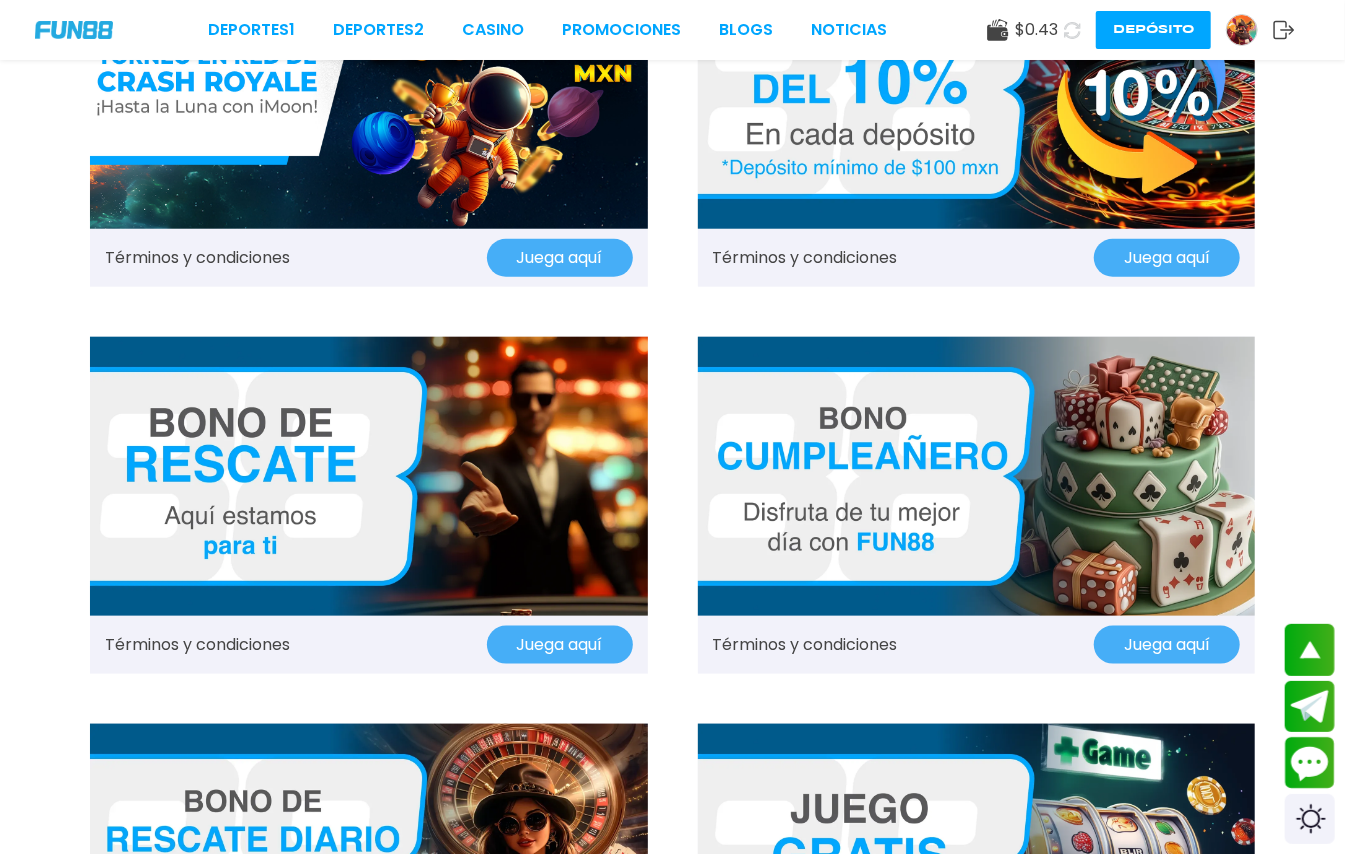 click at bounding box center [369, 476] 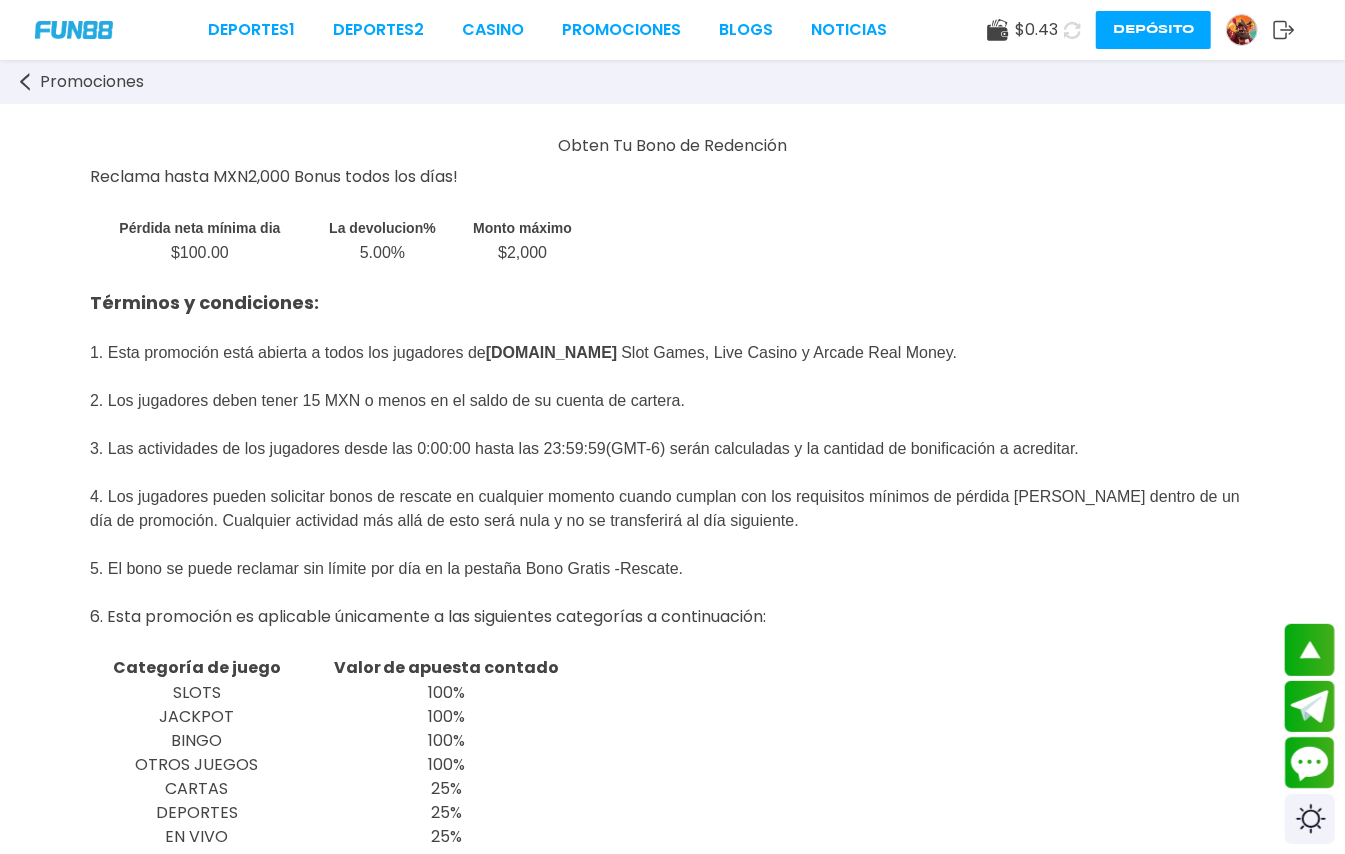 scroll, scrollTop: 0, scrollLeft: 0, axis: both 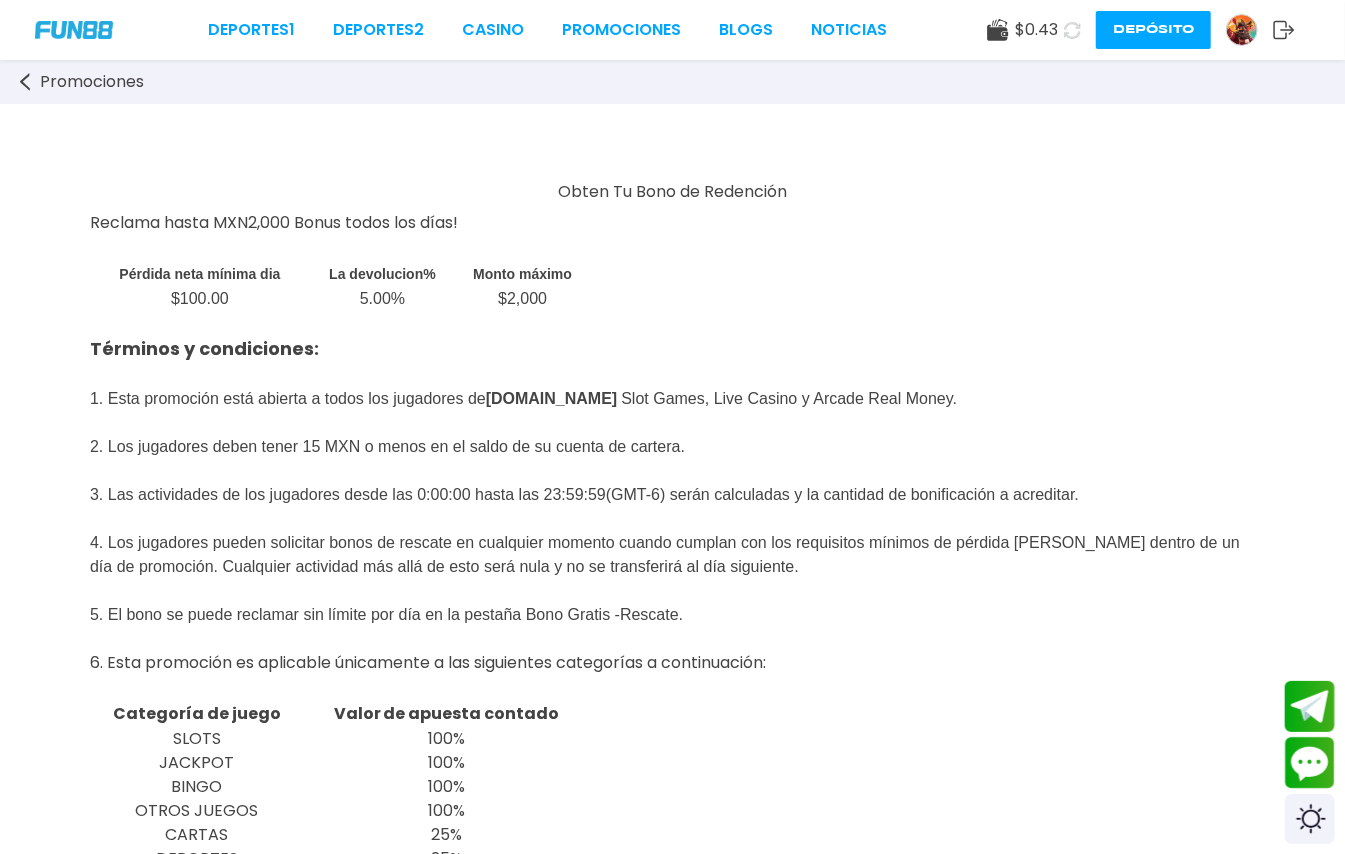 click on "Obten Tu Bono de Redención" at bounding box center [672, 191] 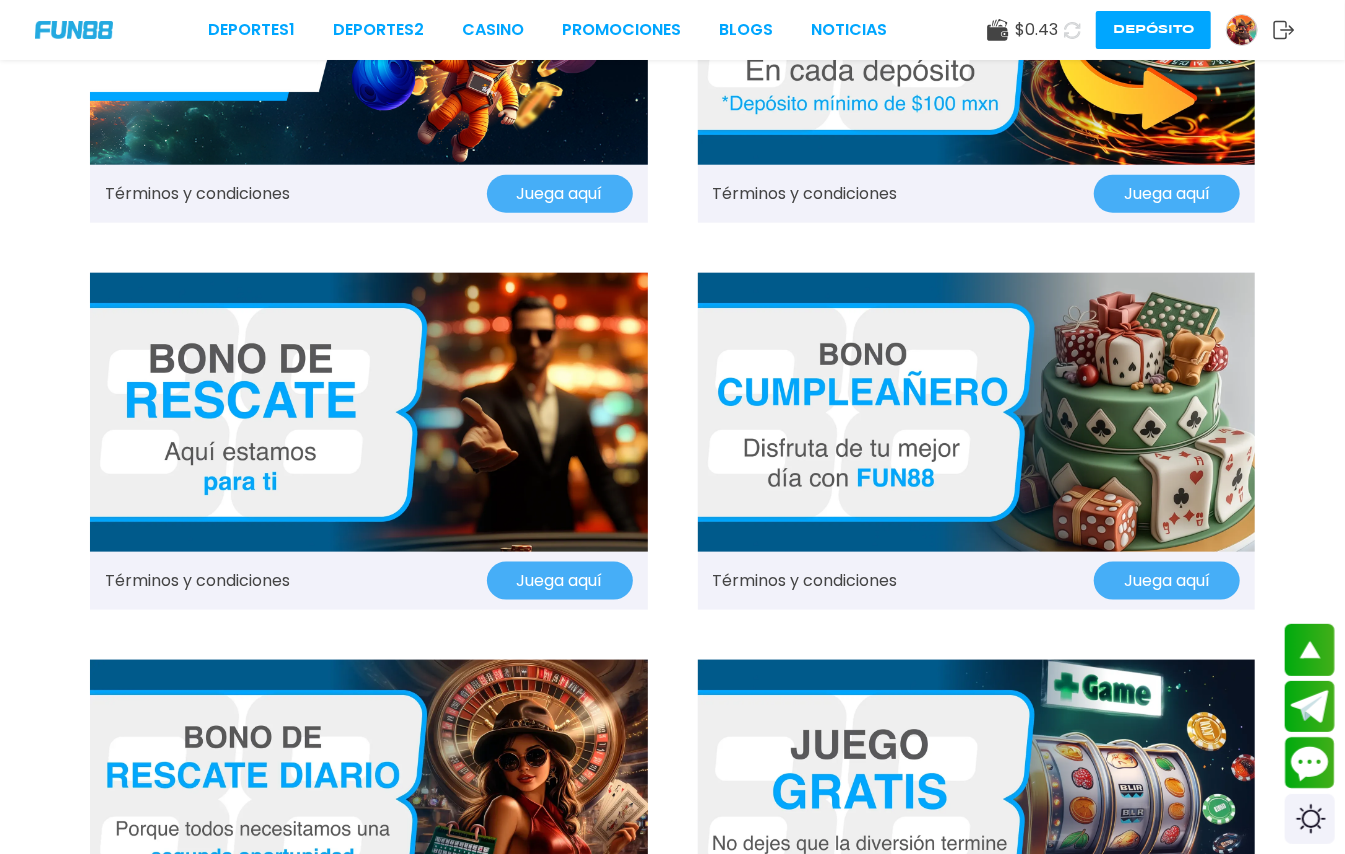 scroll, scrollTop: 1066, scrollLeft: 0, axis: vertical 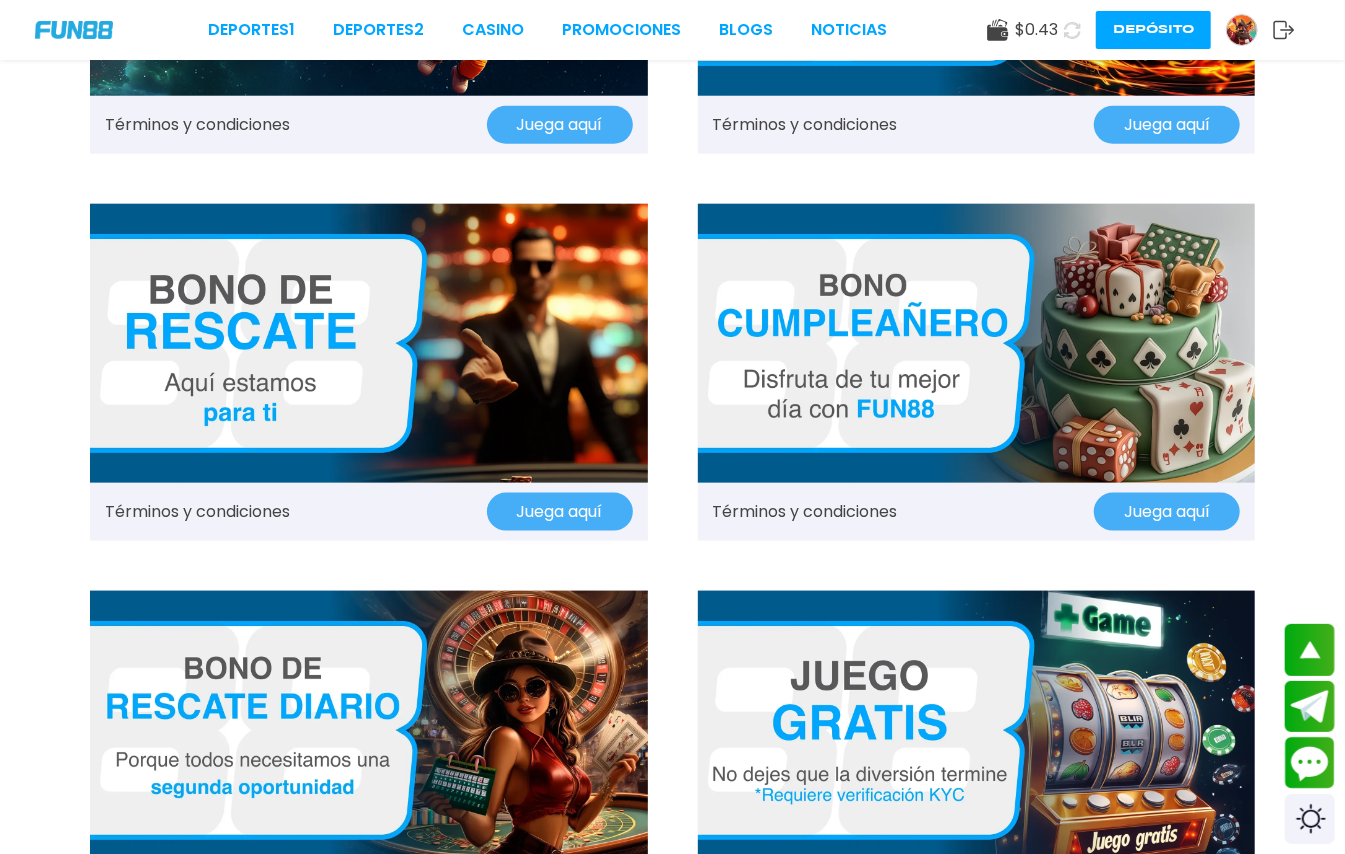click on "Juega aquí" at bounding box center (560, 512) 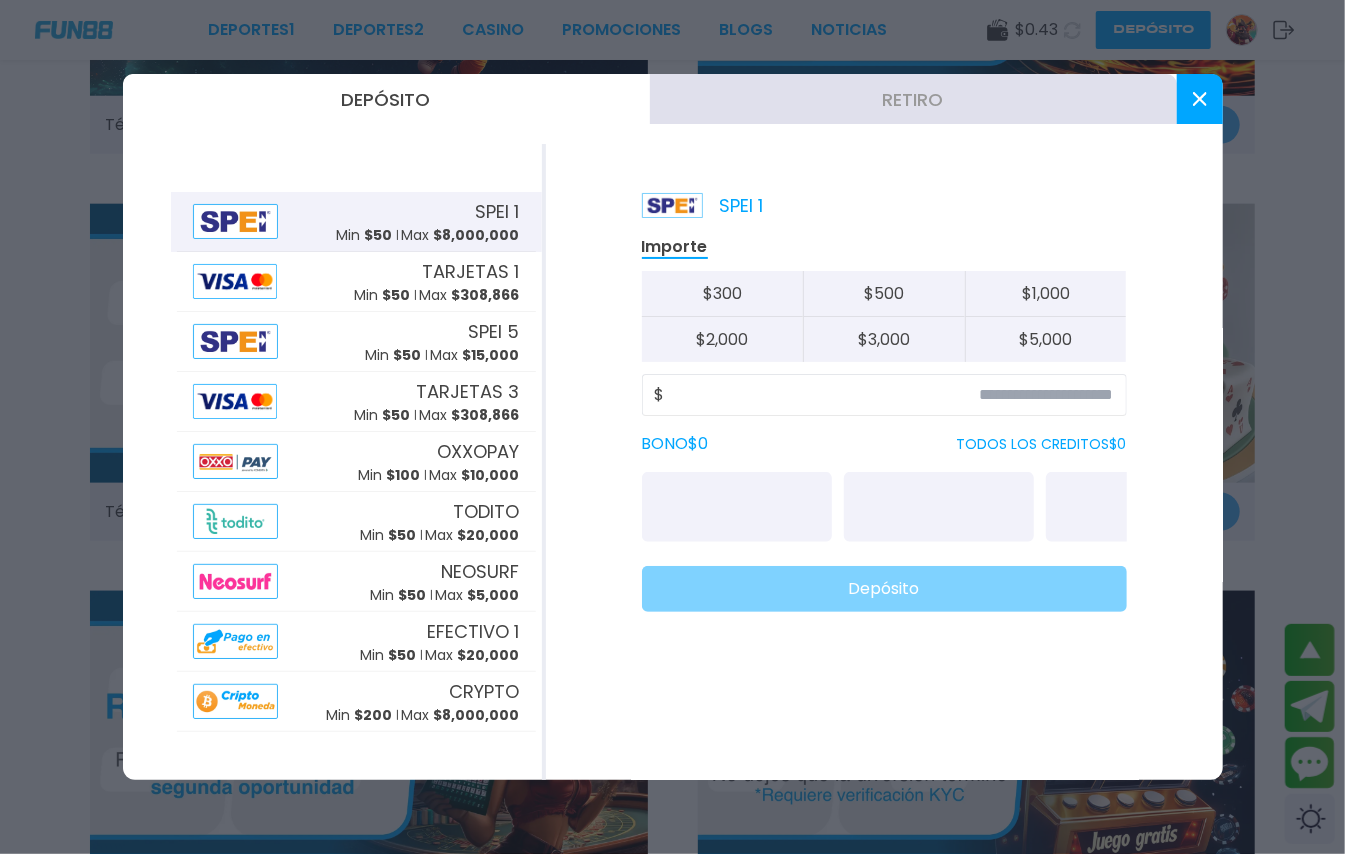 click at bounding box center (672, 427) 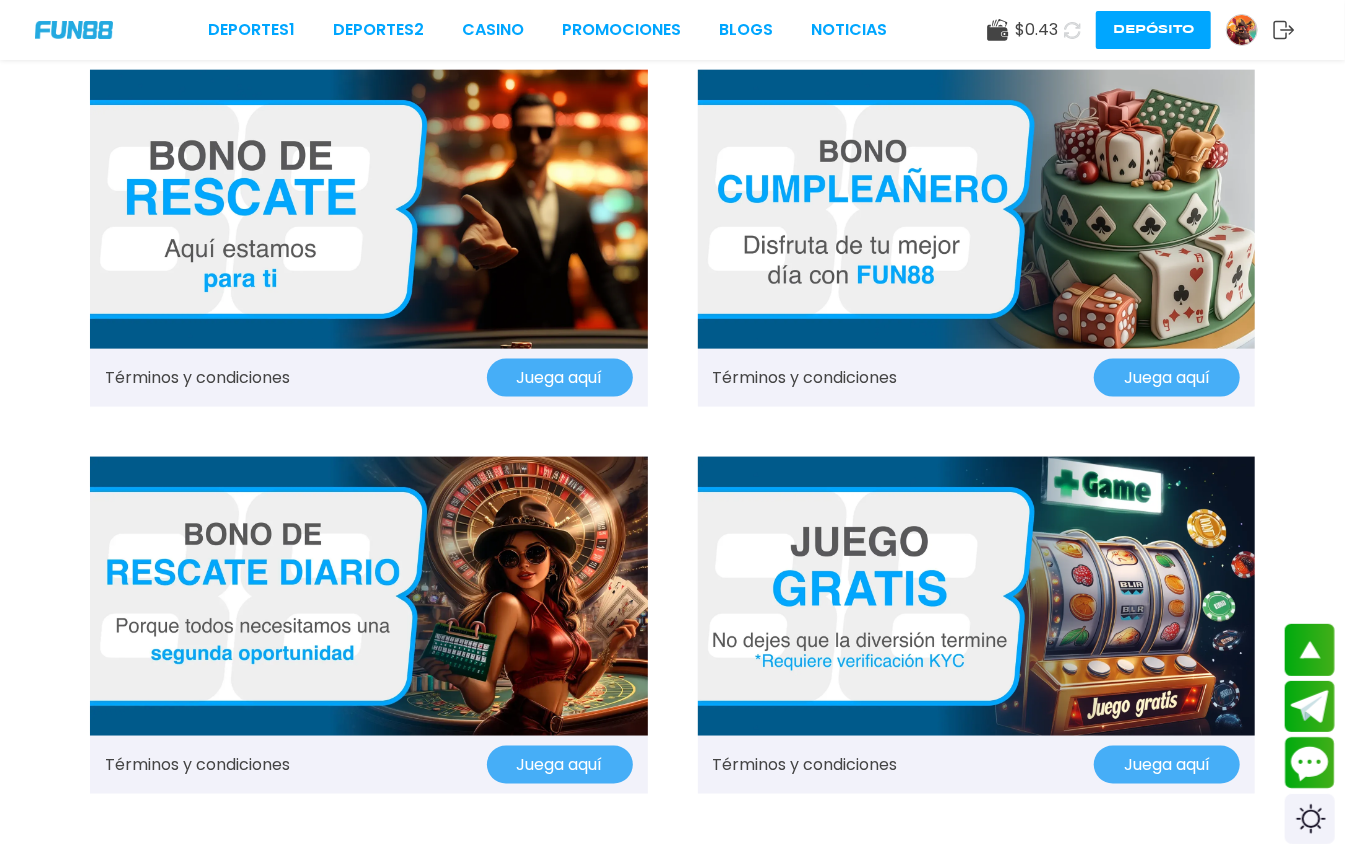 scroll, scrollTop: 1333, scrollLeft: 0, axis: vertical 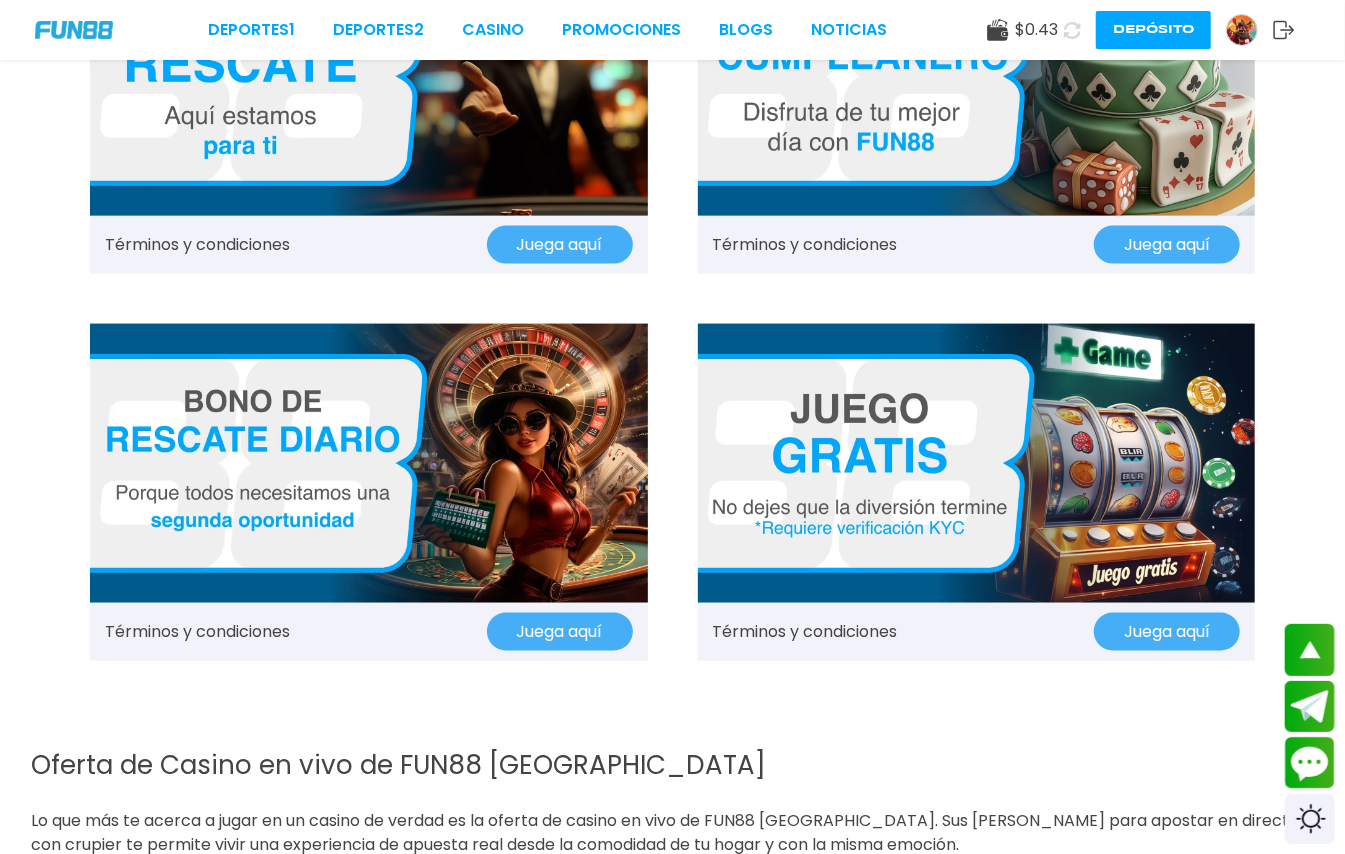 click on "Juega aquí" at bounding box center (560, 632) 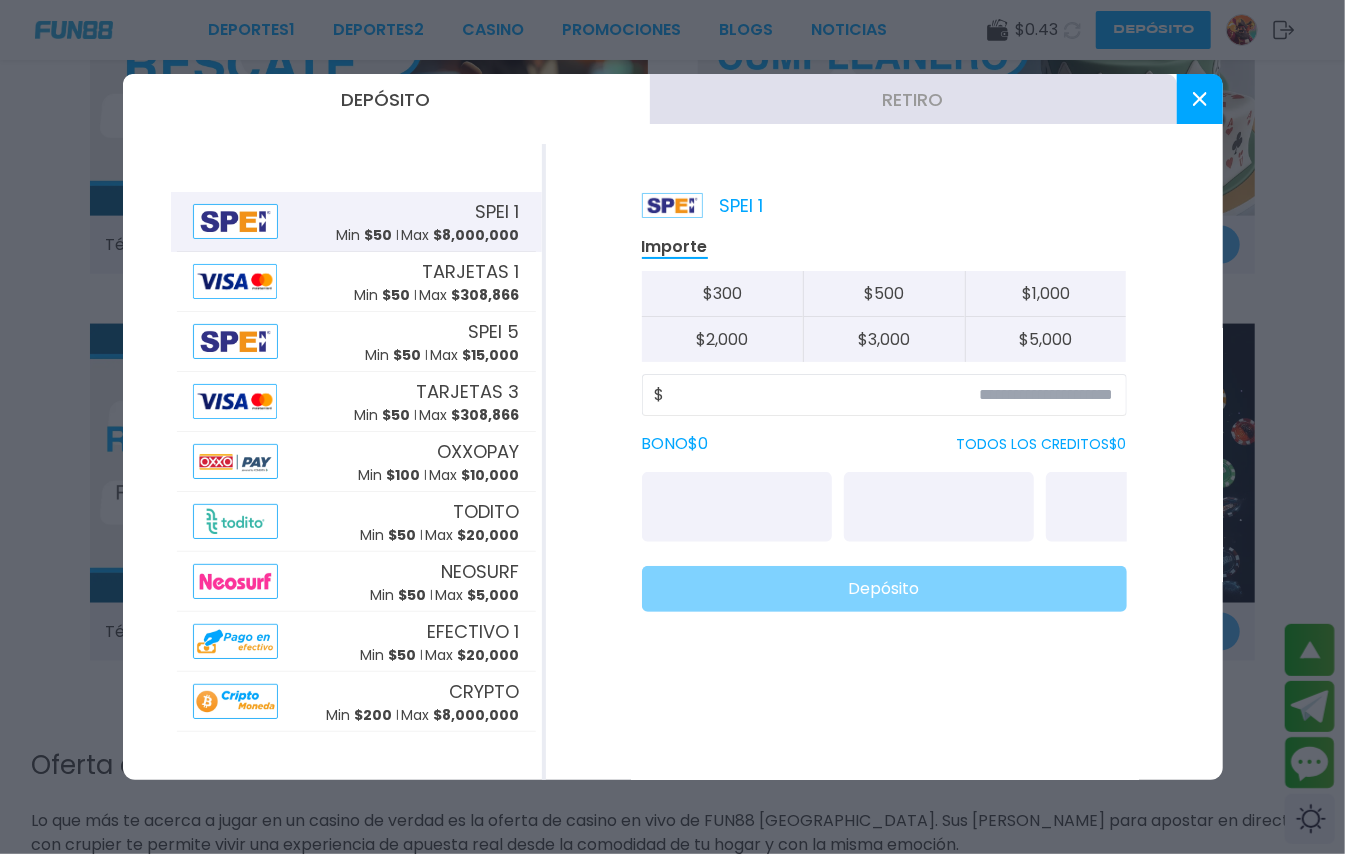 scroll, scrollTop: 2080, scrollLeft: 0, axis: vertical 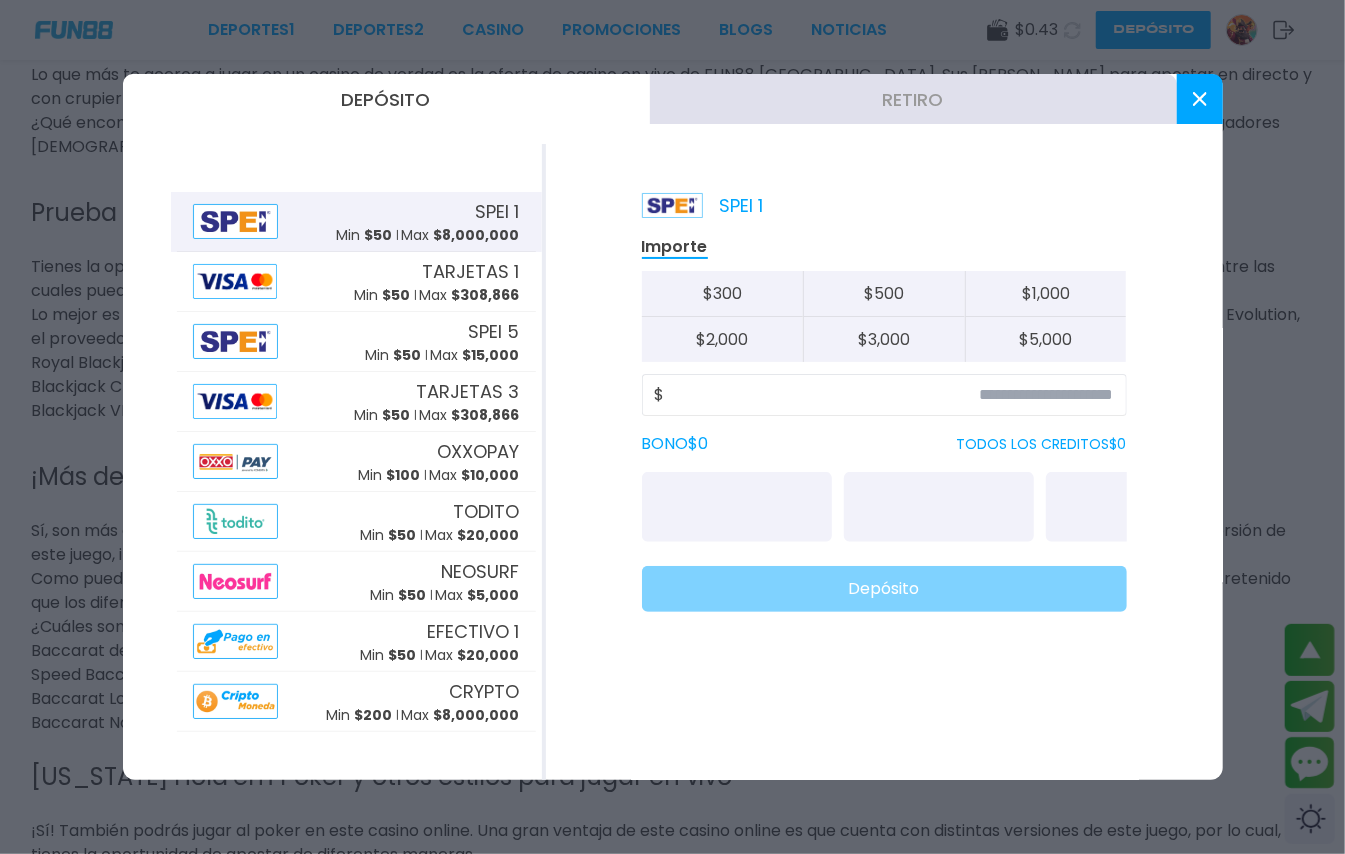 drag, startPoint x: 1312, startPoint y: 512, endPoint x: 1274, endPoint y: 534, distance: 43.908997 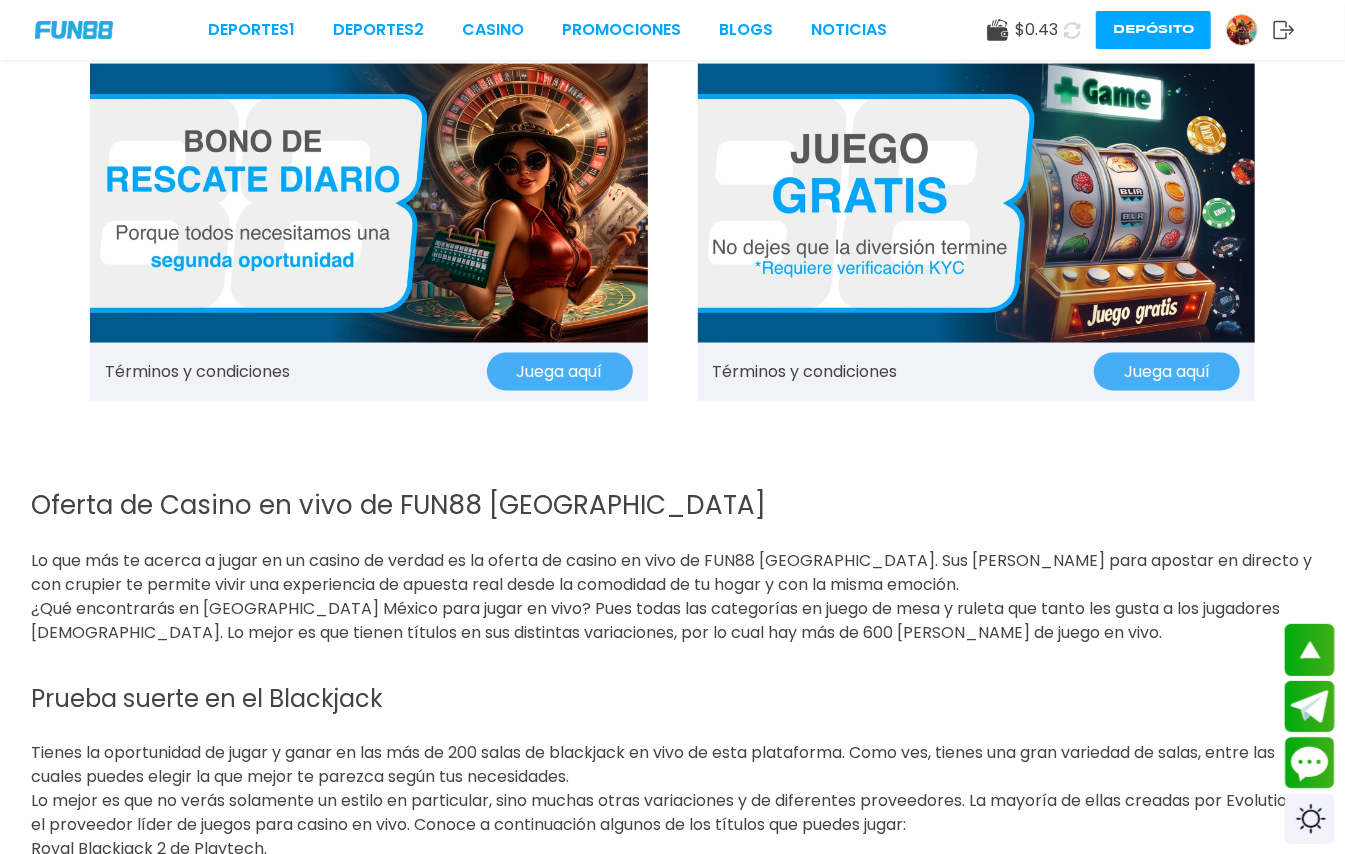 scroll, scrollTop: 1546, scrollLeft: 0, axis: vertical 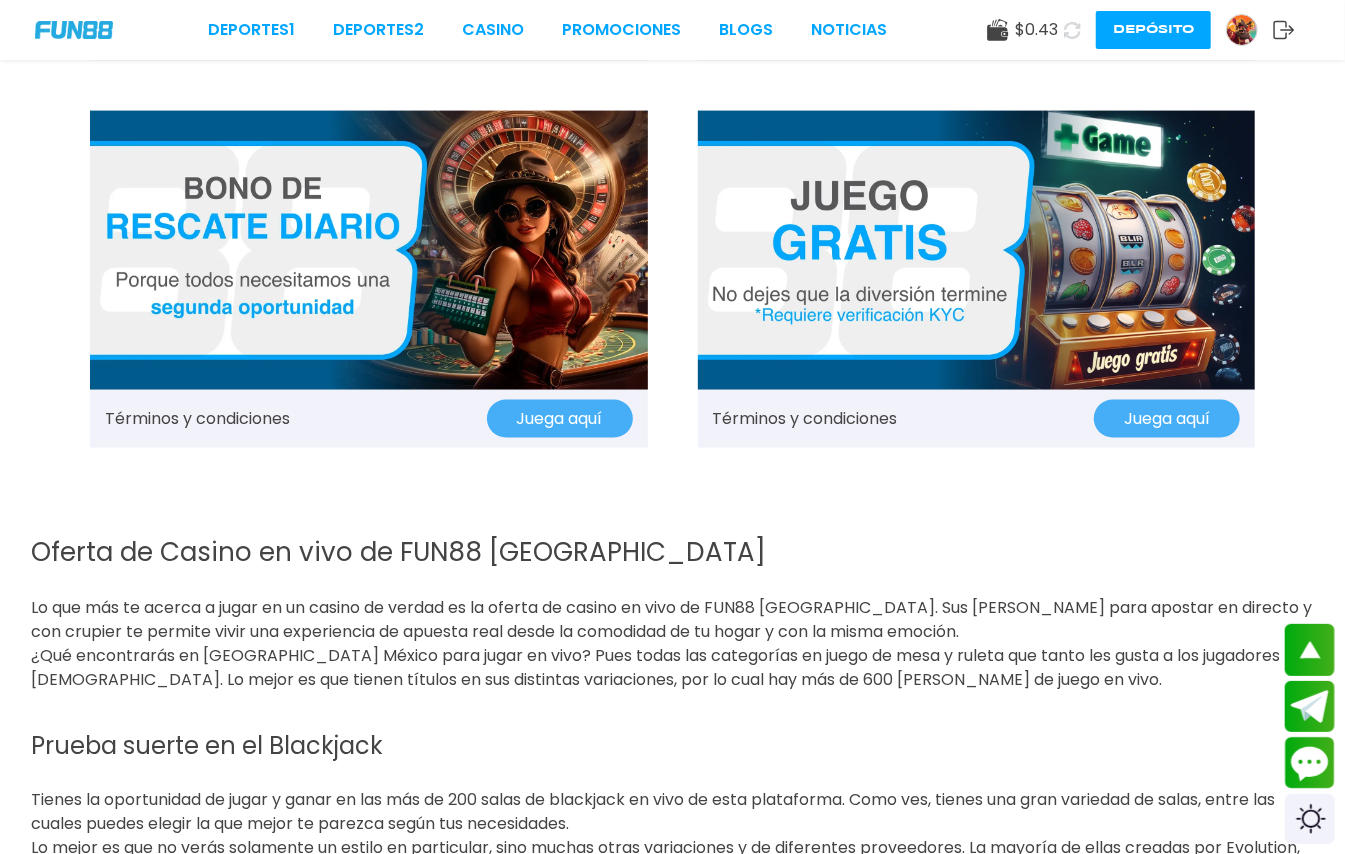 click on "Juega aquí" at bounding box center (1167, 419) 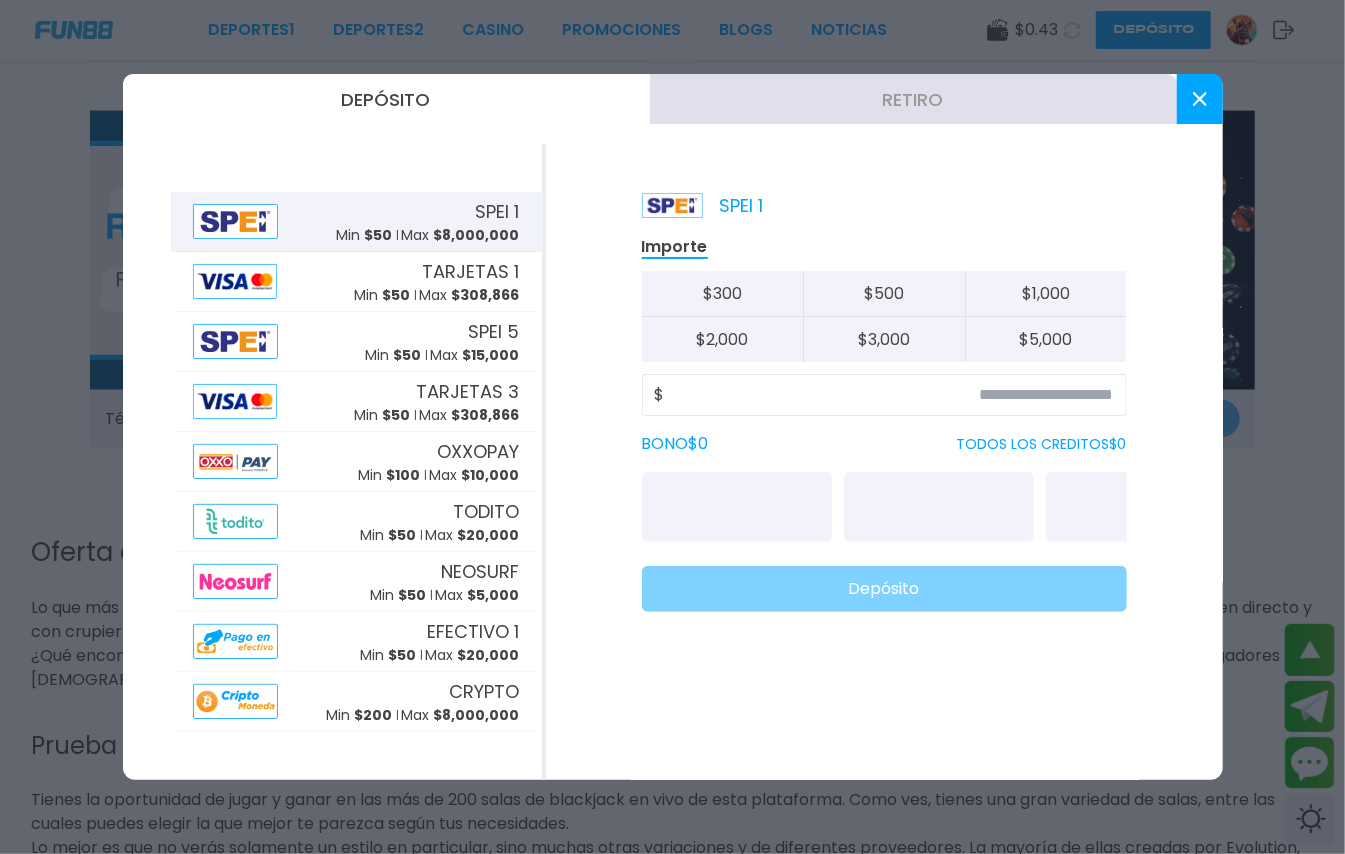 click at bounding box center (672, 427) 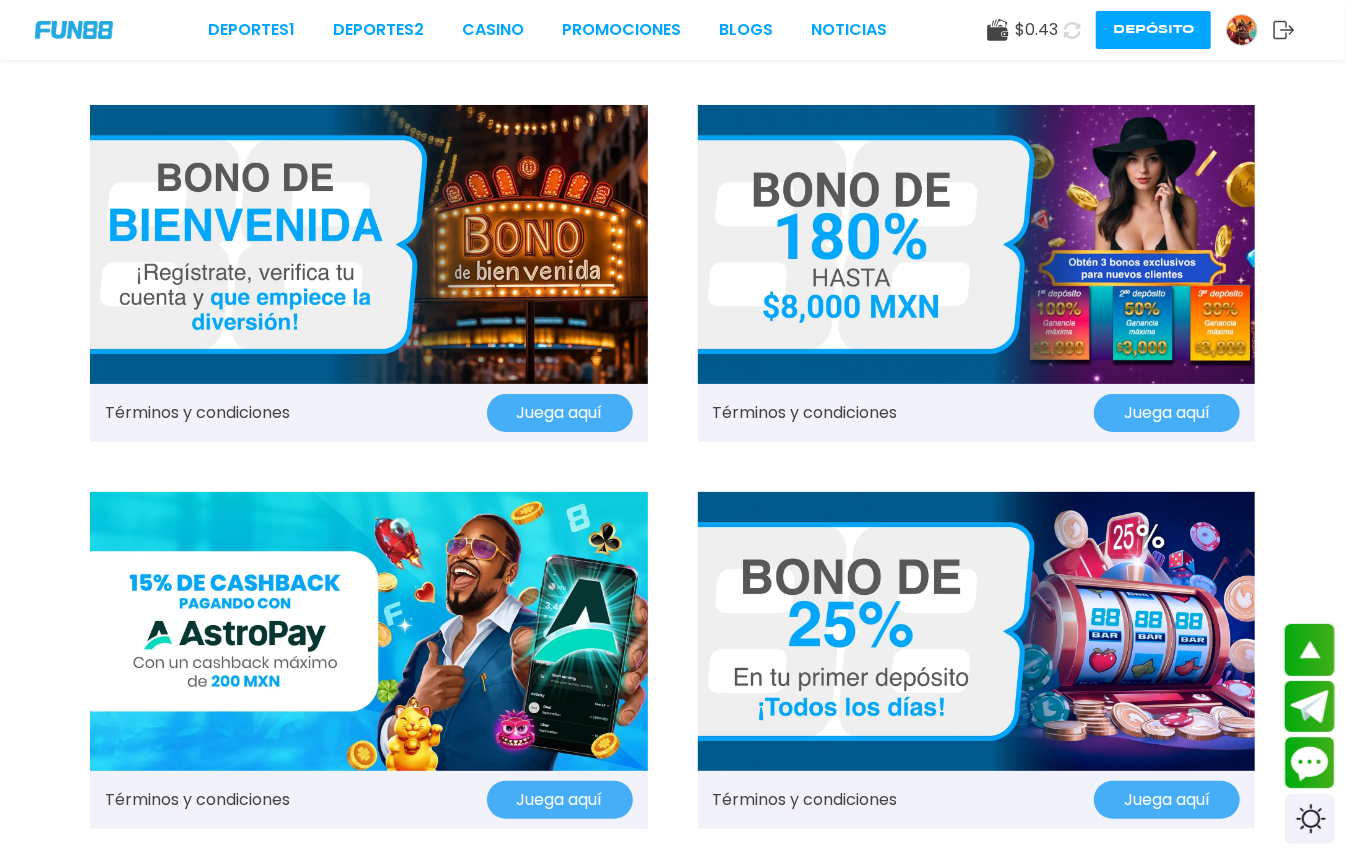 scroll, scrollTop: 0, scrollLeft: 0, axis: both 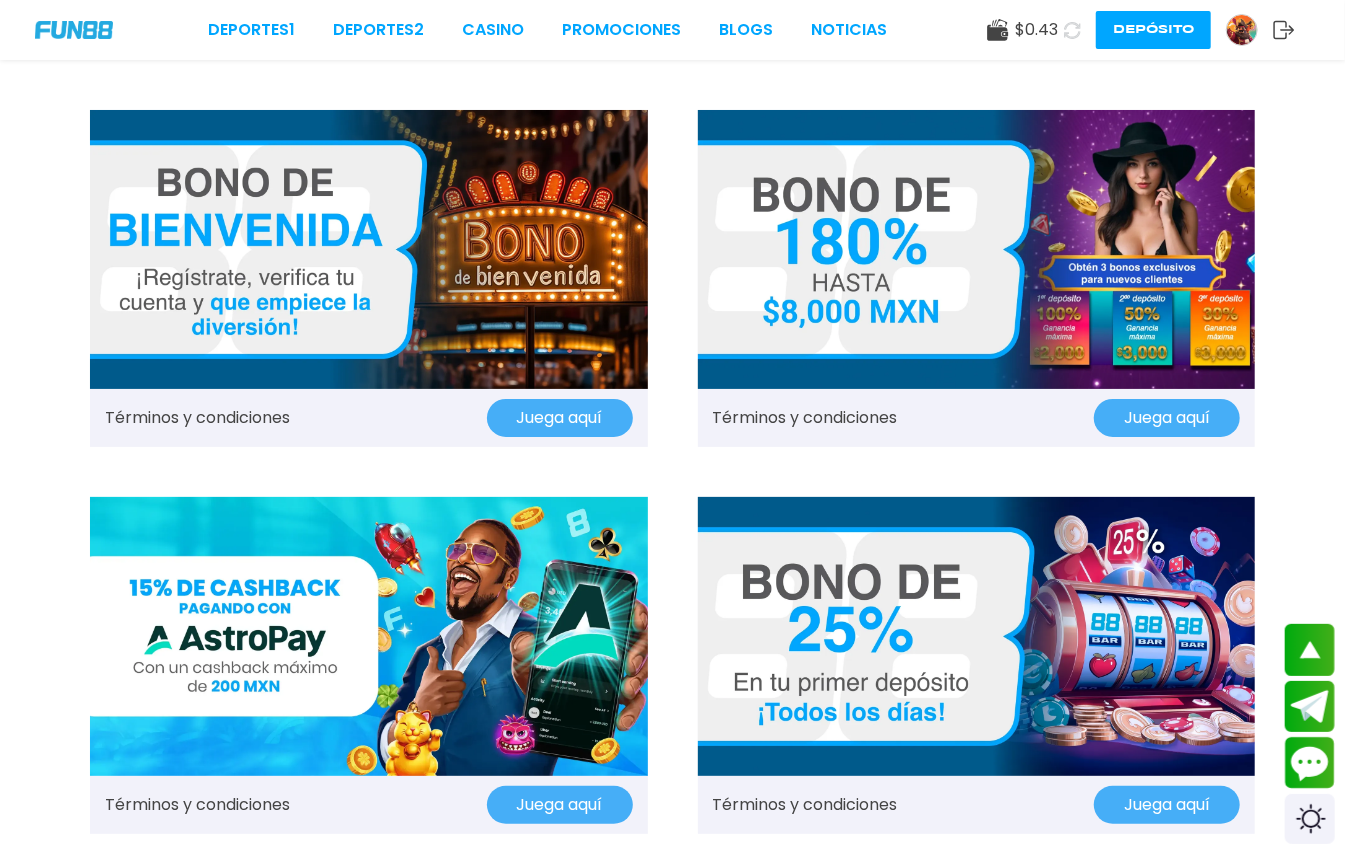 click at bounding box center (369, 249) 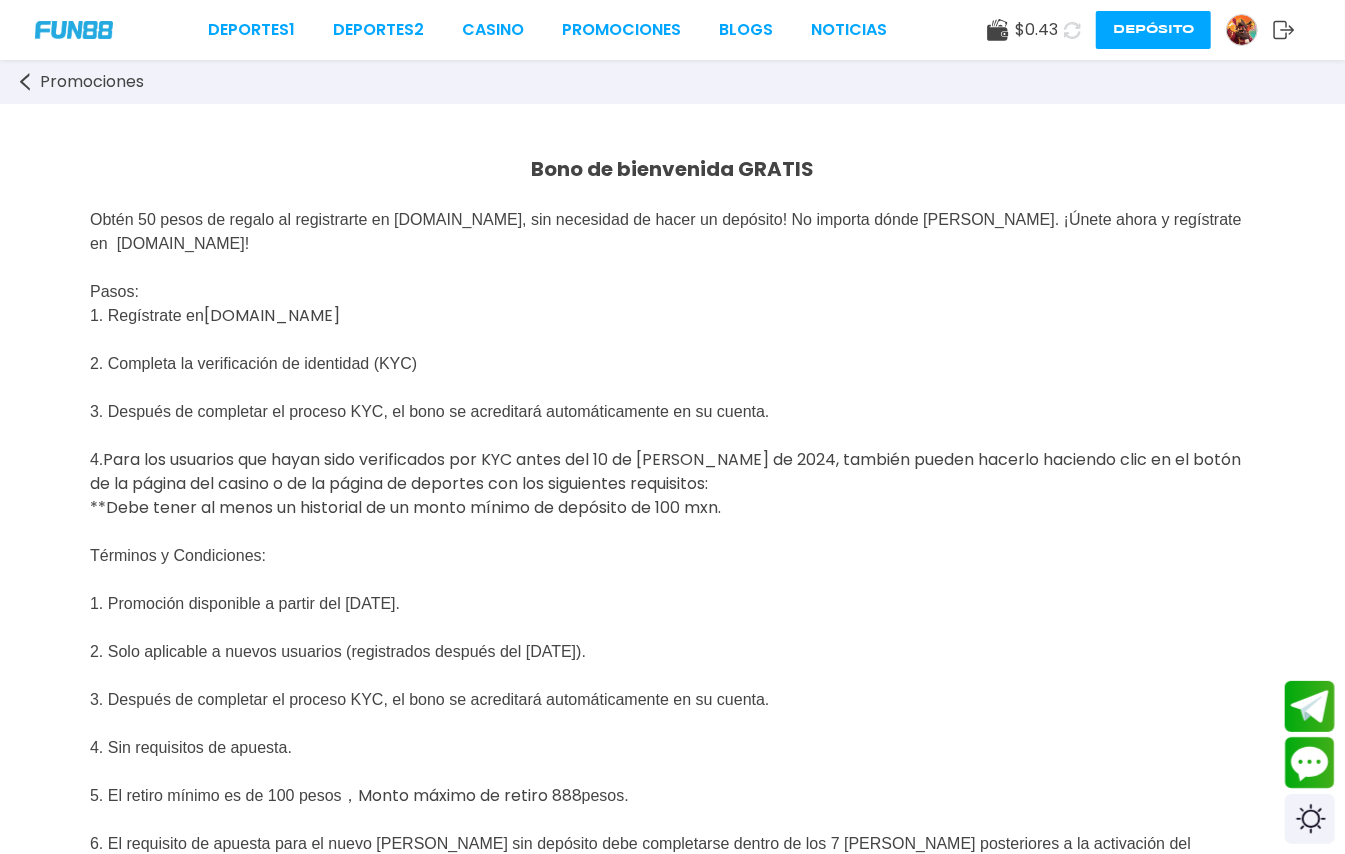 click 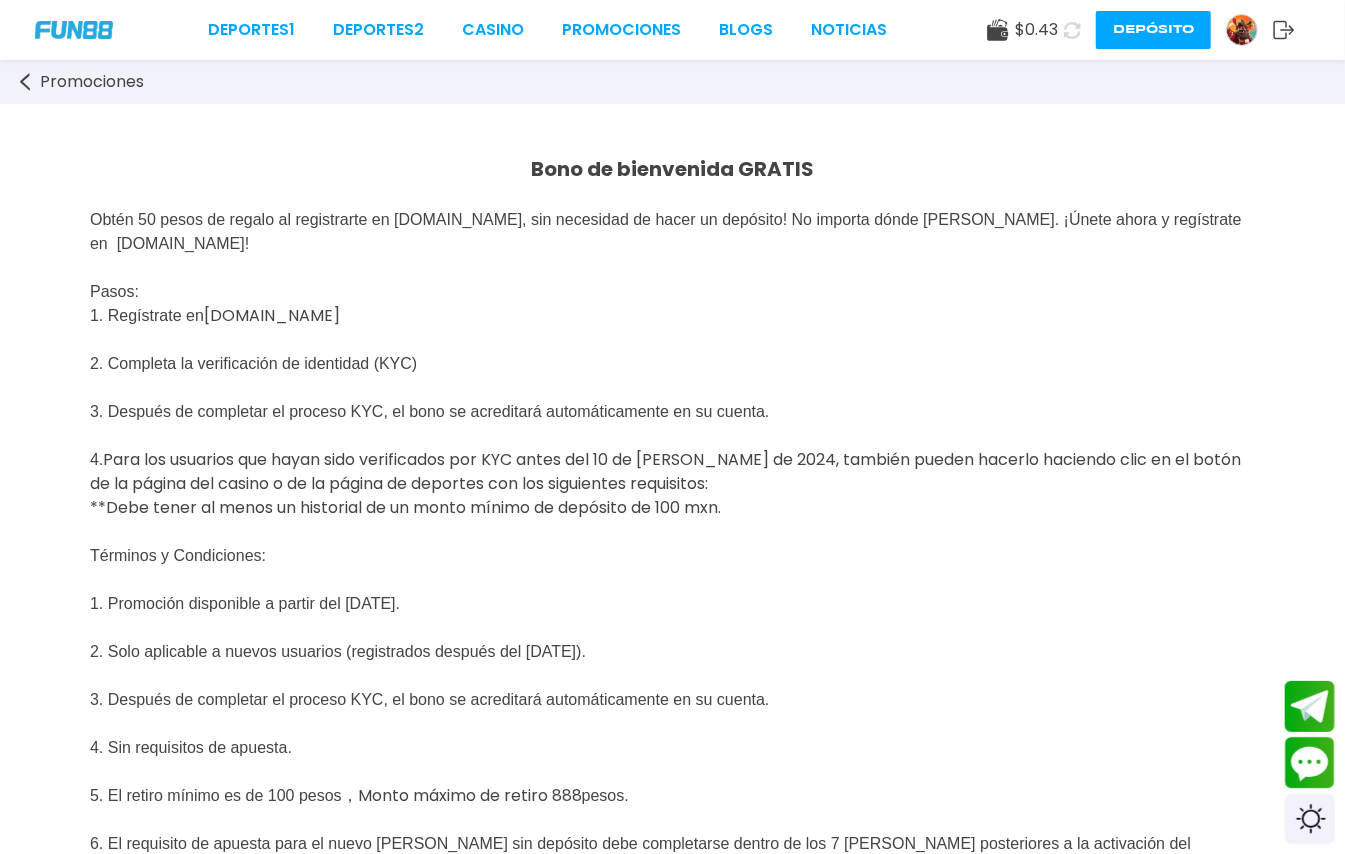 click at bounding box center [1242, 30] 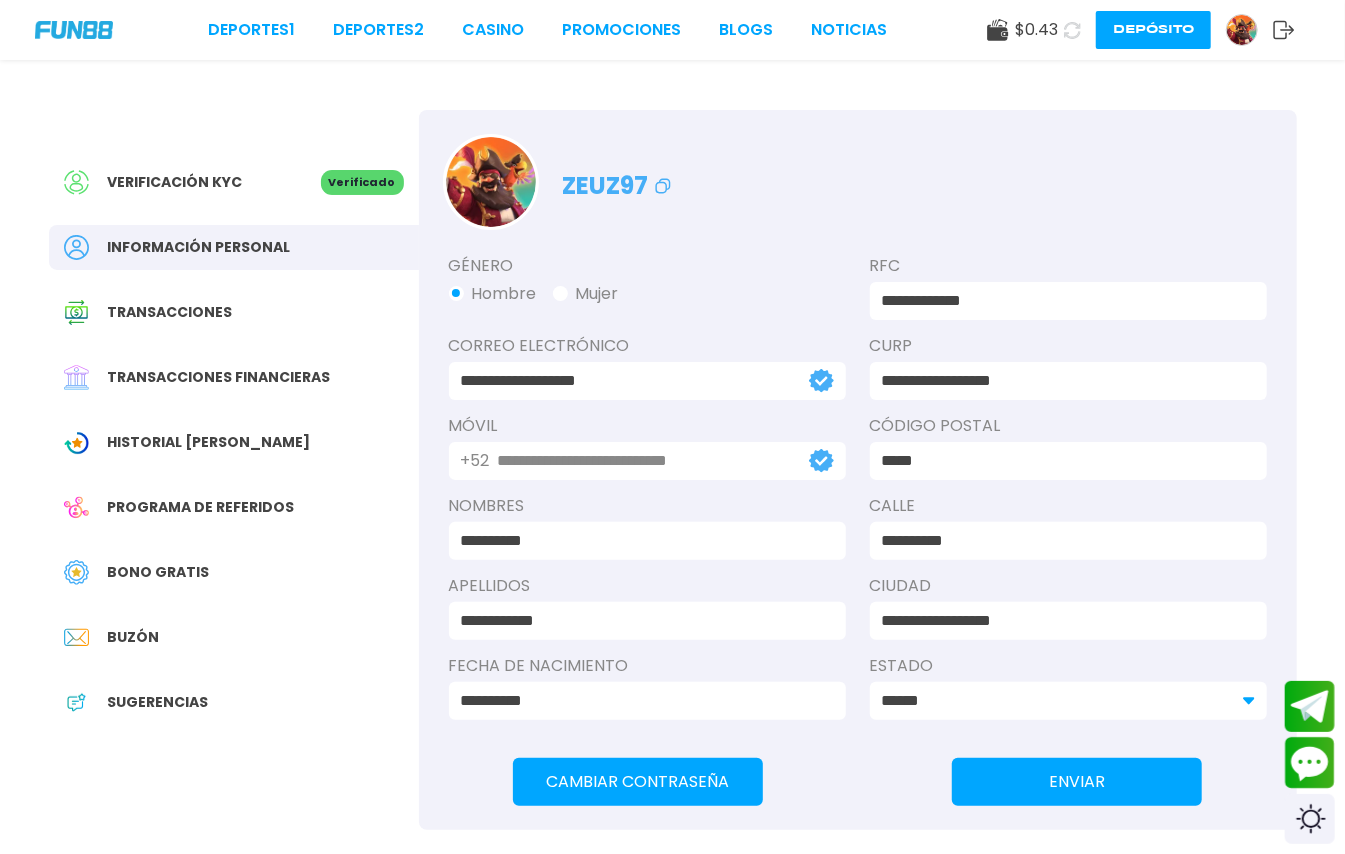 click on "Bono Gratis" at bounding box center (159, 572) 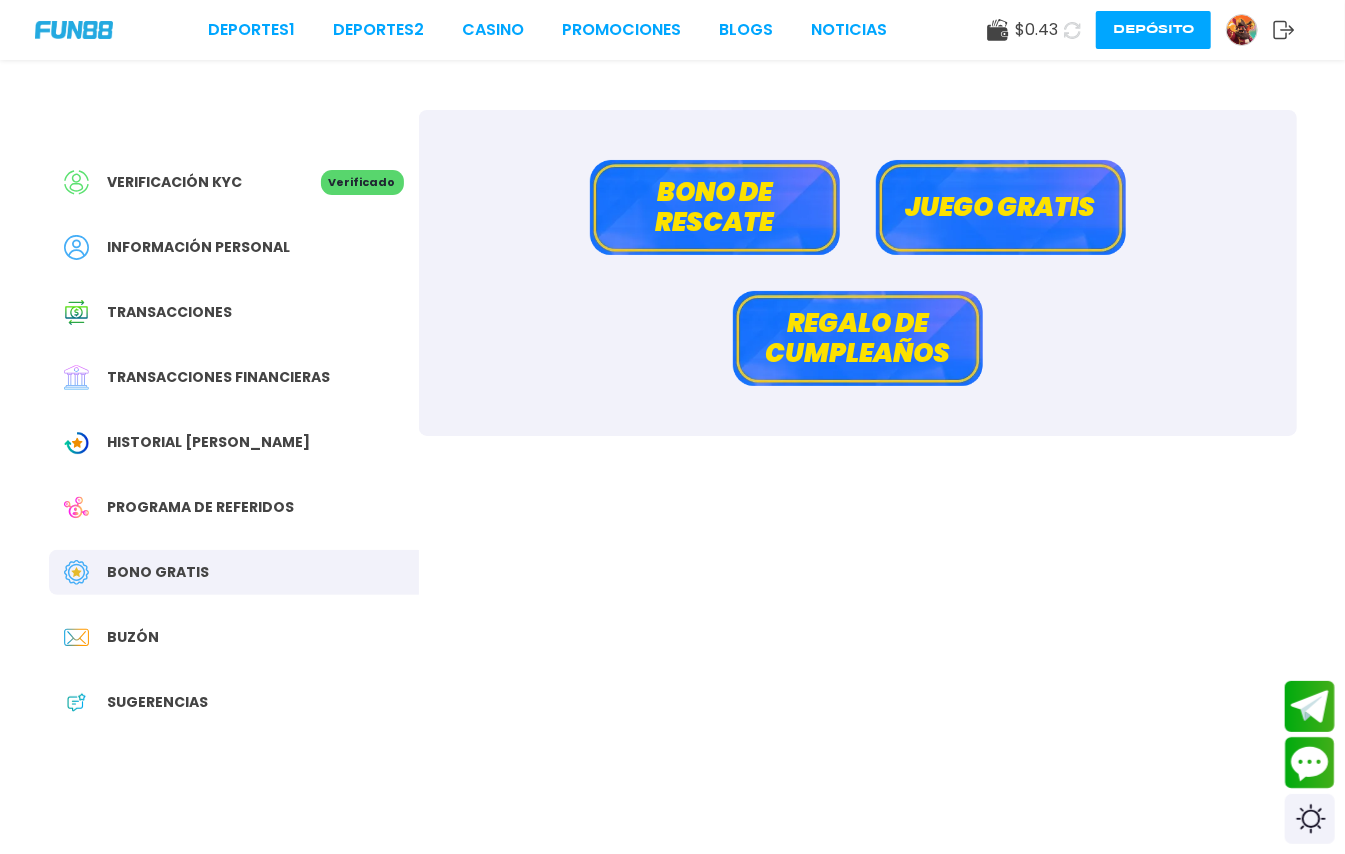 click on "Juego gratis" at bounding box center [1001, 207] 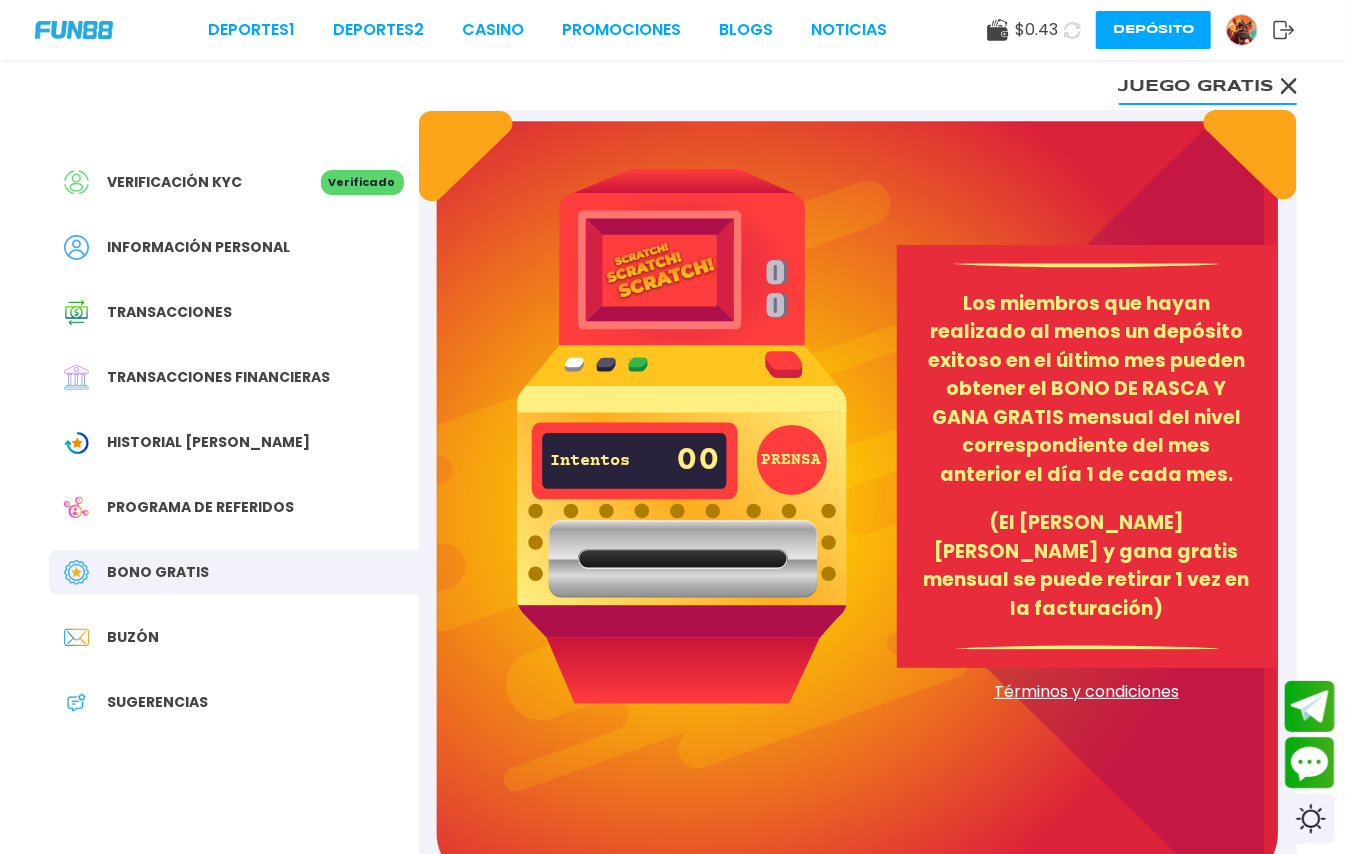 click on "PRENSA" at bounding box center [792, 460] 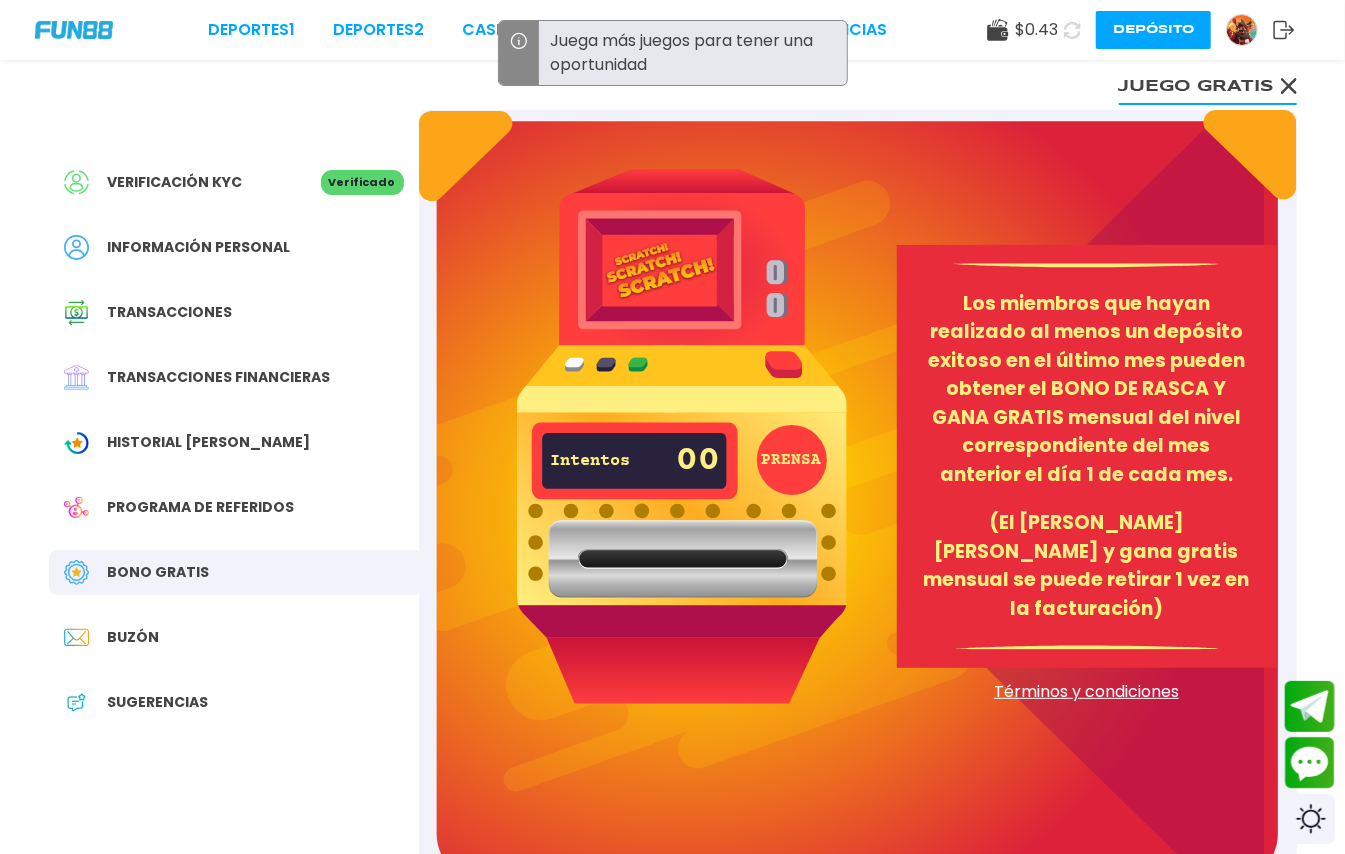 click 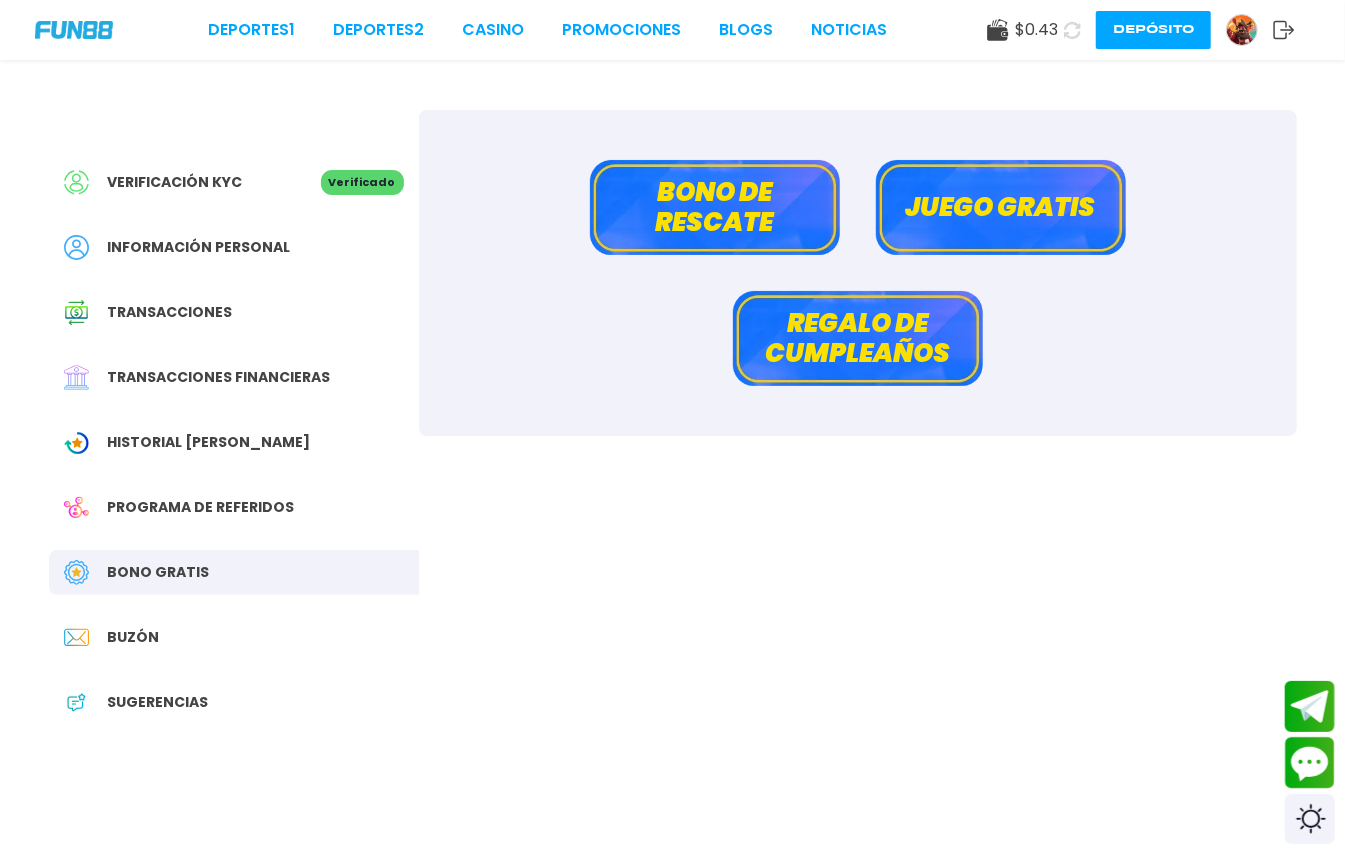 click on "Bono de rescate" at bounding box center (715, 207) 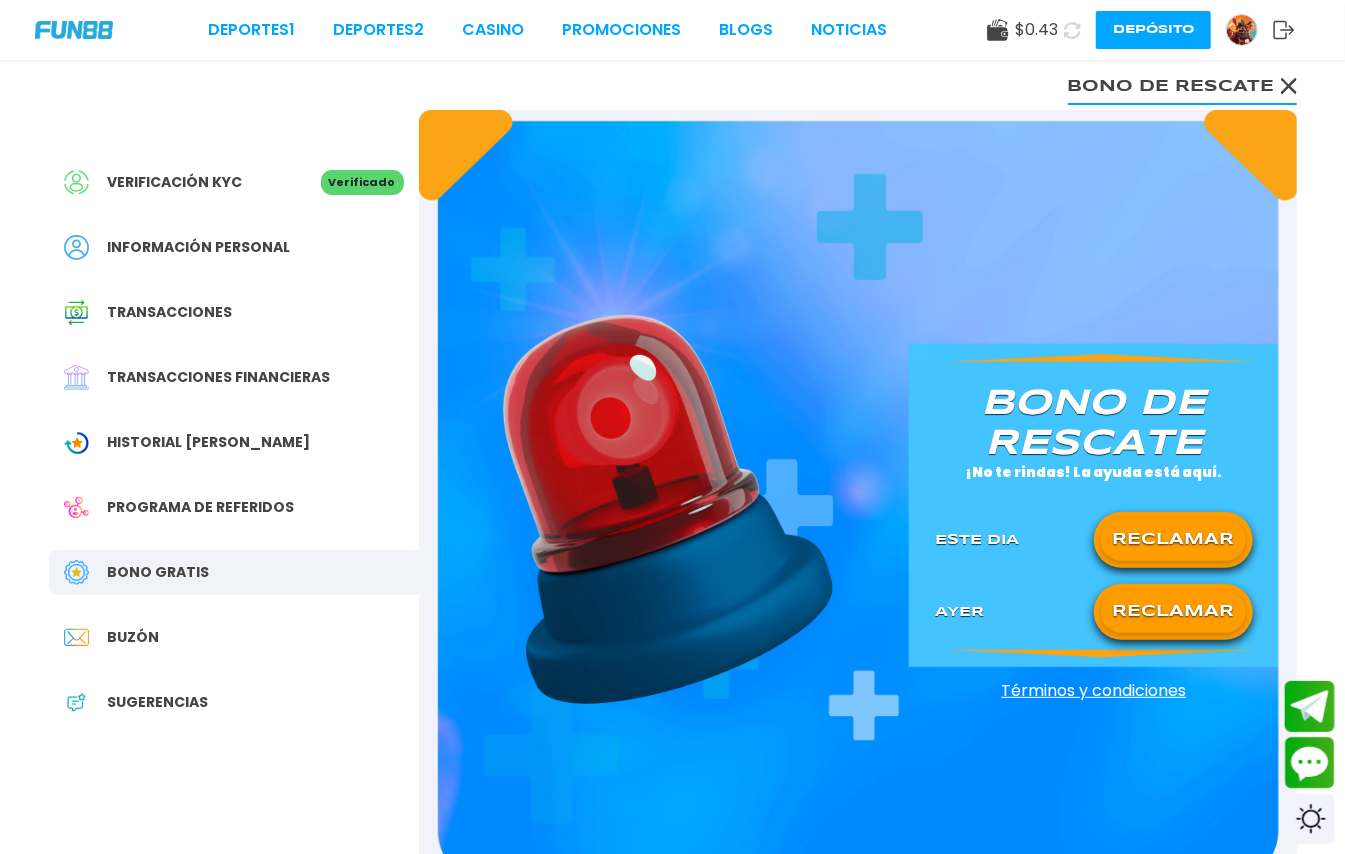 click on "RECLAMAR" at bounding box center (1173, 612) 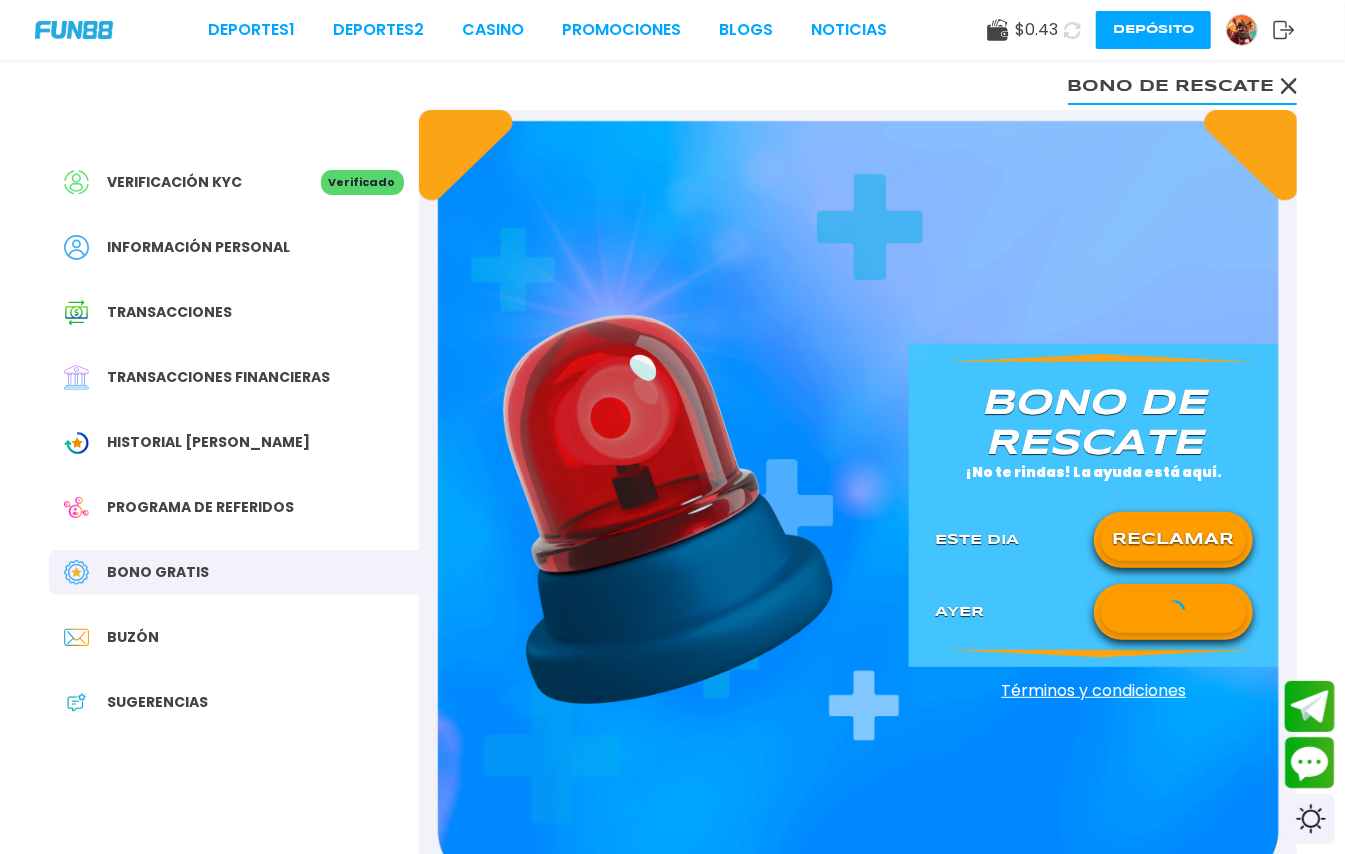 click on "RECLAMAR" at bounding box center [1173, 540] 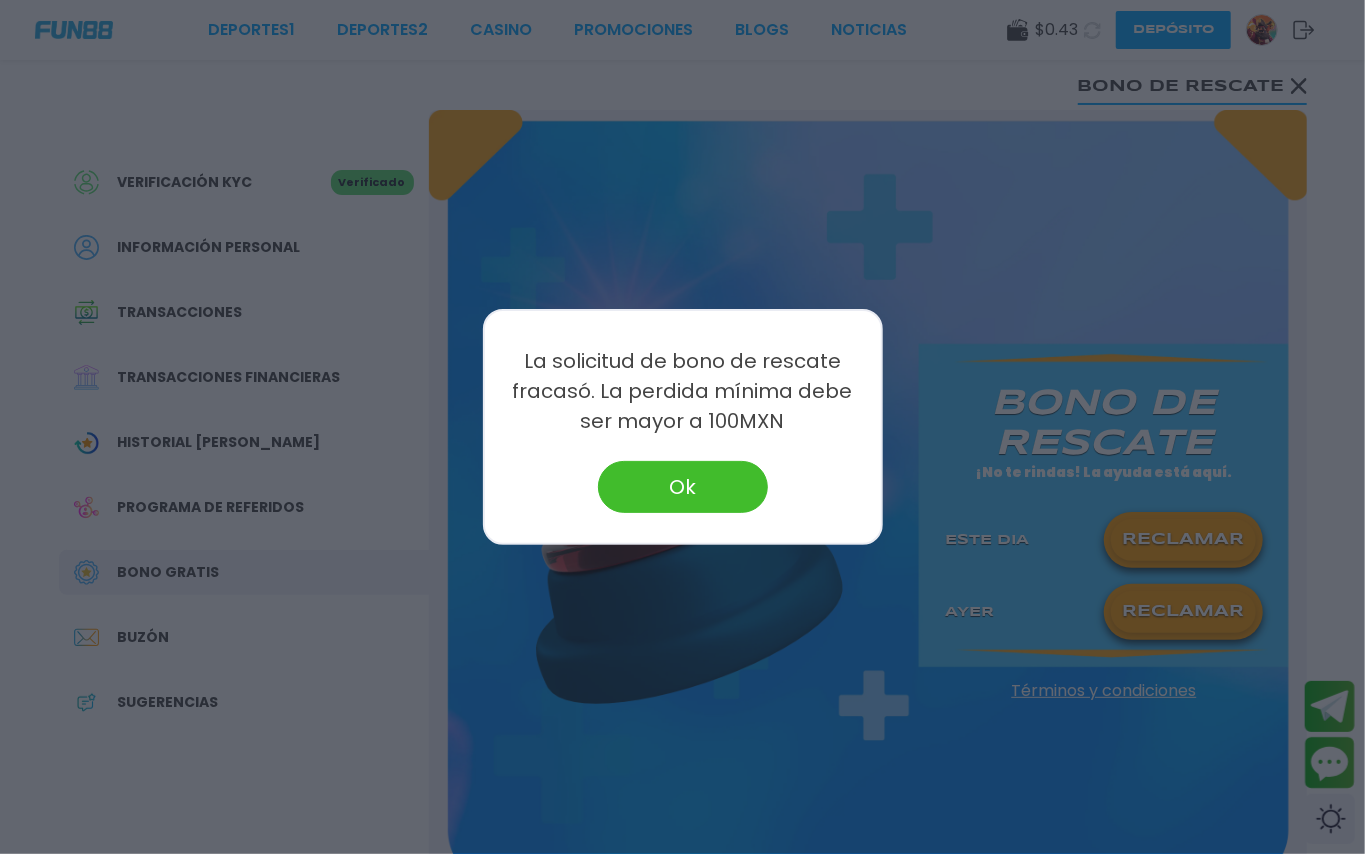 click on "Ok" at bounding box center (683, 487) 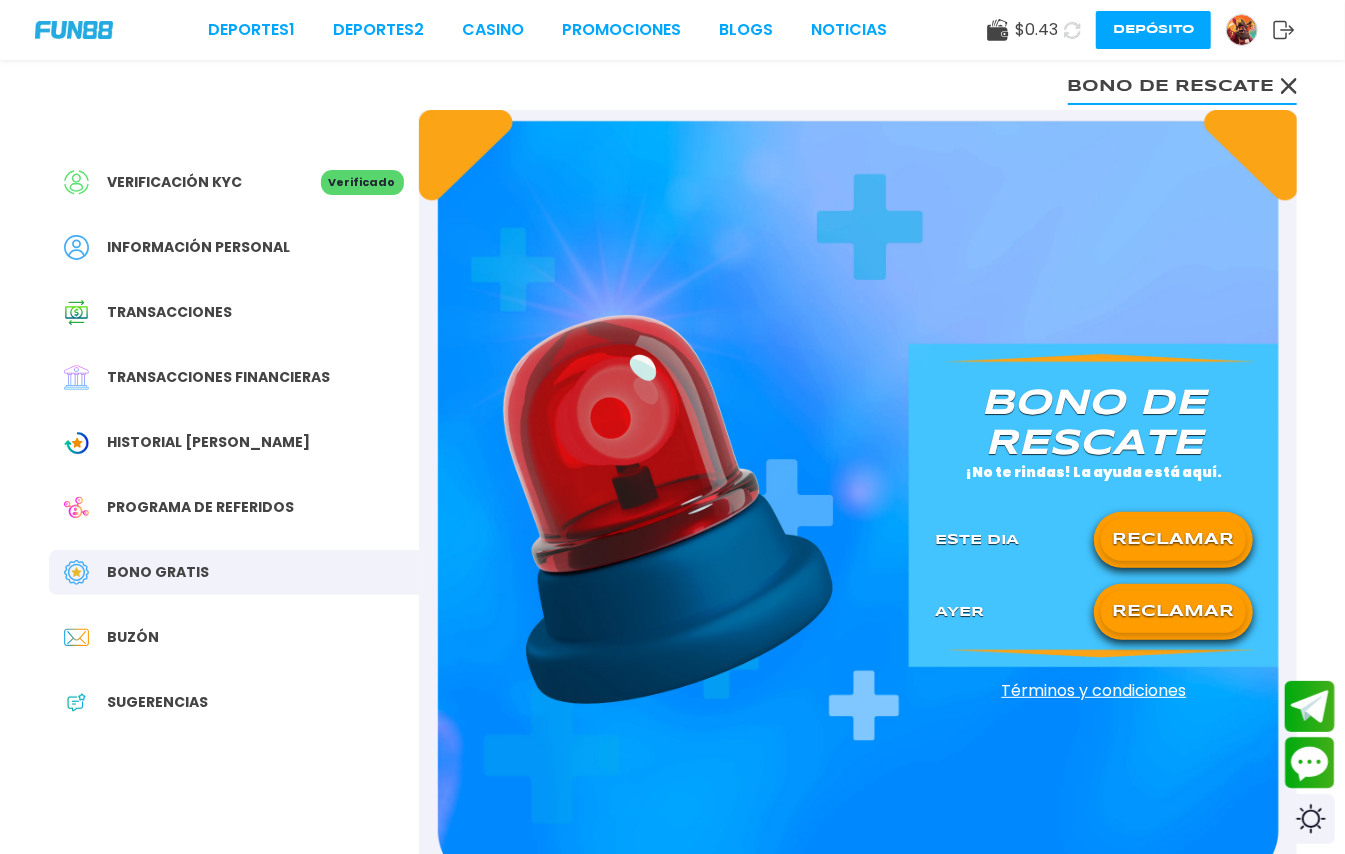 click 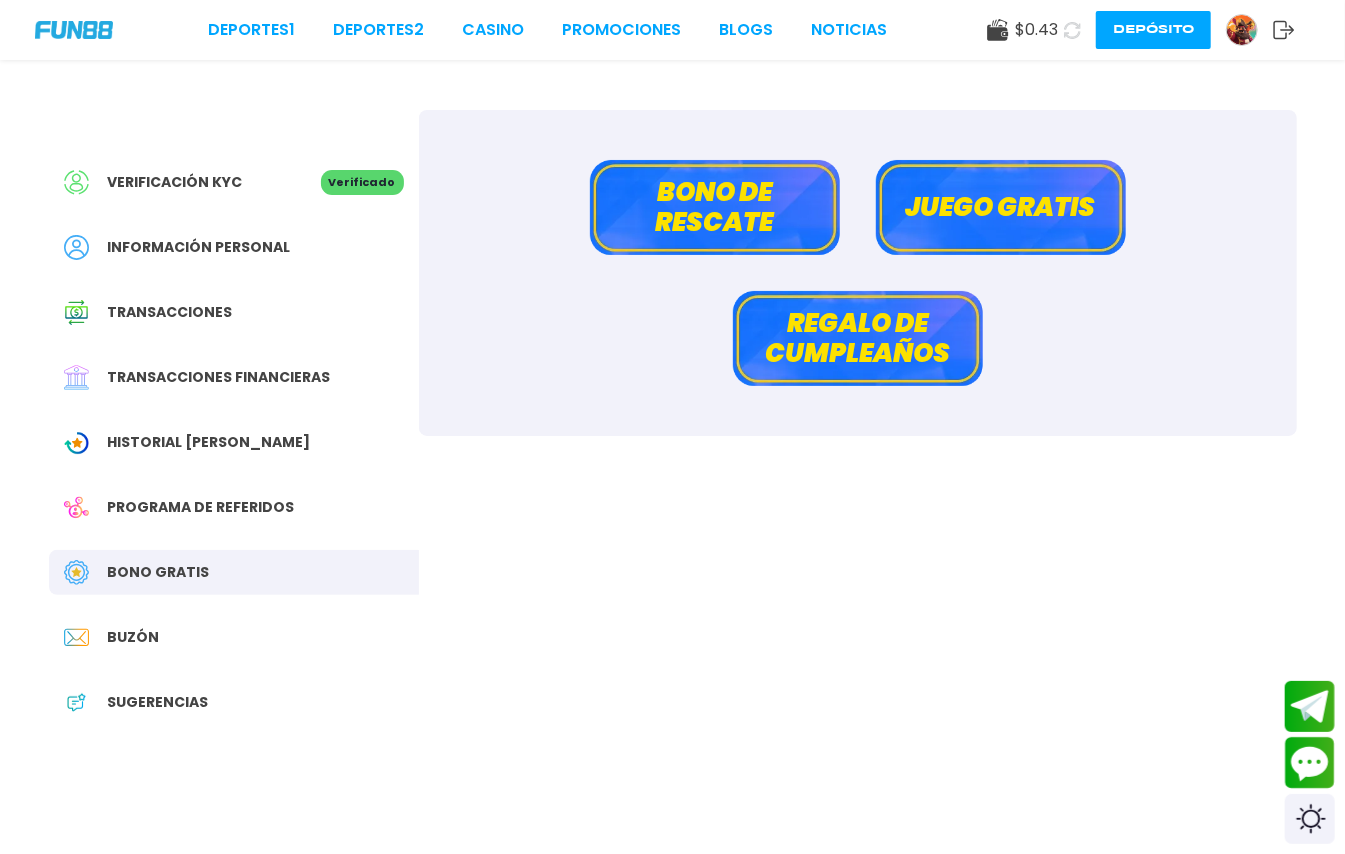 click on "Historial [PERSON_NAME]" at bounding box center (209, 442) 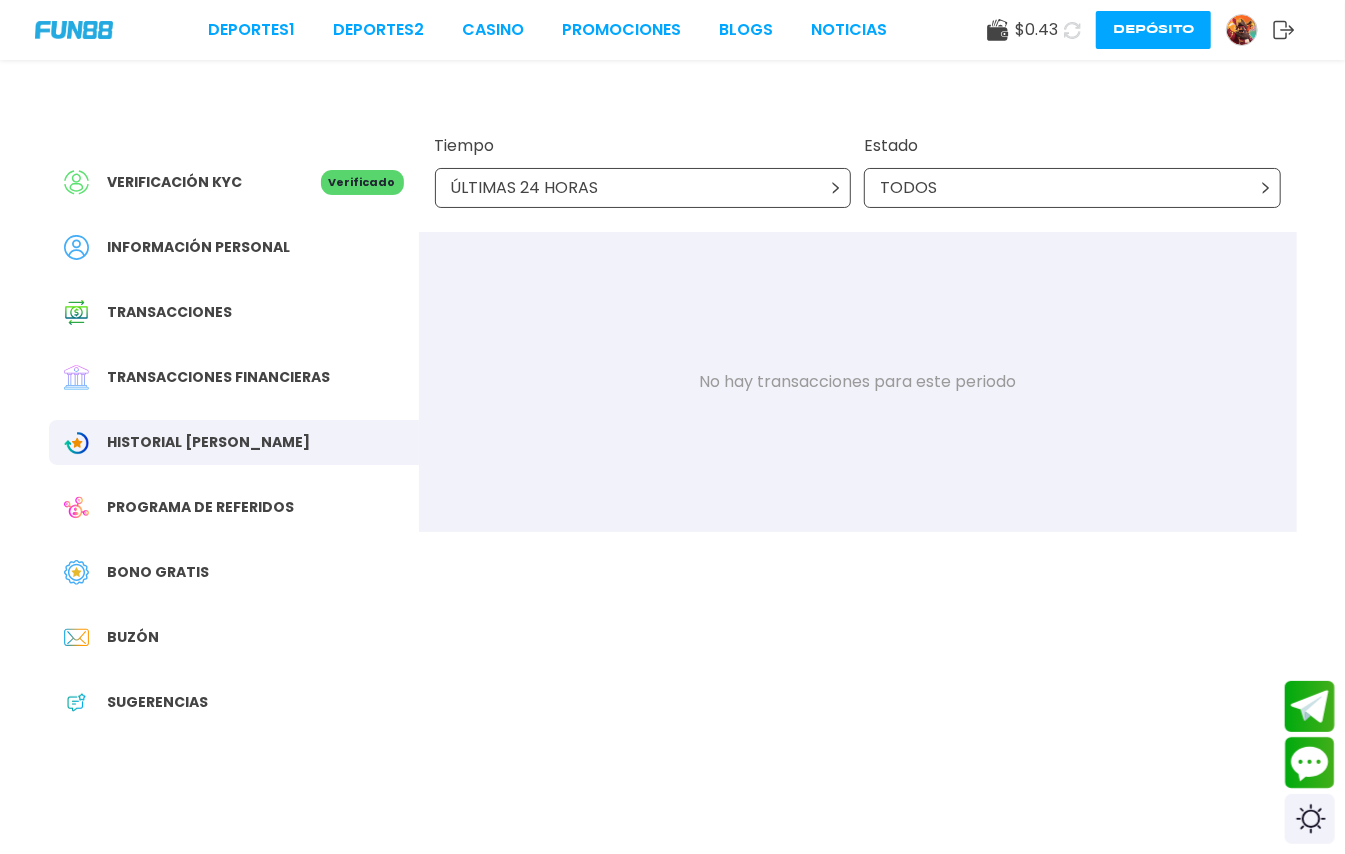 click on "Programa de referidos" at bounding box center [234, 507] 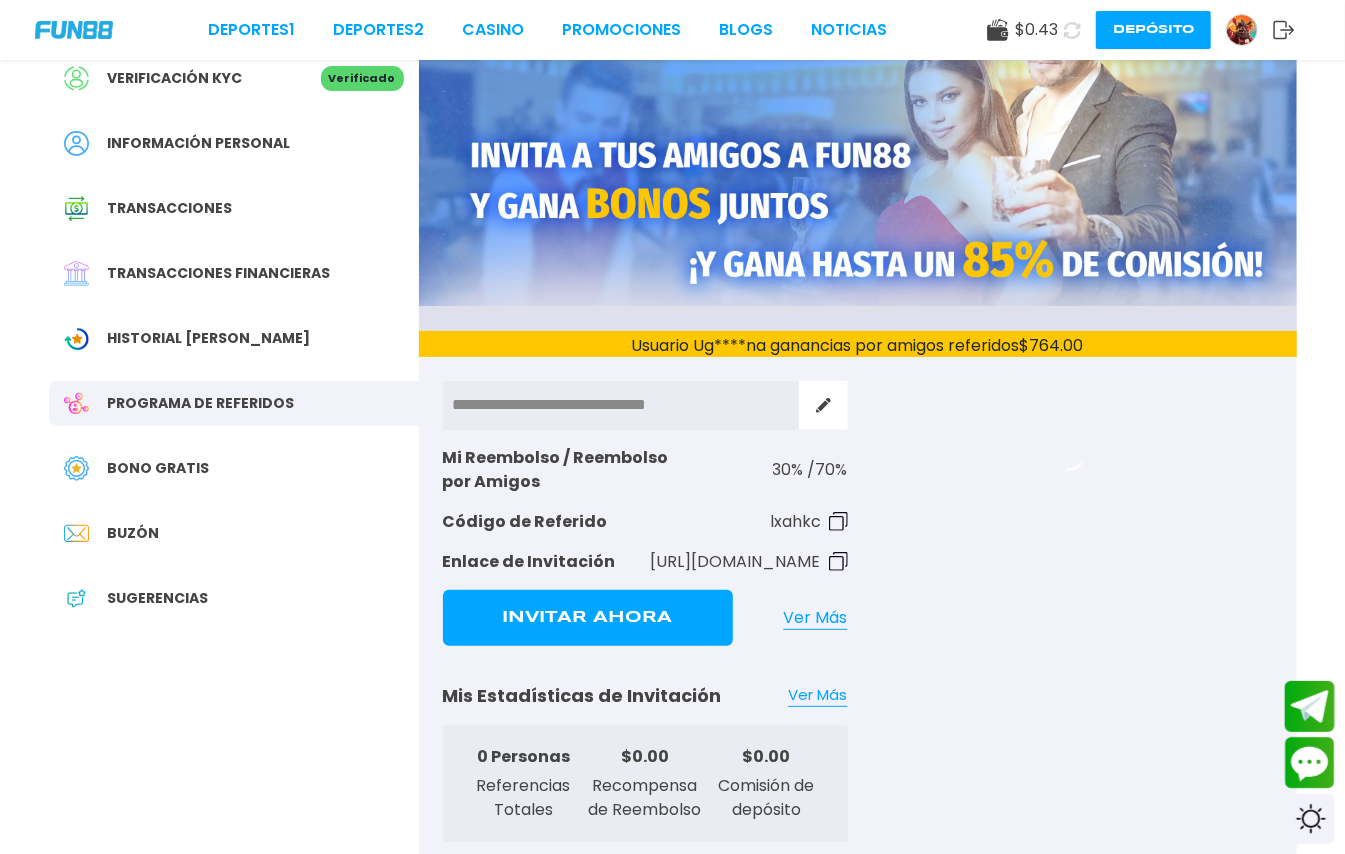 scroll, scrollTop: 133, scrollLeft: 0, axis: vertical 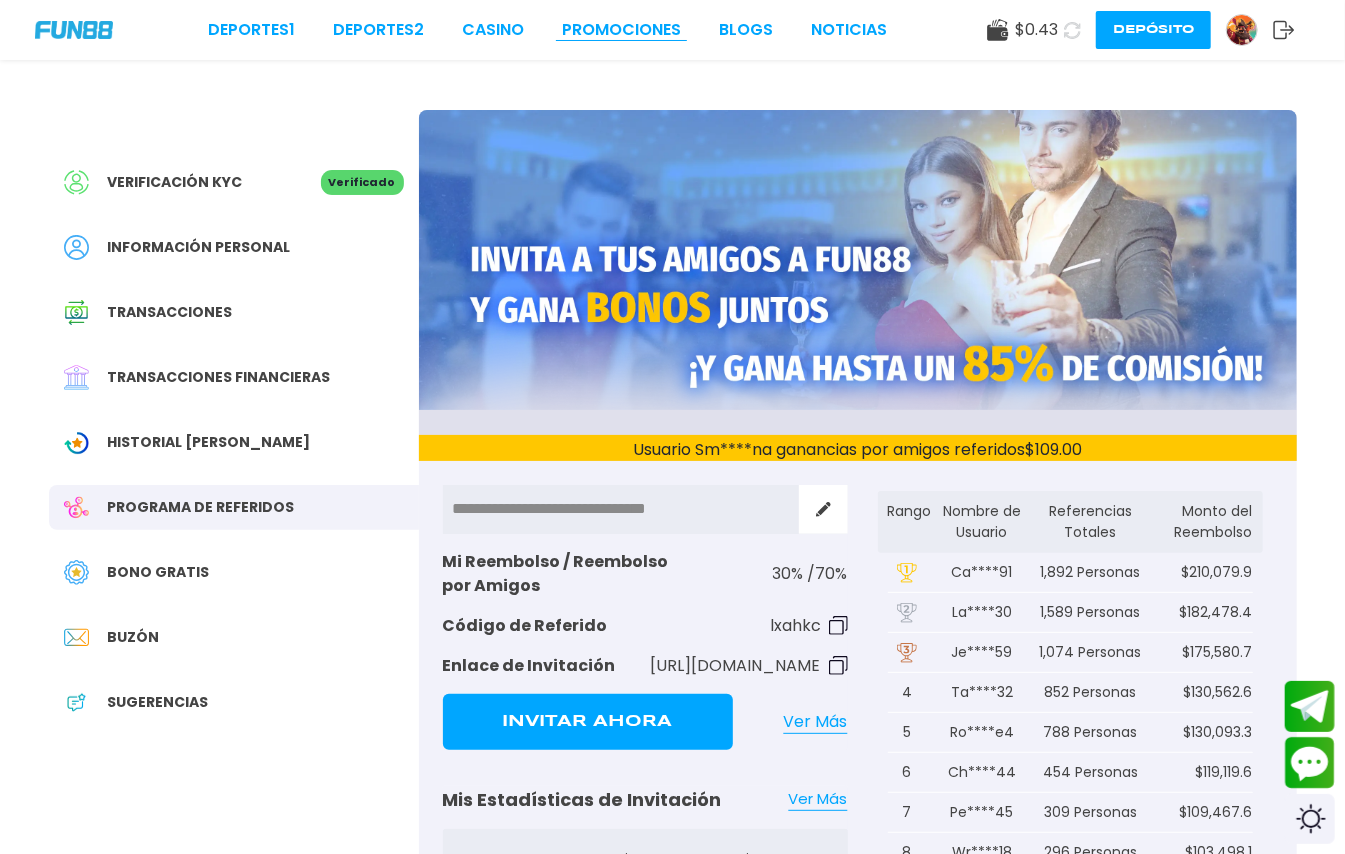 click on "Promociones" at bounding box center [621, 30] 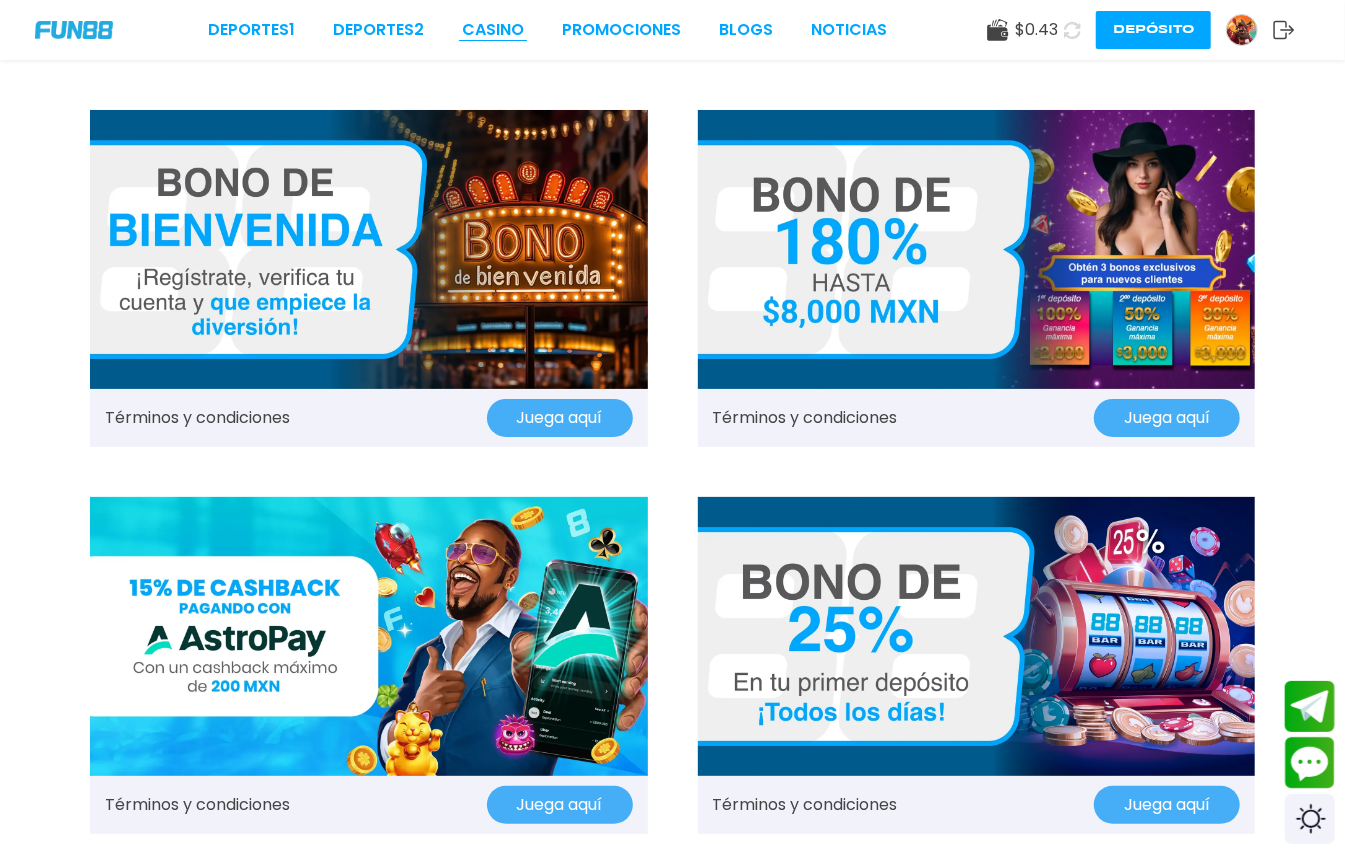 click on "CASINO" at bounding box center [493, 30] 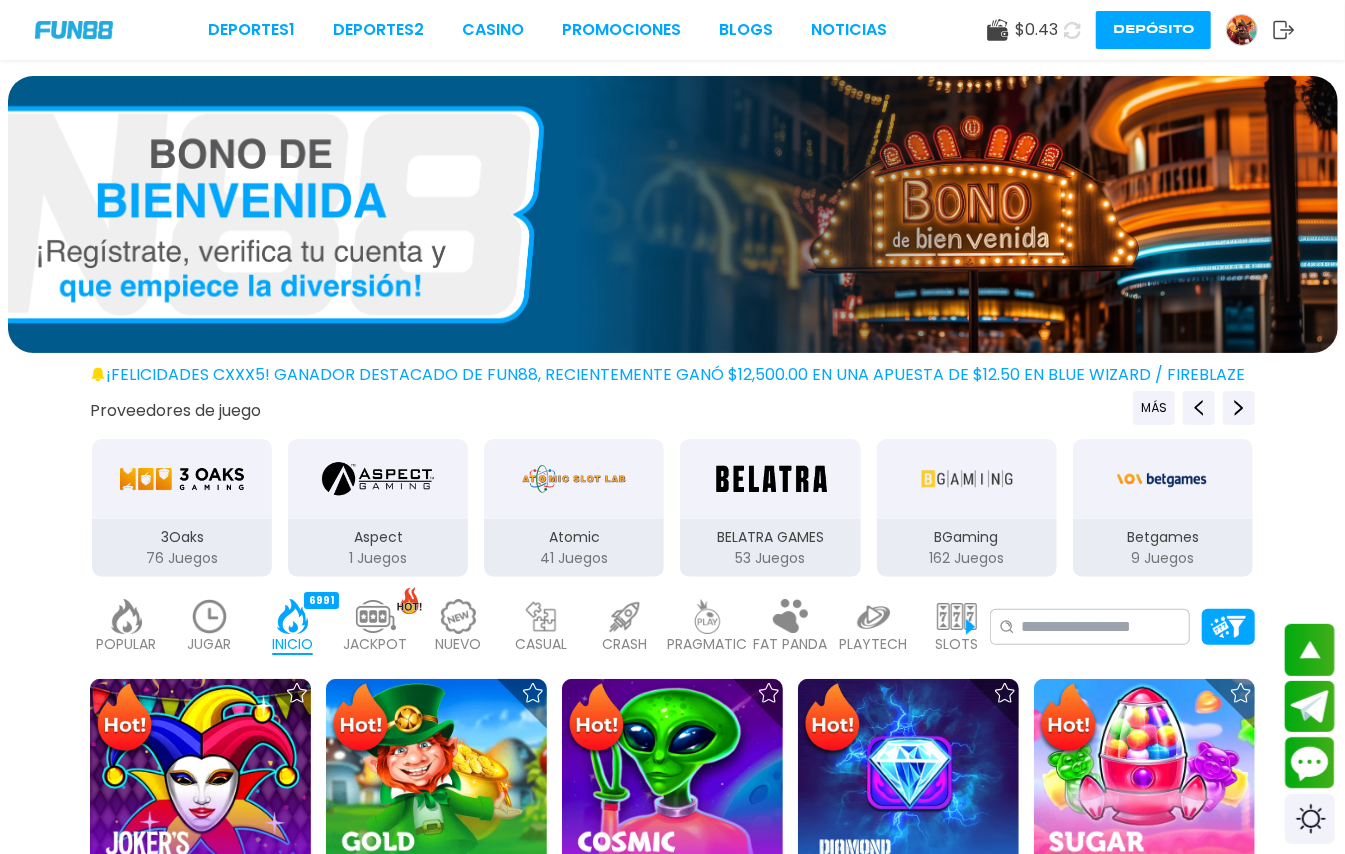 scroll, scrollTop: 266, scrollLeft: 0, axis: vertical 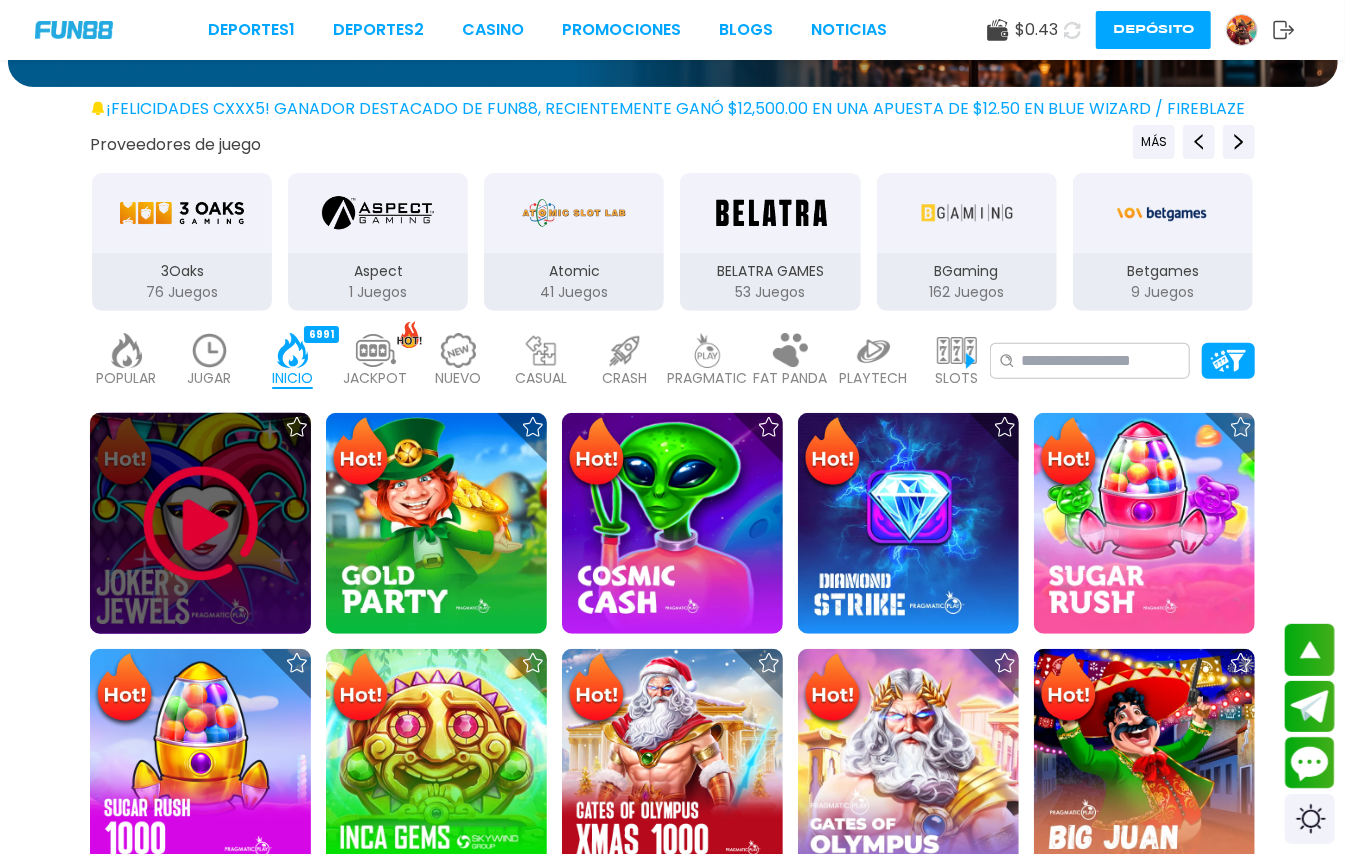 click at bounding box center [201, 524] 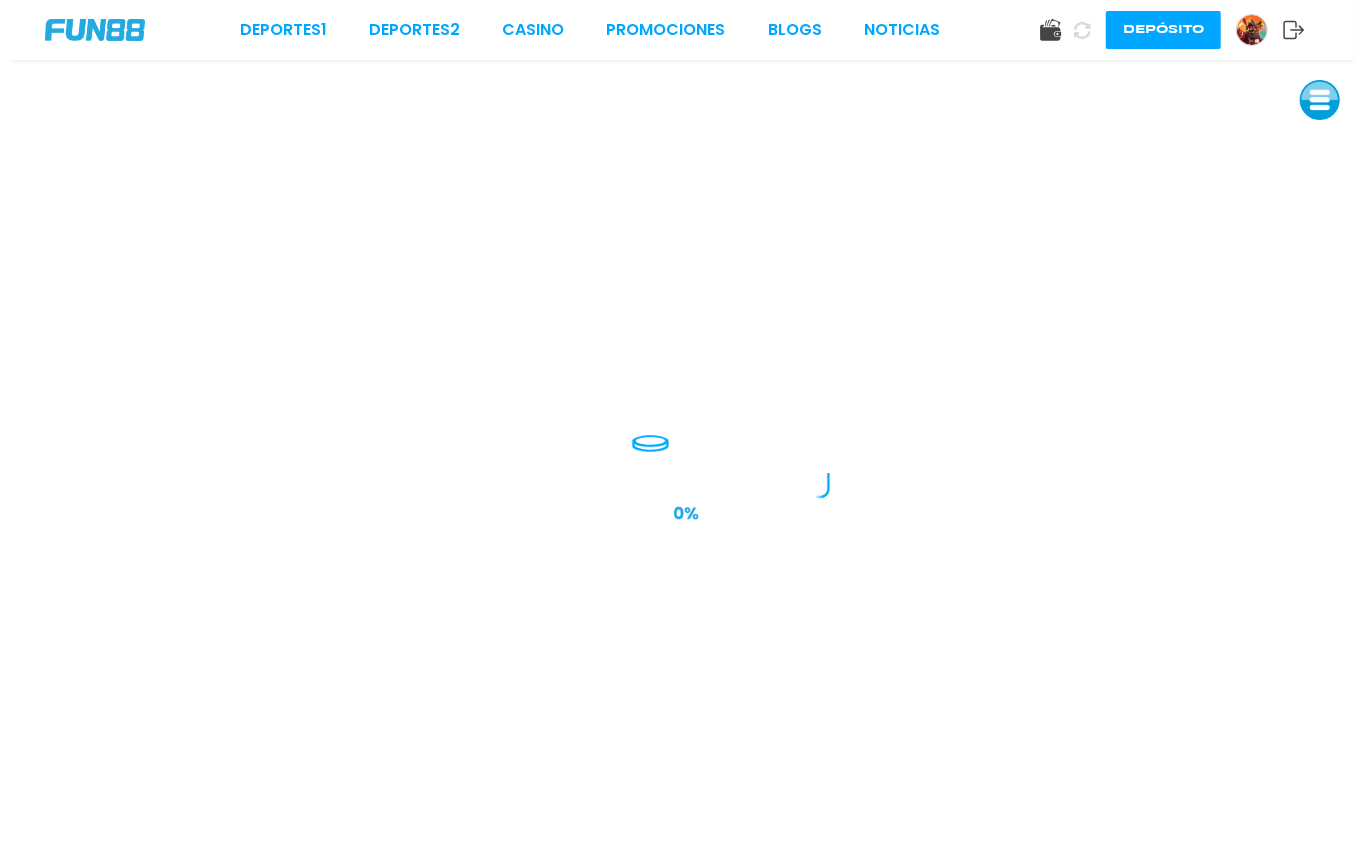 scroll, scrollTop: 0, scrollLeft: 0, axis: both 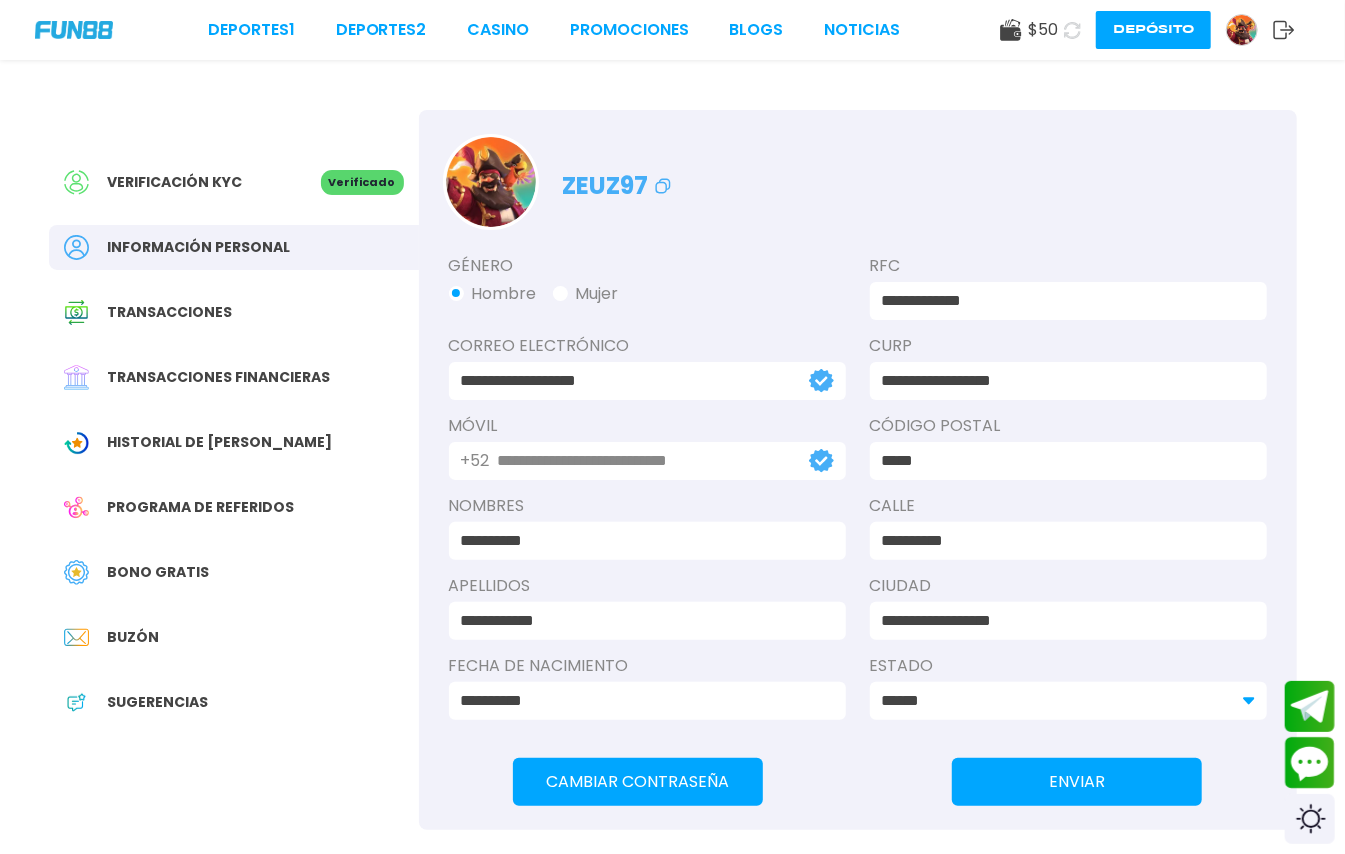 click 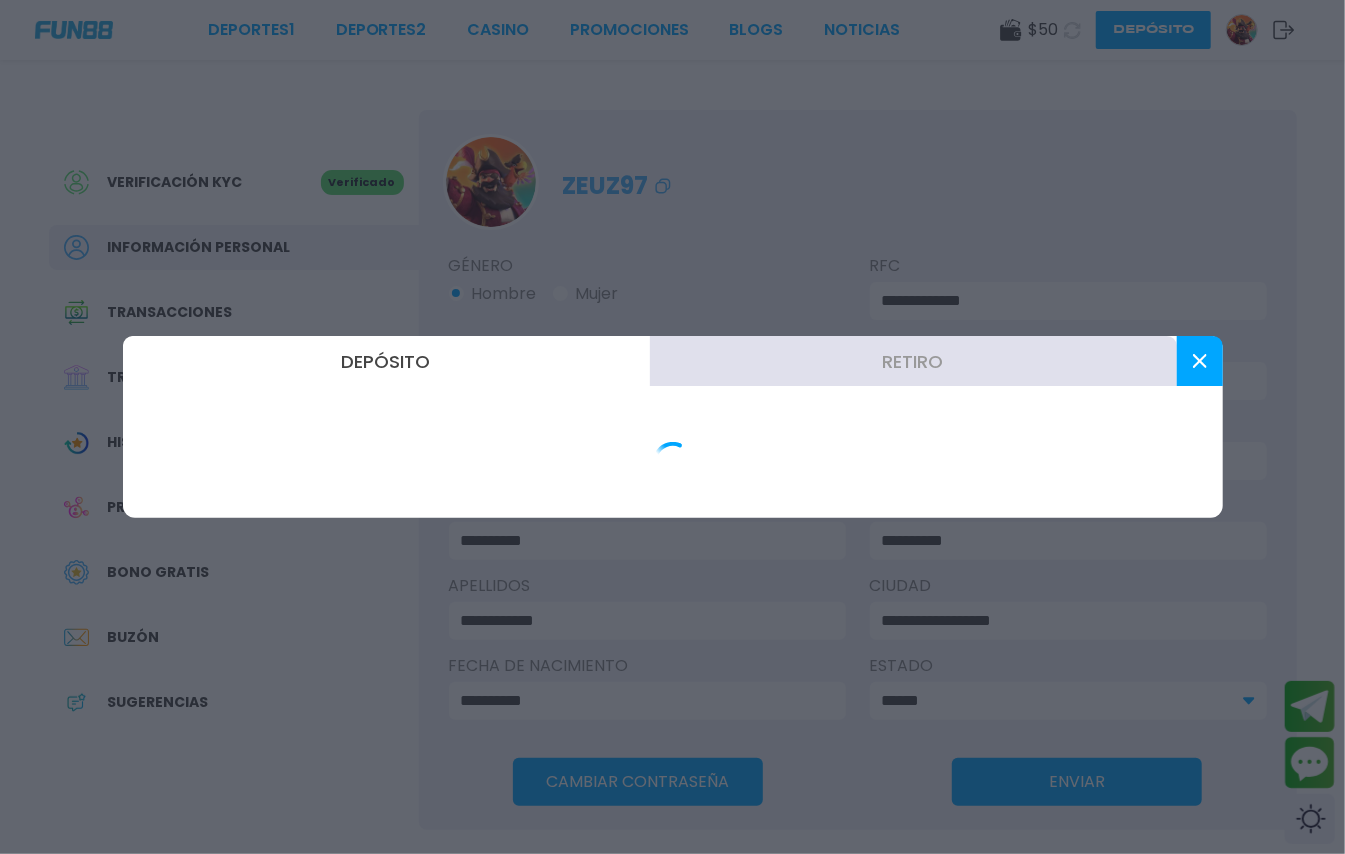 click on "Retiro" at bounding box center [913, 361] 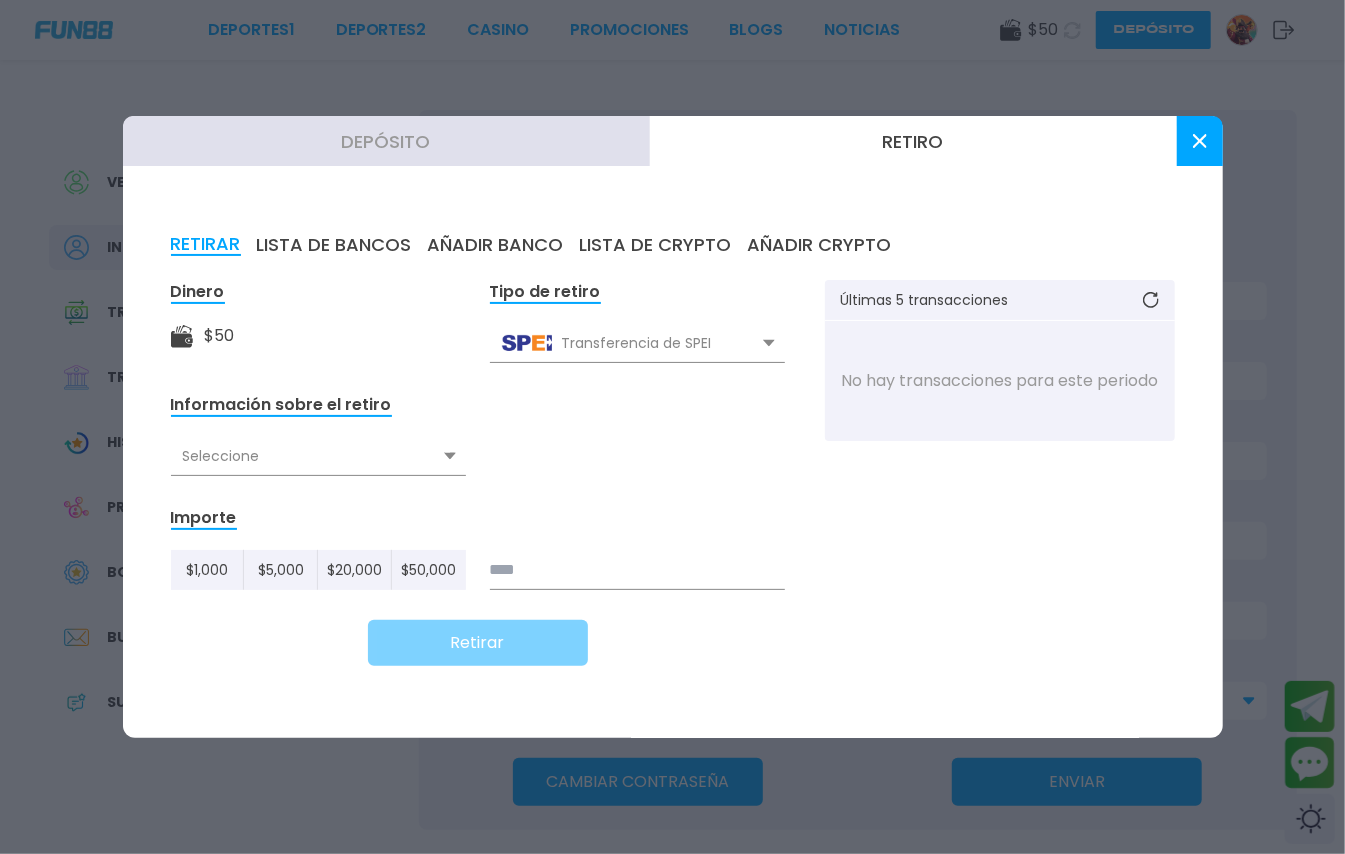 click on "Seleccione" at bounding box center [318, 456] 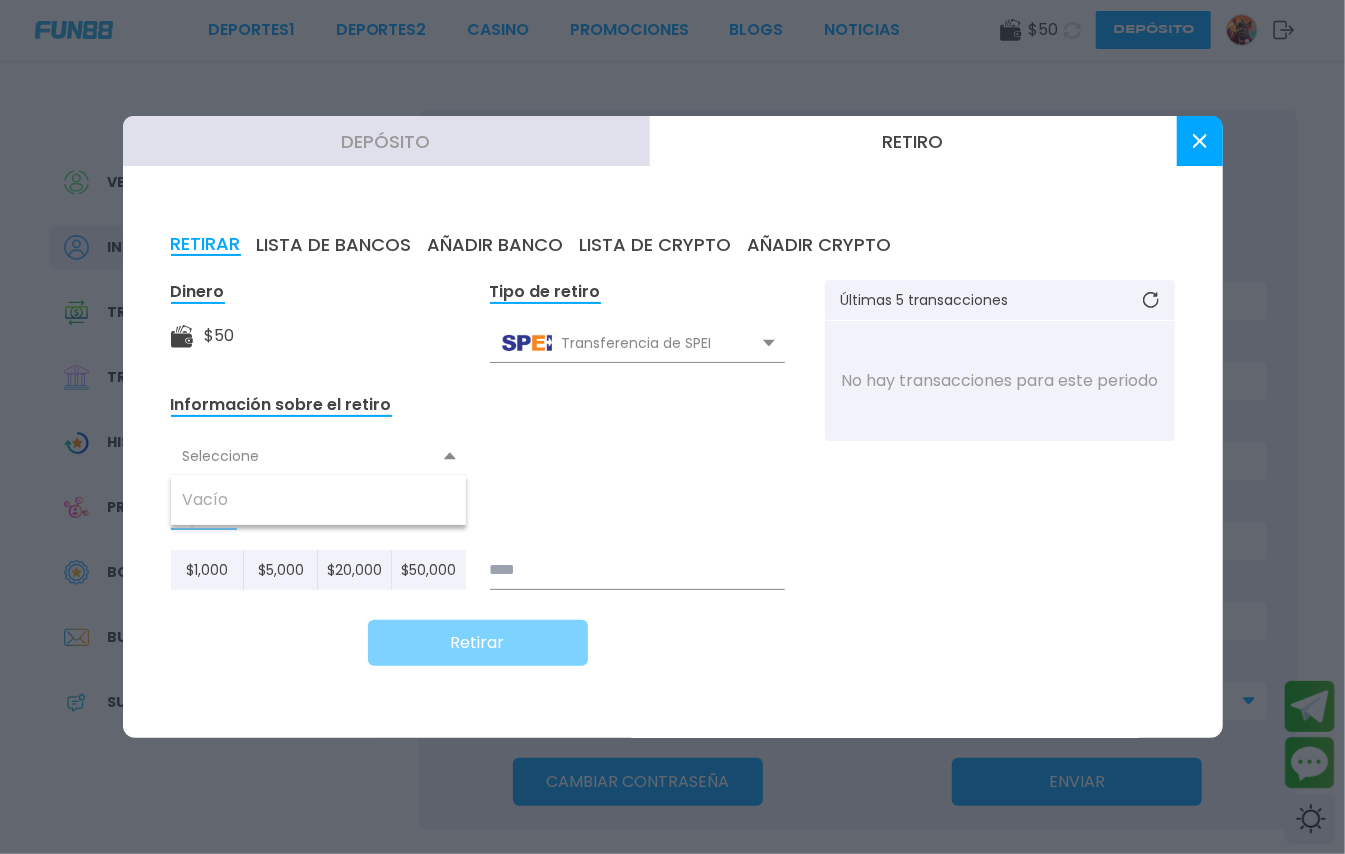 click on "Información sobre el retiro" at bounding box center (281, 405) 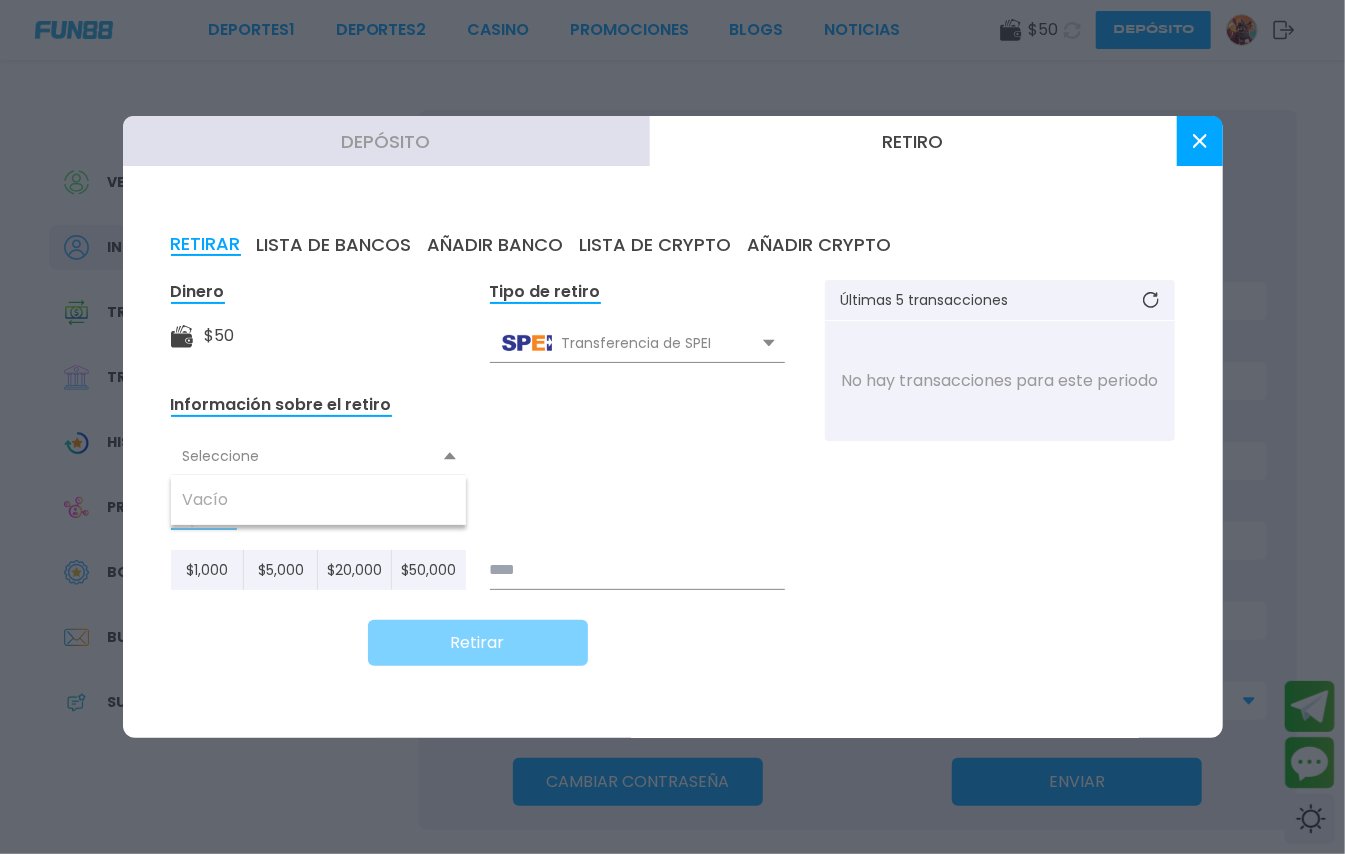 click on "Dinero $  50 Tipo de retiro Transferencia de SPEI Transferencia de SPEI Transferencia de Crypto Astropay Información sobre el retiro Seleccione Vacío Importe $ 1,000 $ 5,000 $ 20,000 $ 50,000 Retirar Últimas 5 transacciones No hay transacciones para este periodo" at bounding box center [673, 485] 